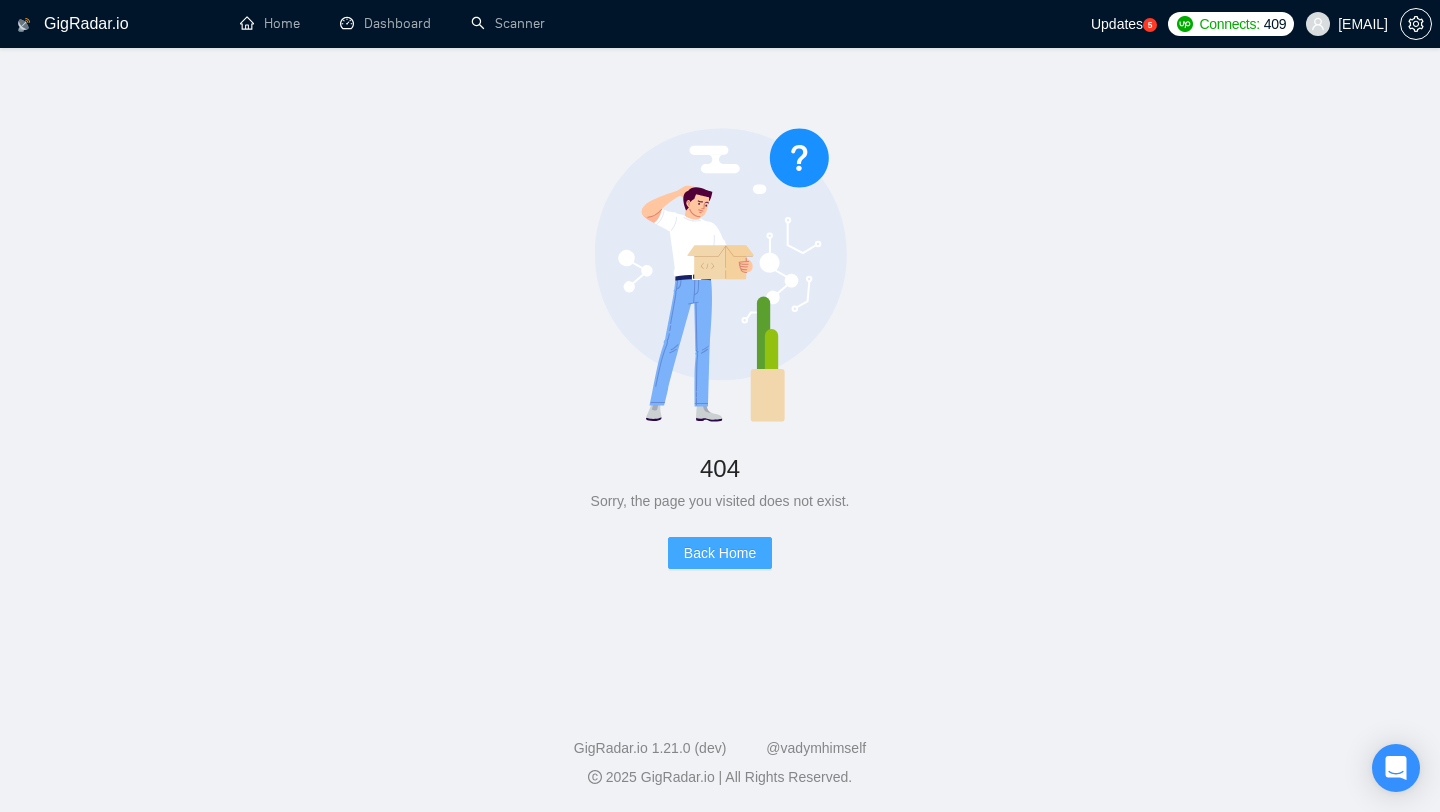 scroll, scrollTop: 0, scrollLeft: 0, axis: both 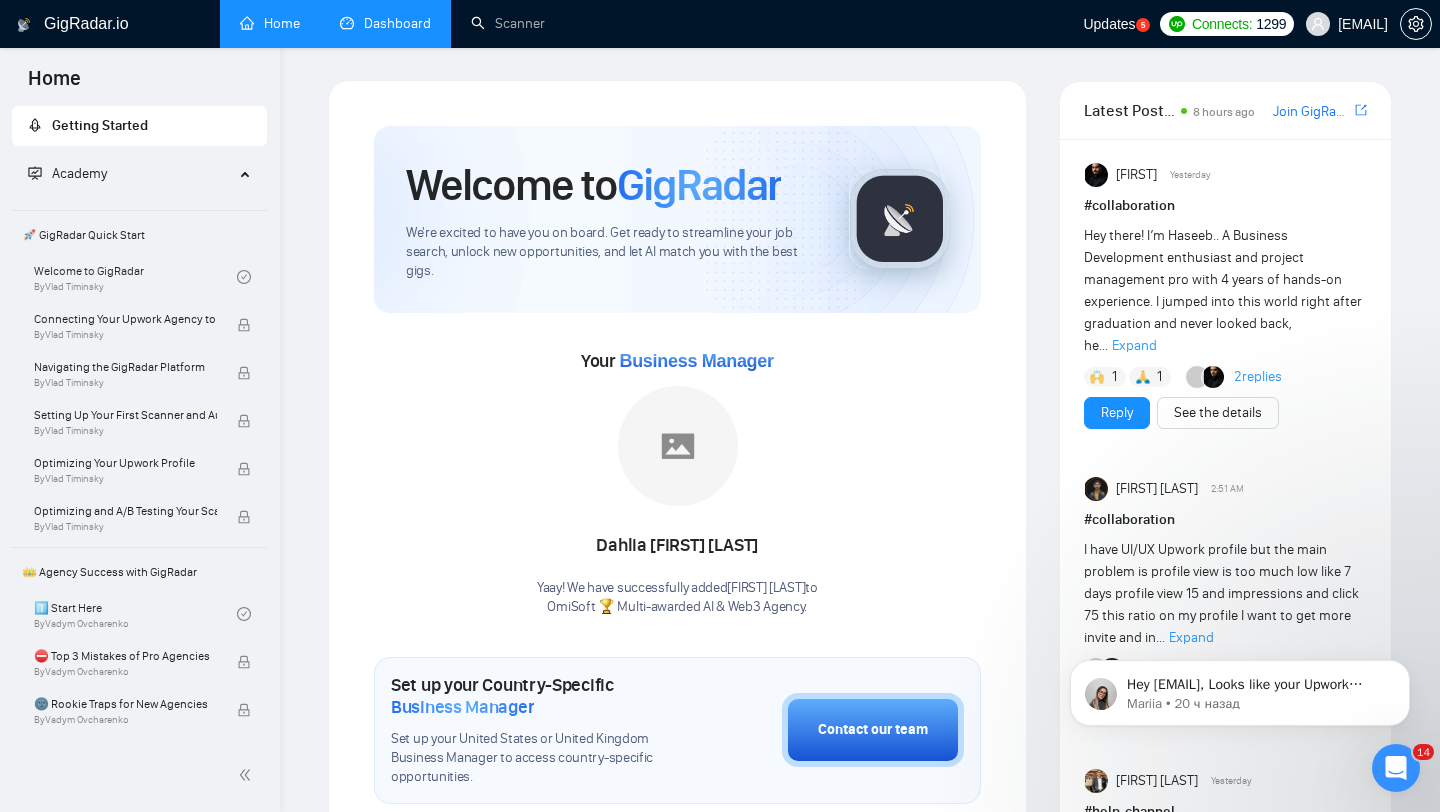 click on "Dashboard" at bounding box center (385, 23) 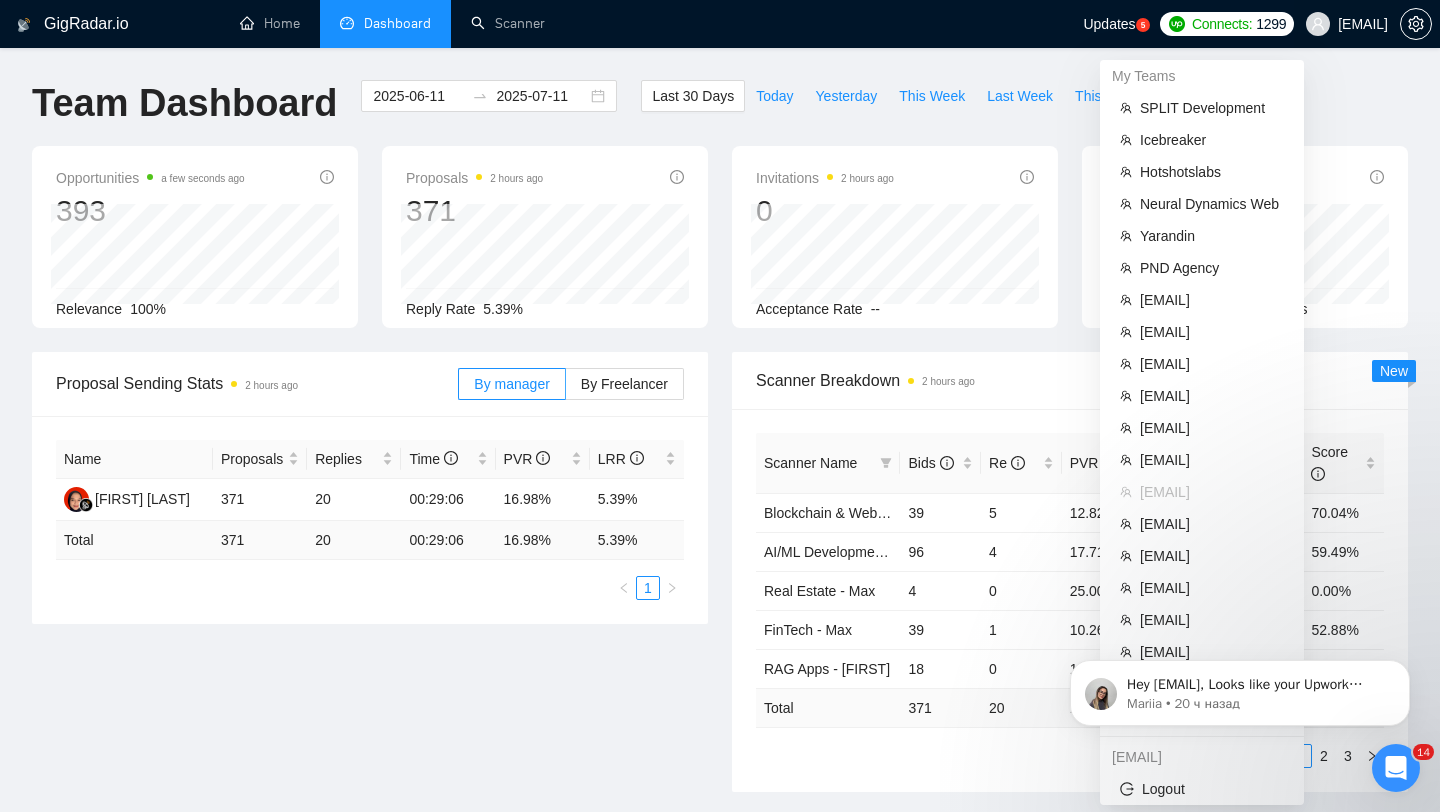 click on "[EMAIL]" at bounding box center (1363, 24) 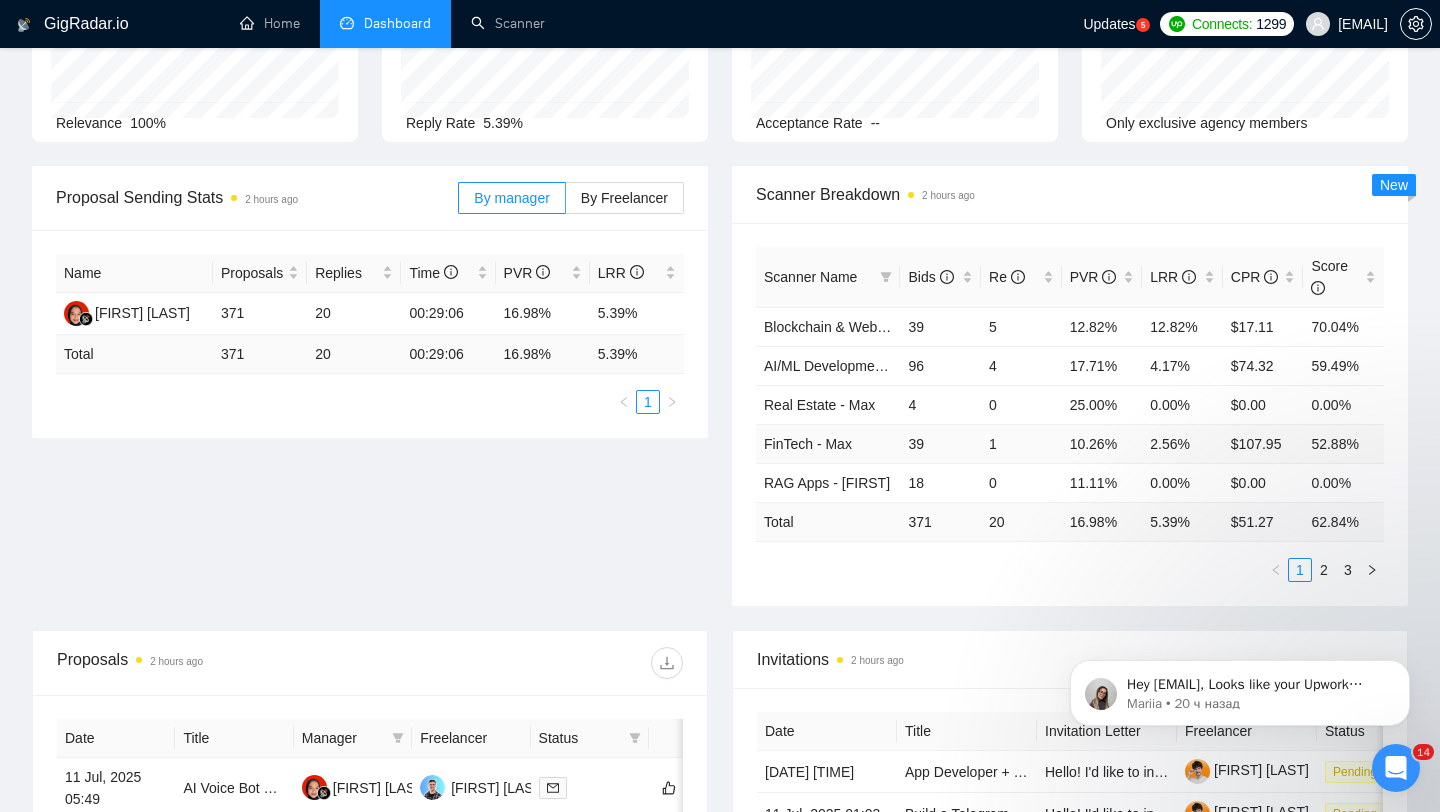 scroll, scrollTop: 0, scrollLeft: 0, axis: both 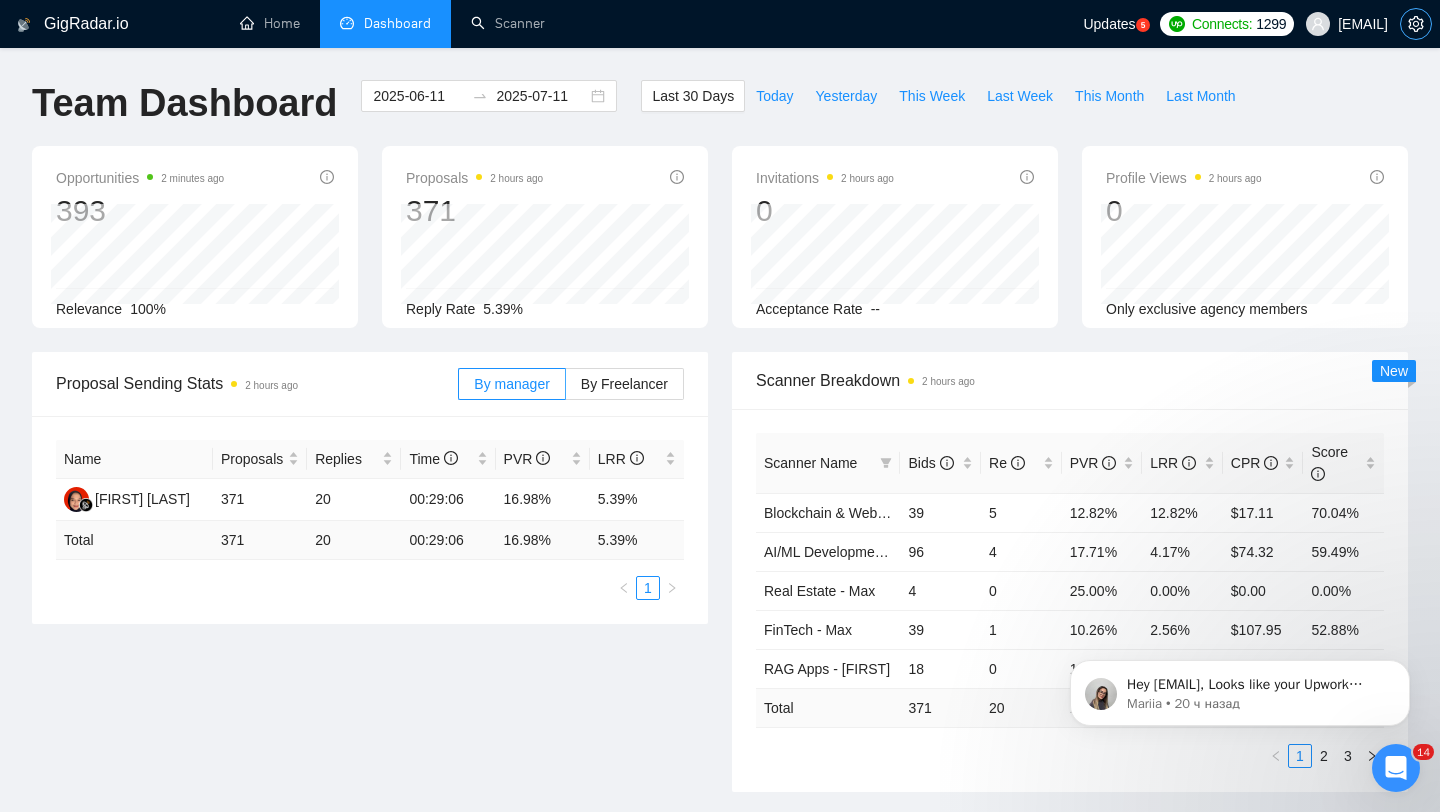 click at bounding box center [1416, 24] 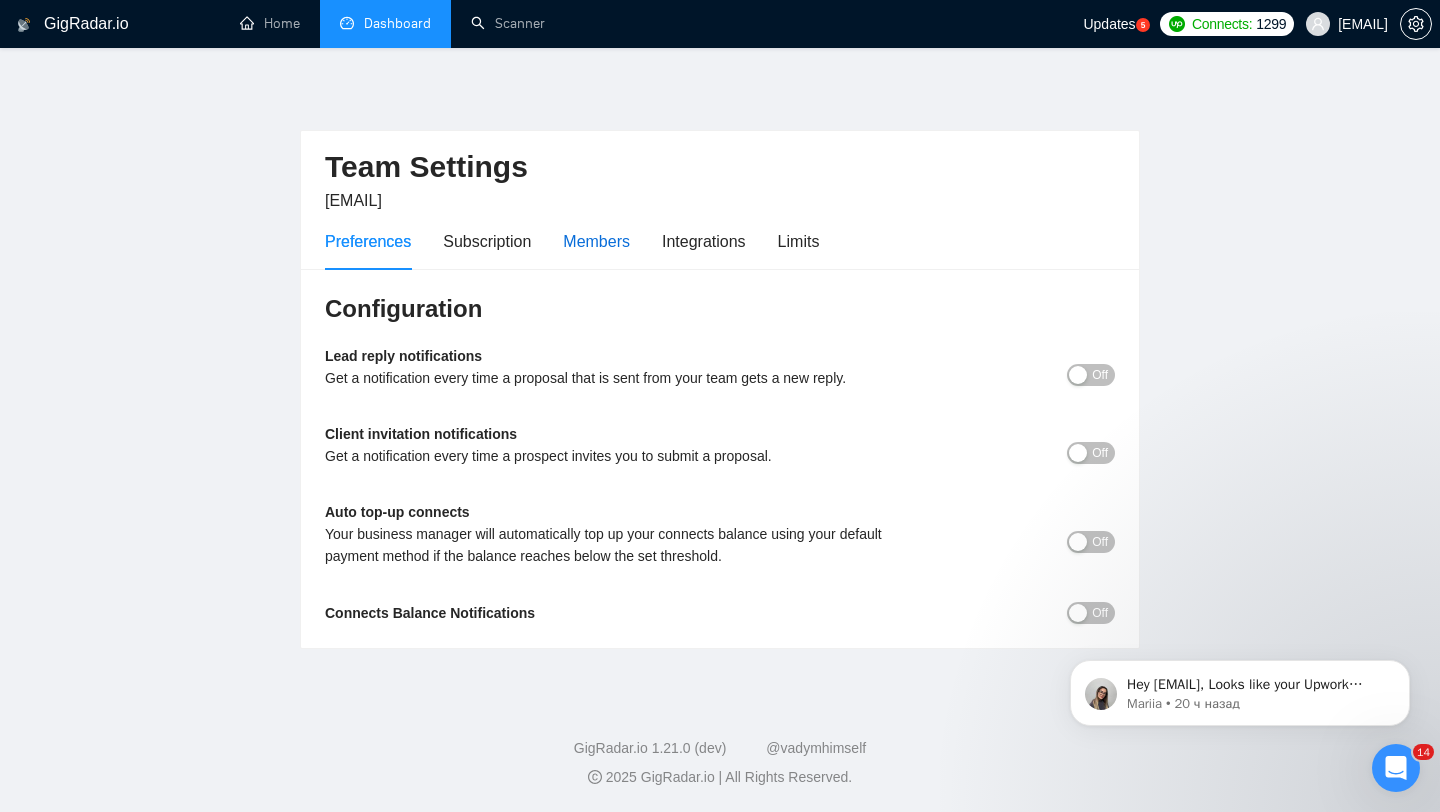 click on "Members" at bounding box center [596, 241] 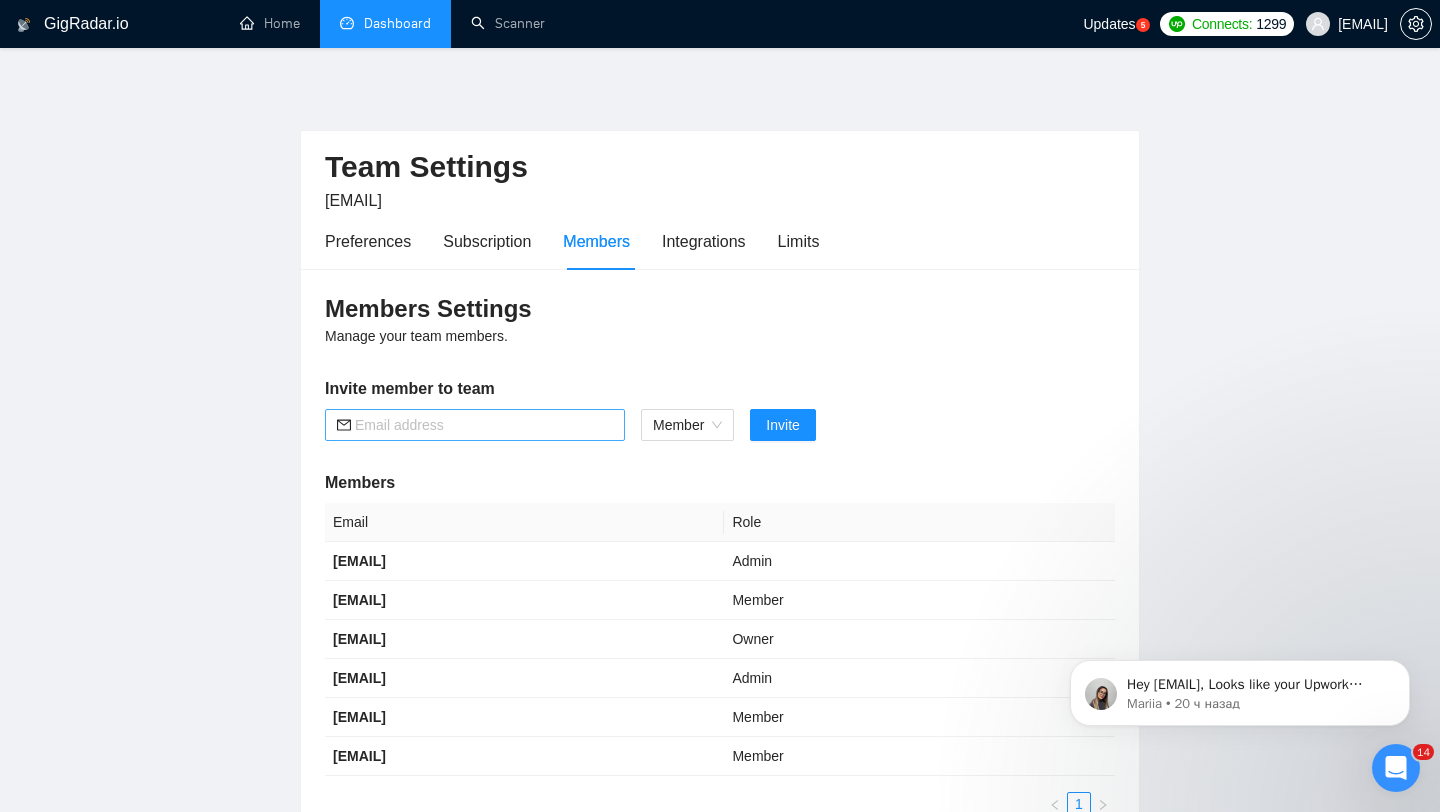 click at bounding box center [484, 425] 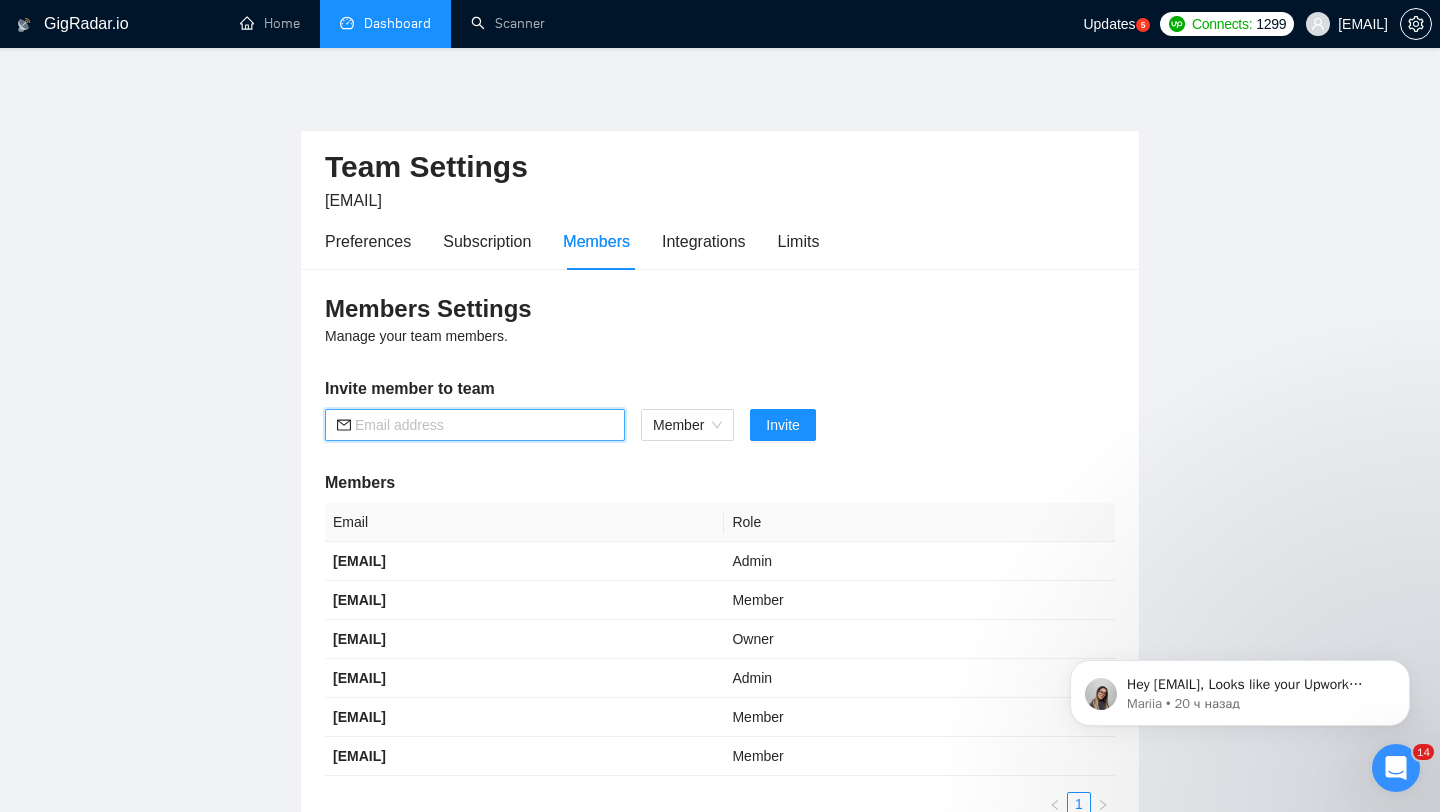 click on "Members Settings" at bounding box center [720, 309] 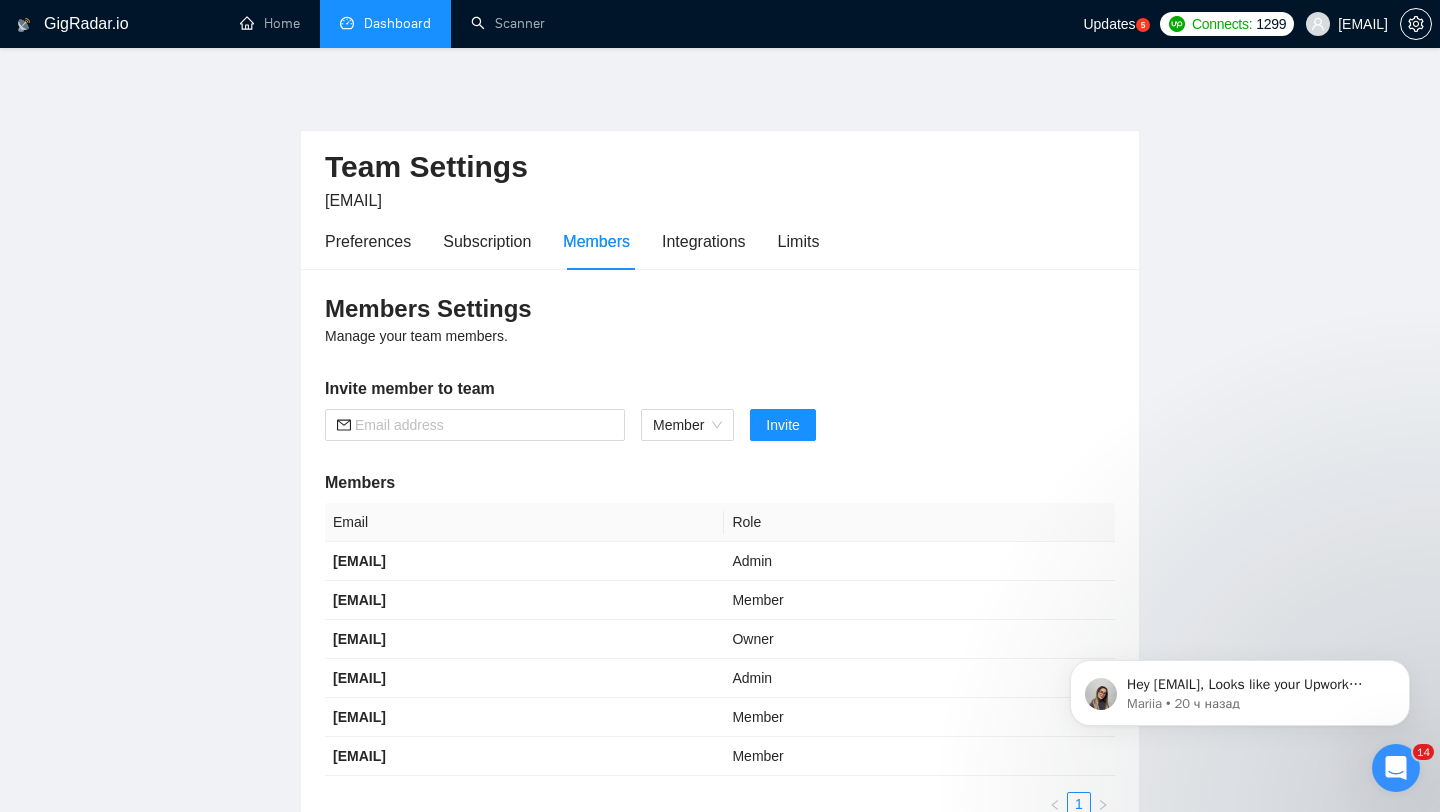 click on "[USERNAME]@example.com" at bounding box center (1347, 24) 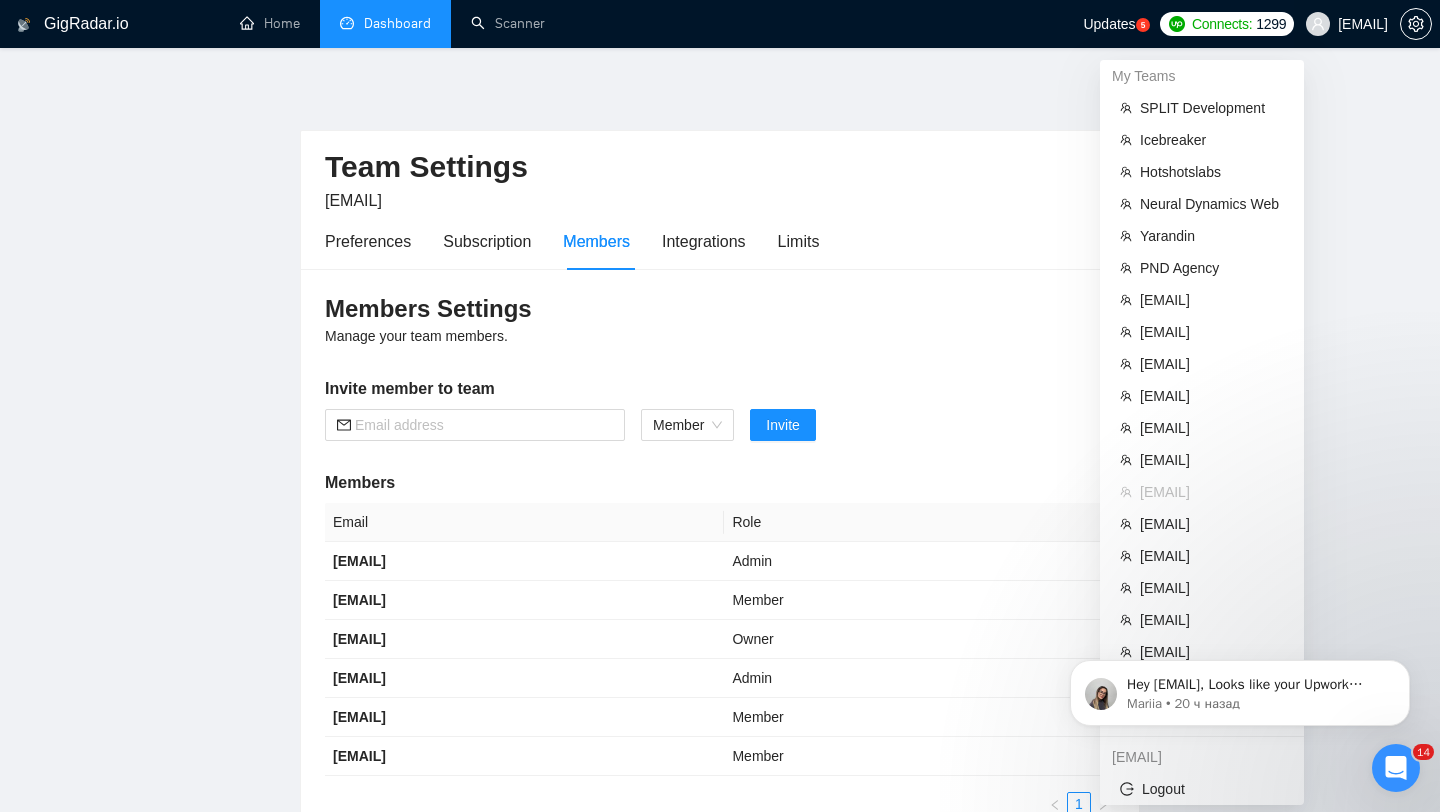 click on "[USERNAME]@example.com" at bounding box center (1363, 24) 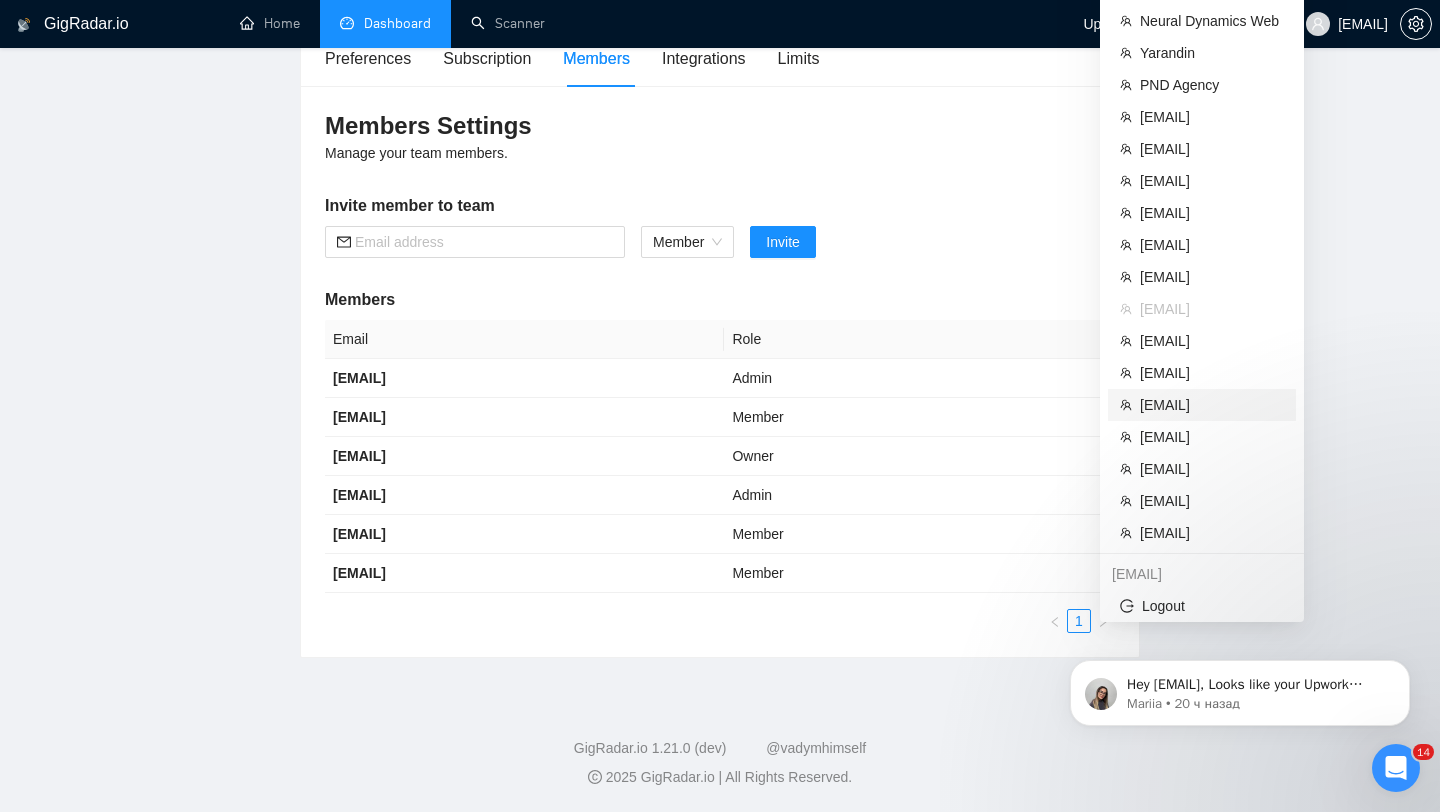scroll, scrollTop: 0, scrollLeft: 0, axis: both 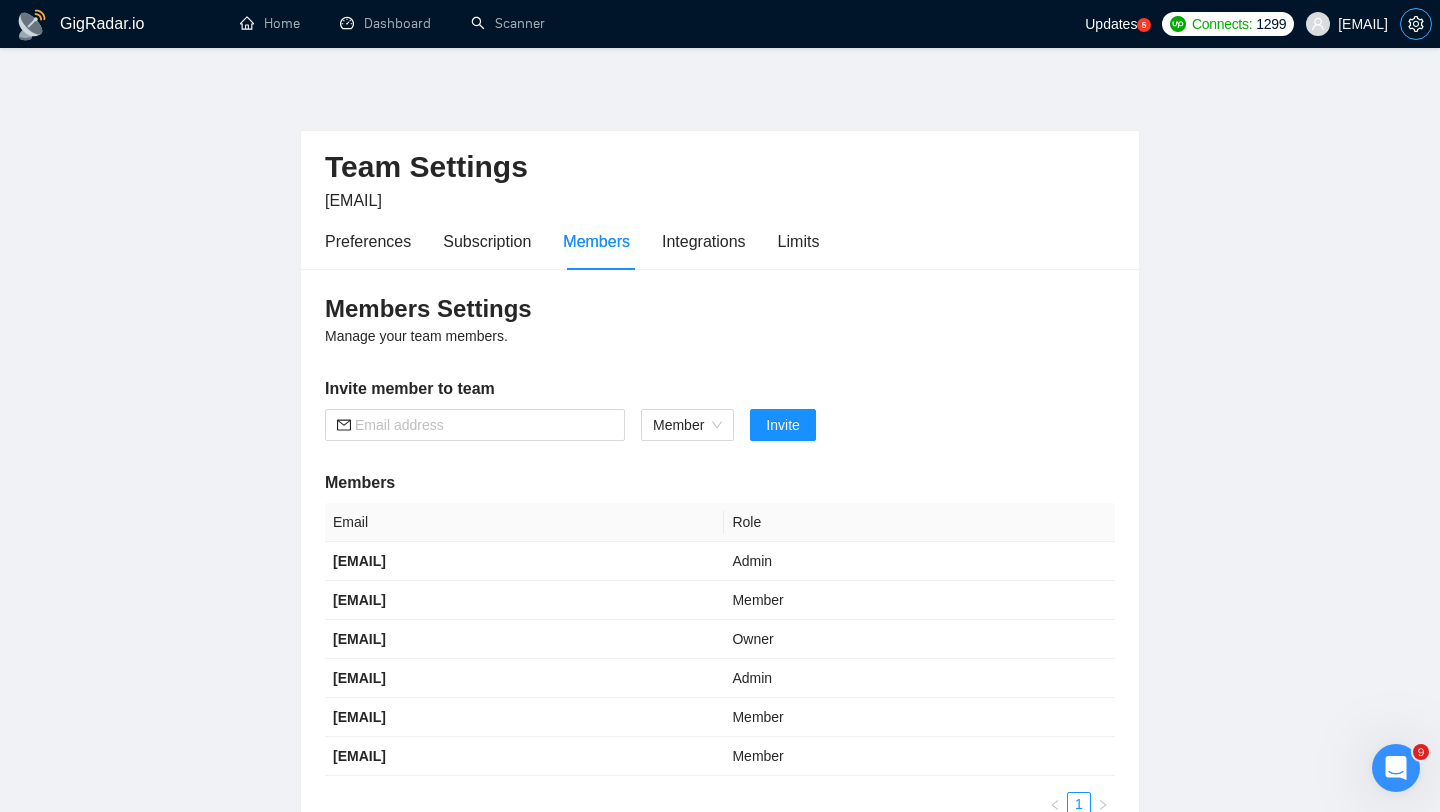 click 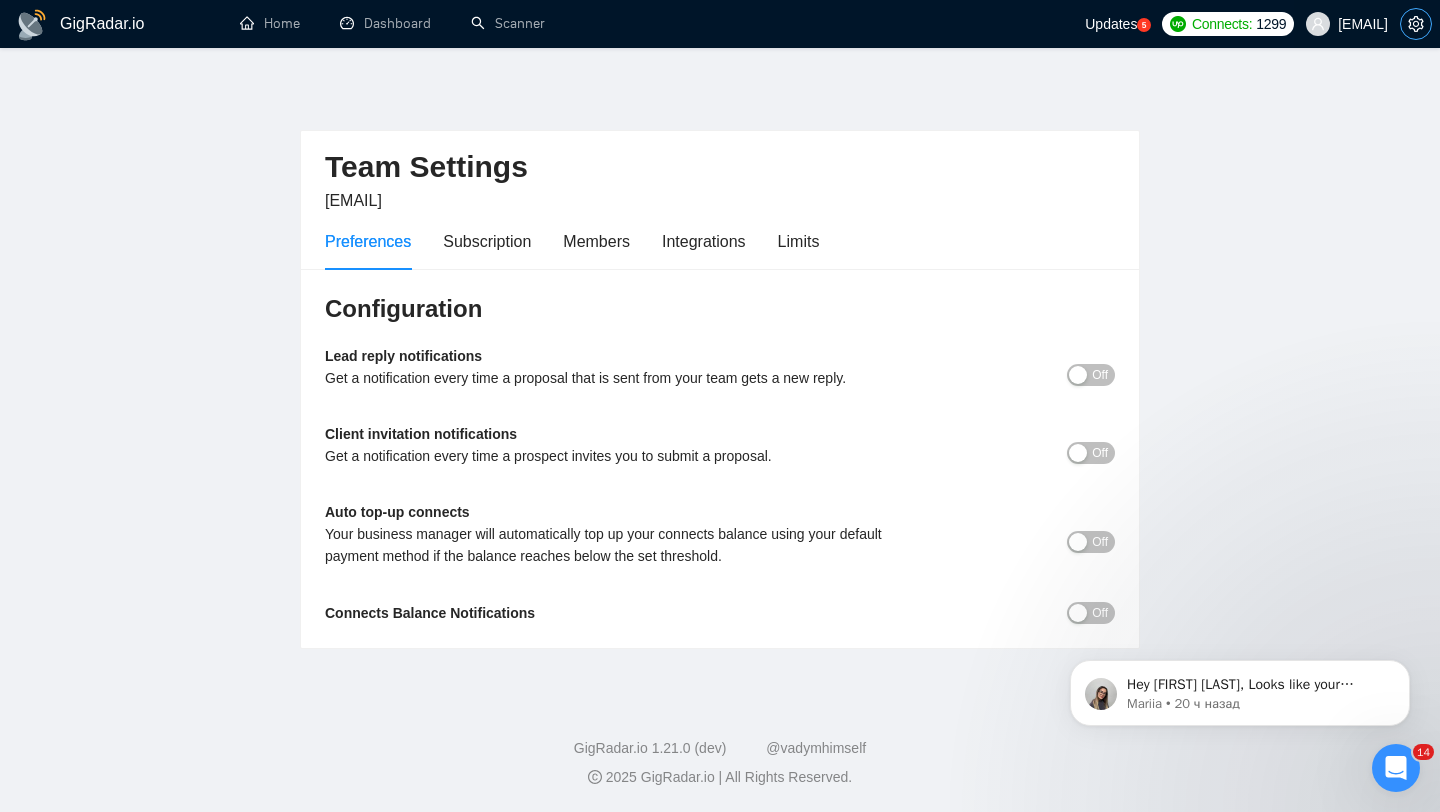 scroll, scrollTop: 0, scrollLeft: 0, axis: both 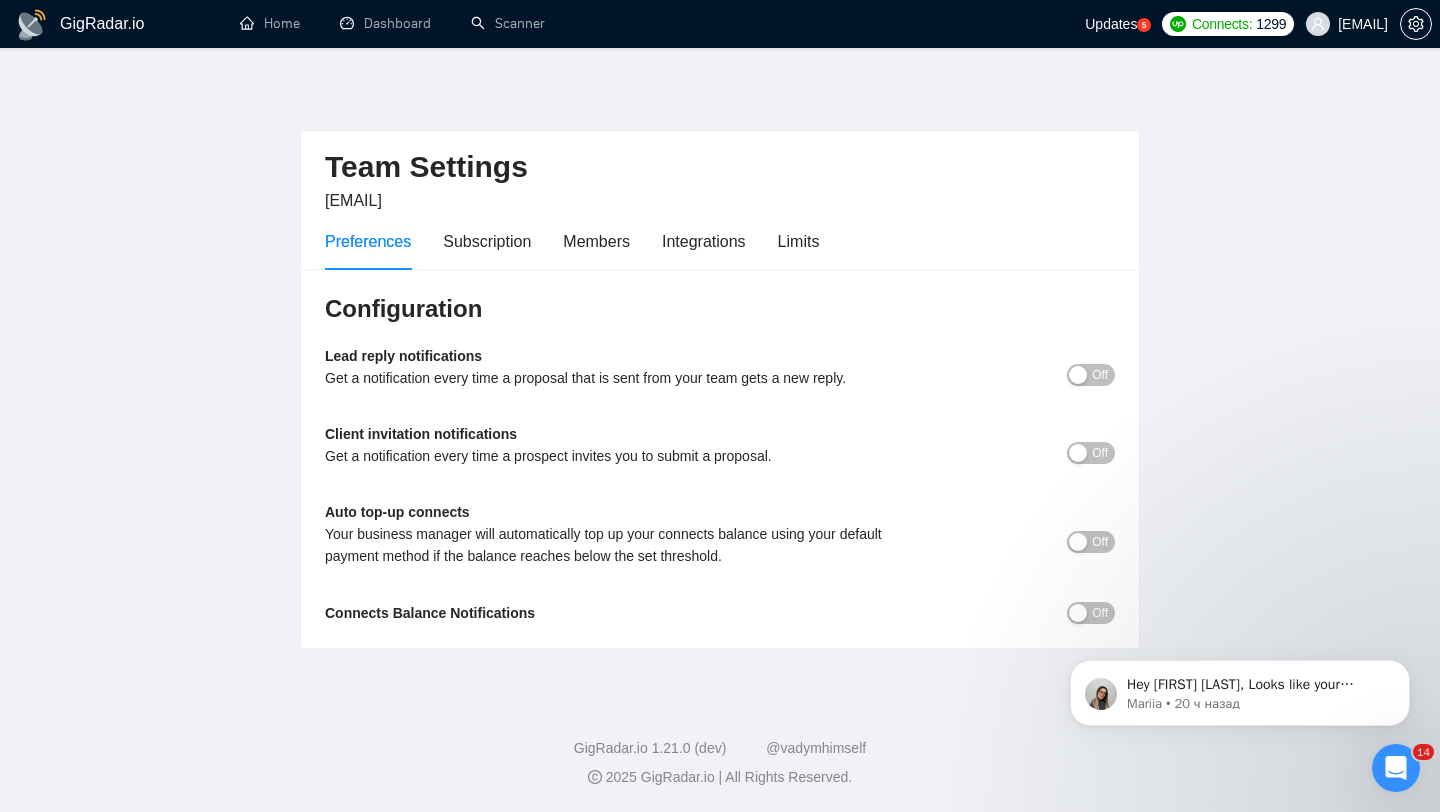 click on "[EMAIL]" at bounding box center [1363, 24] 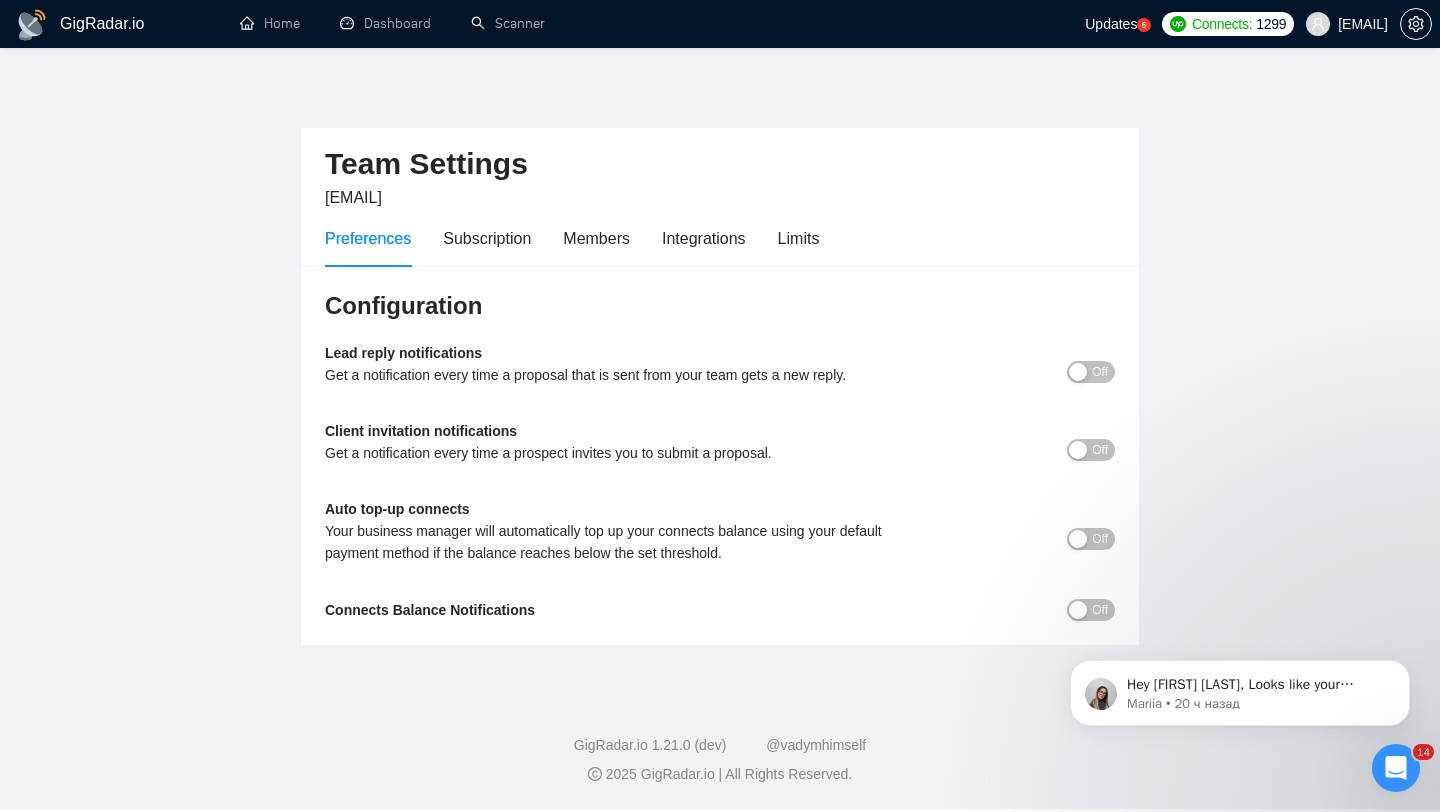 scroll, scrollTop: 0, scrollLeft: 0, axis: both 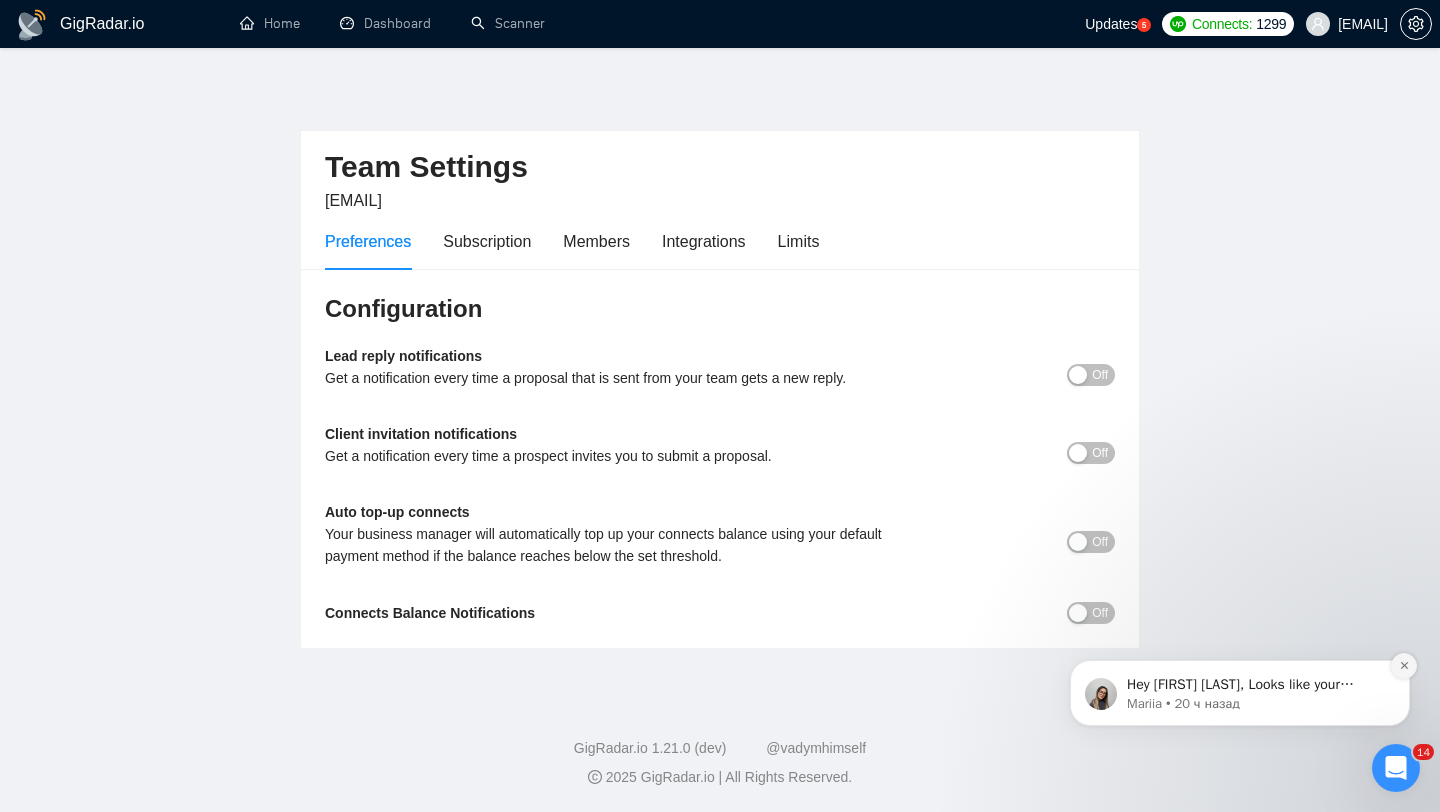 click 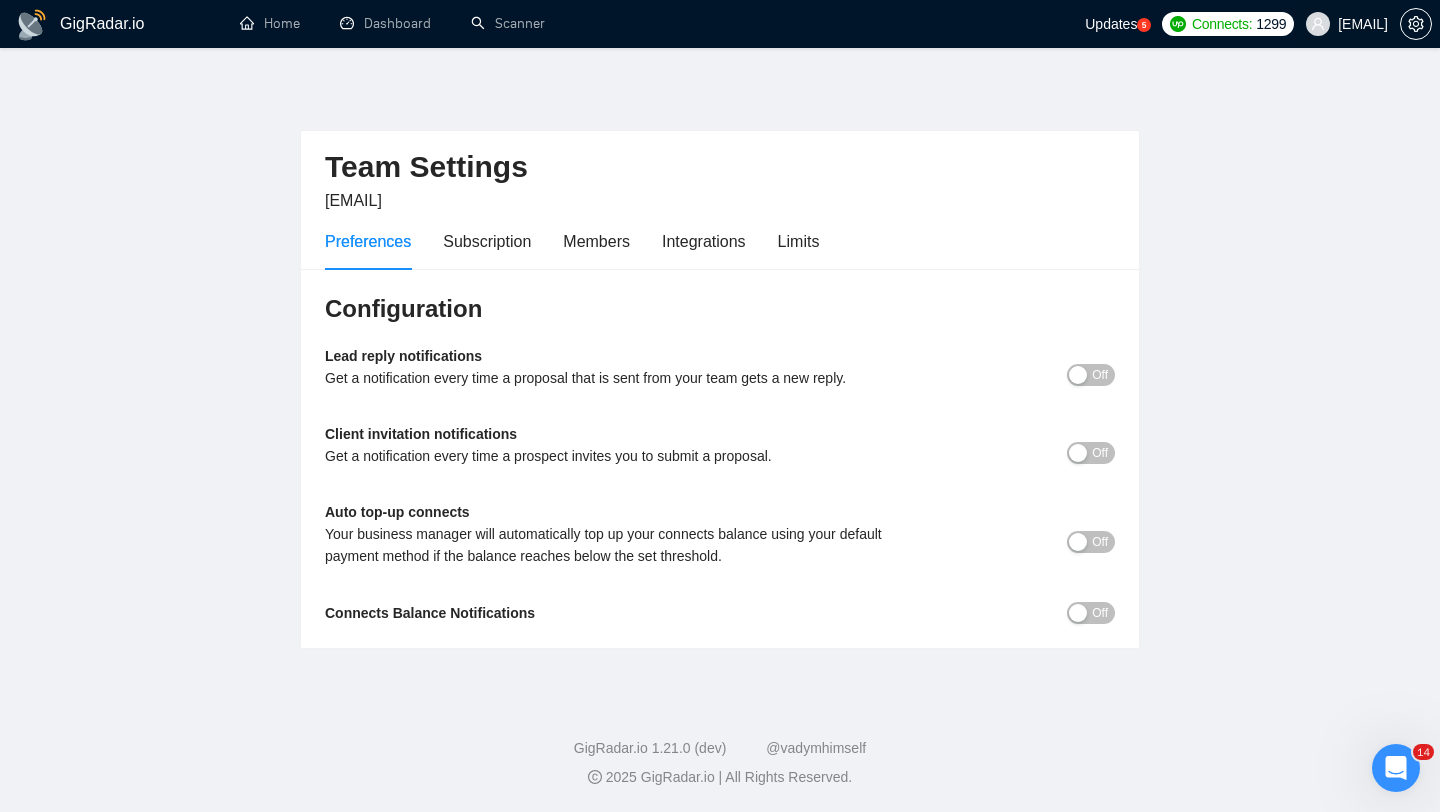 click on "[EMAIL]" at bounding box center [1363, 24] 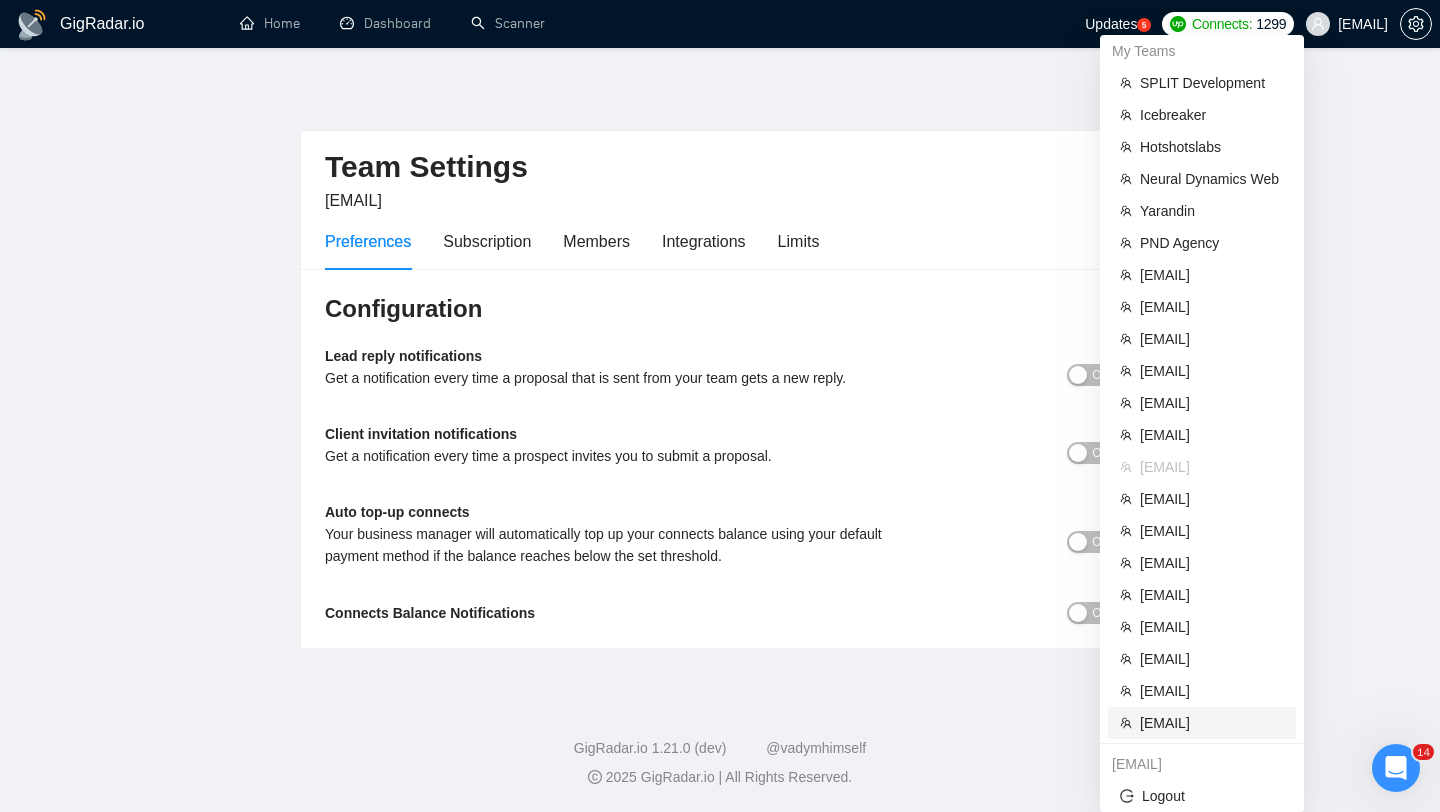click on "[USERNAME]@example.com" at bounding box center (1212, 723) 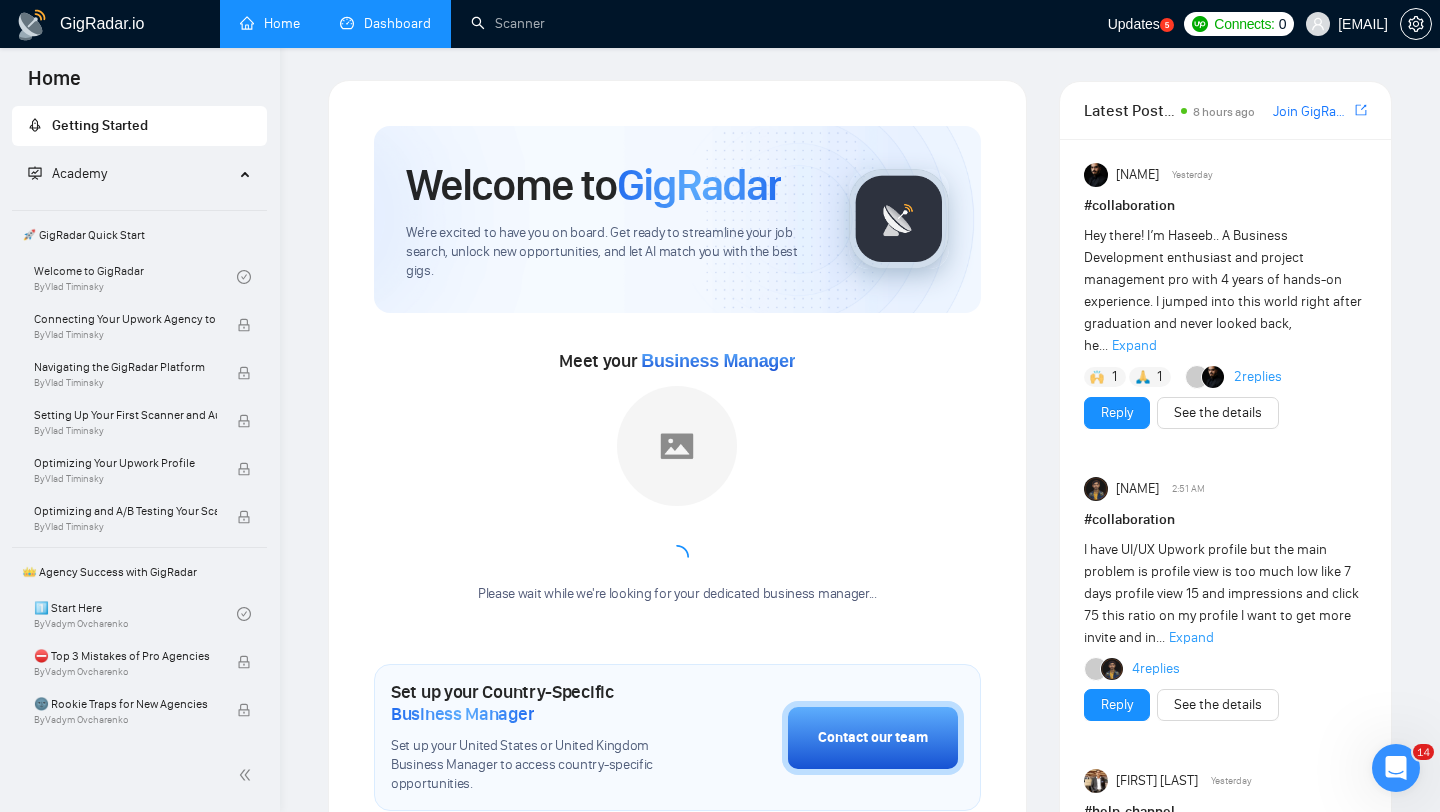 click on "Dashboard" at bounding box center [385, 23] 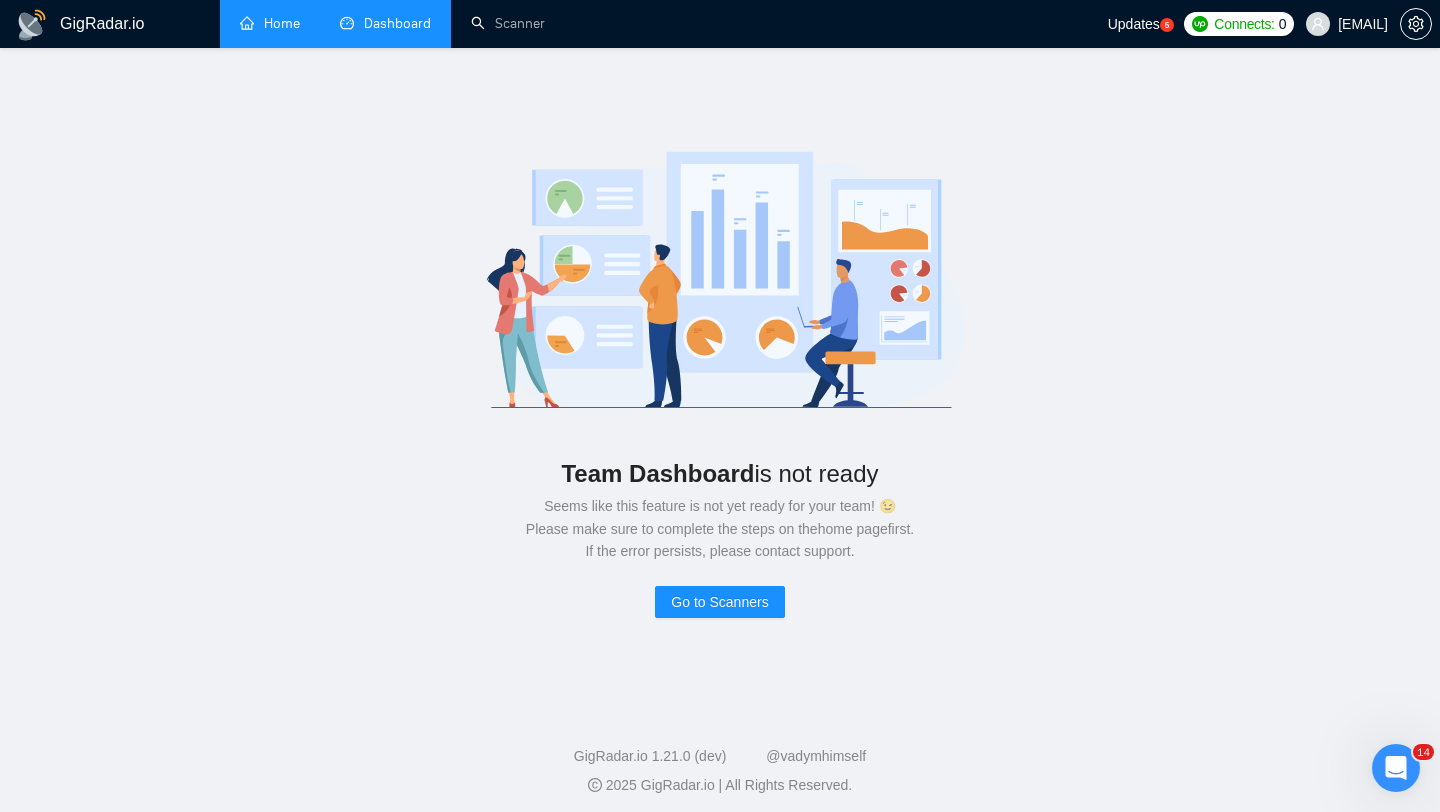 click on "Home" at bounding box center [270, 23] 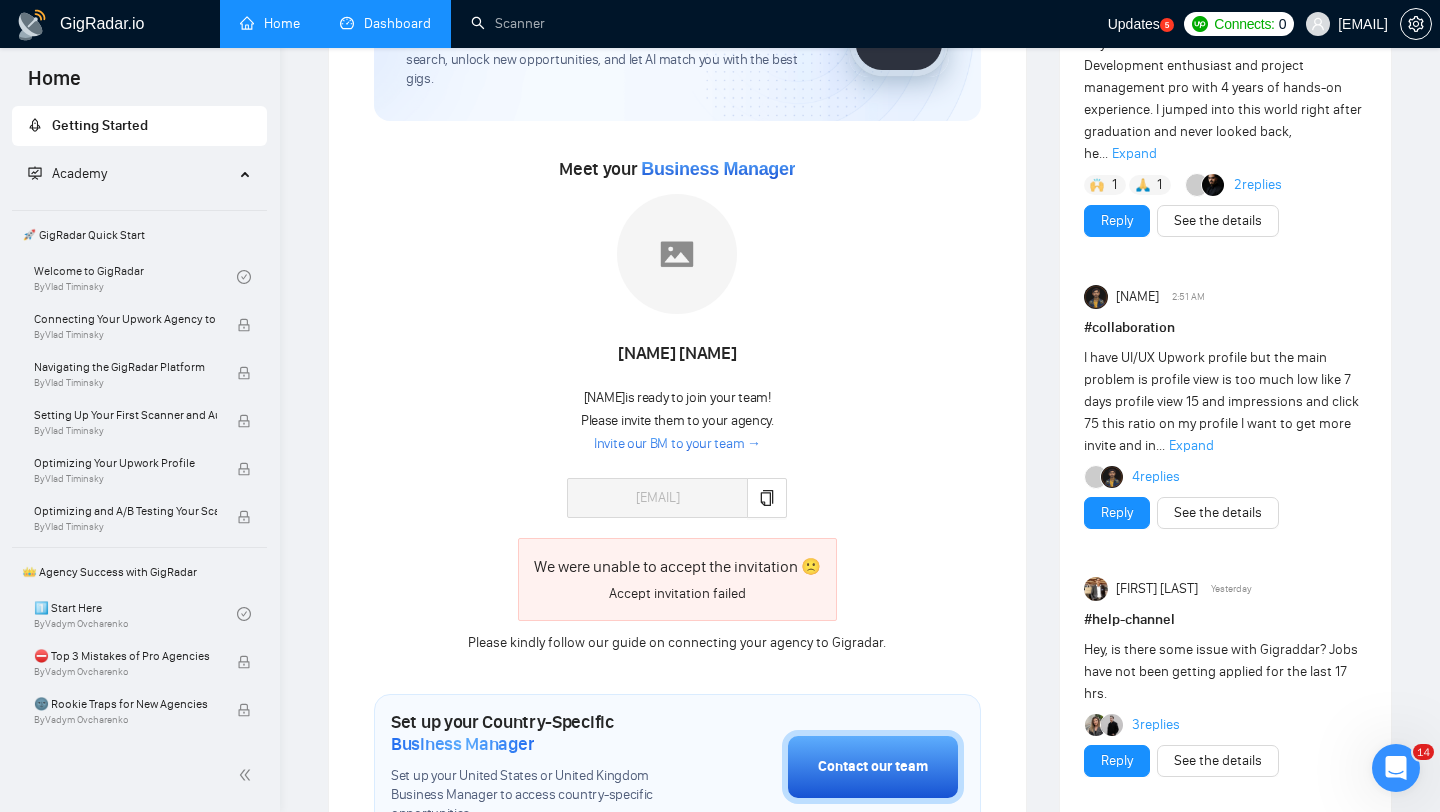 scroll, scrollTop: 216, scrollLeft: 0, axis: vertical 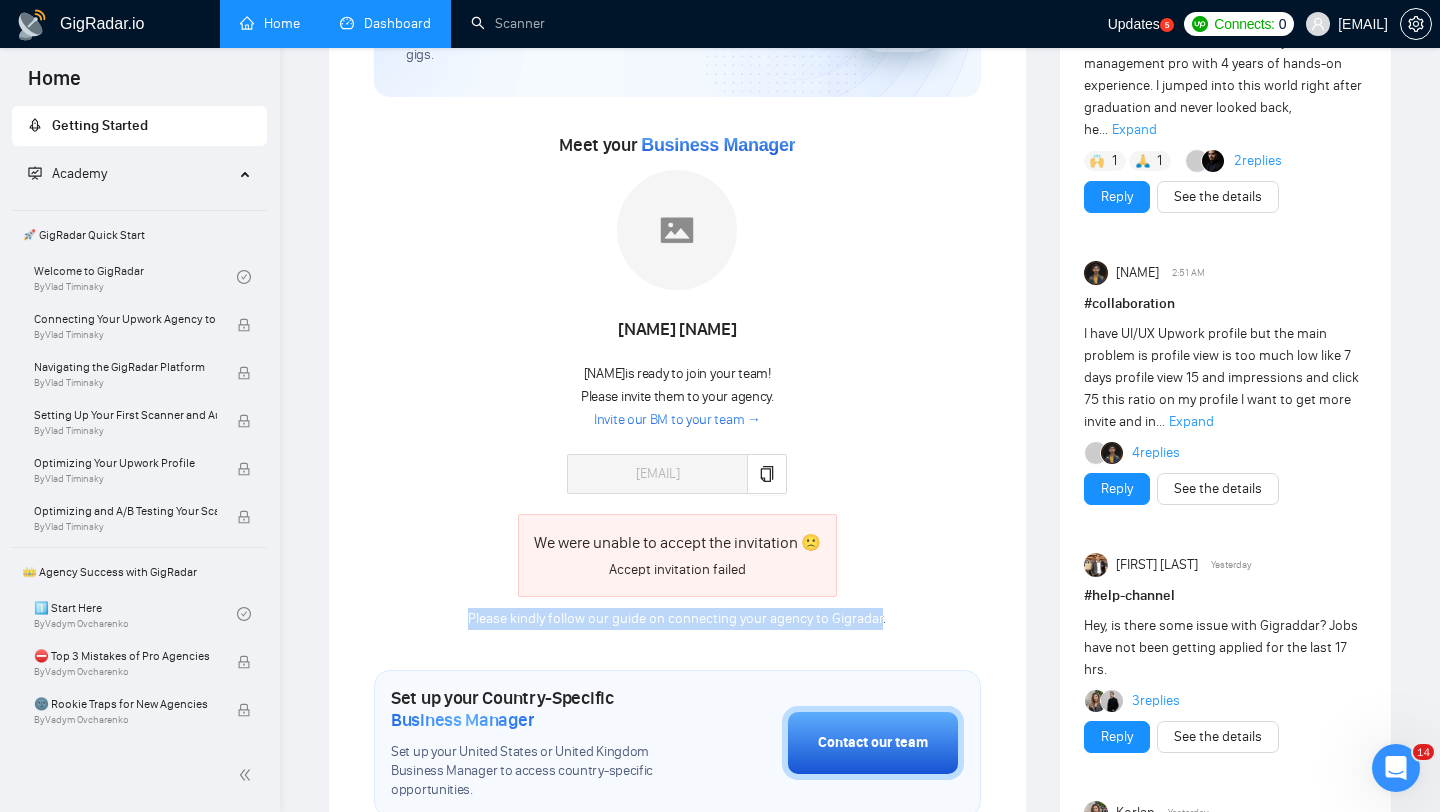 drag, startPoint x: 464, startPoint y: 616, endPoint x: 882, endPoint y: 618, distance: 418.0048 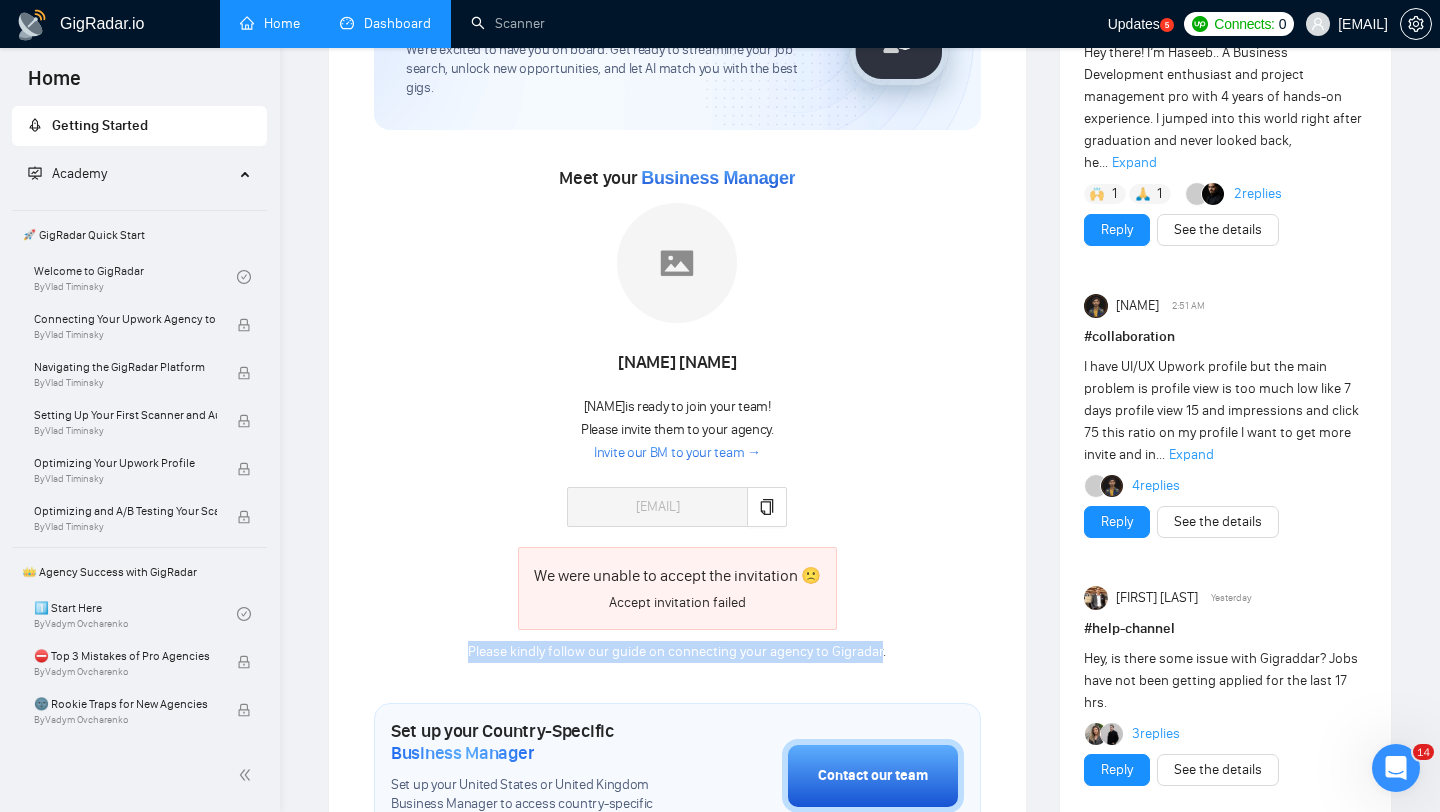 scroll, scrollTop: 184, scrollLeft: 0, axis: vertical 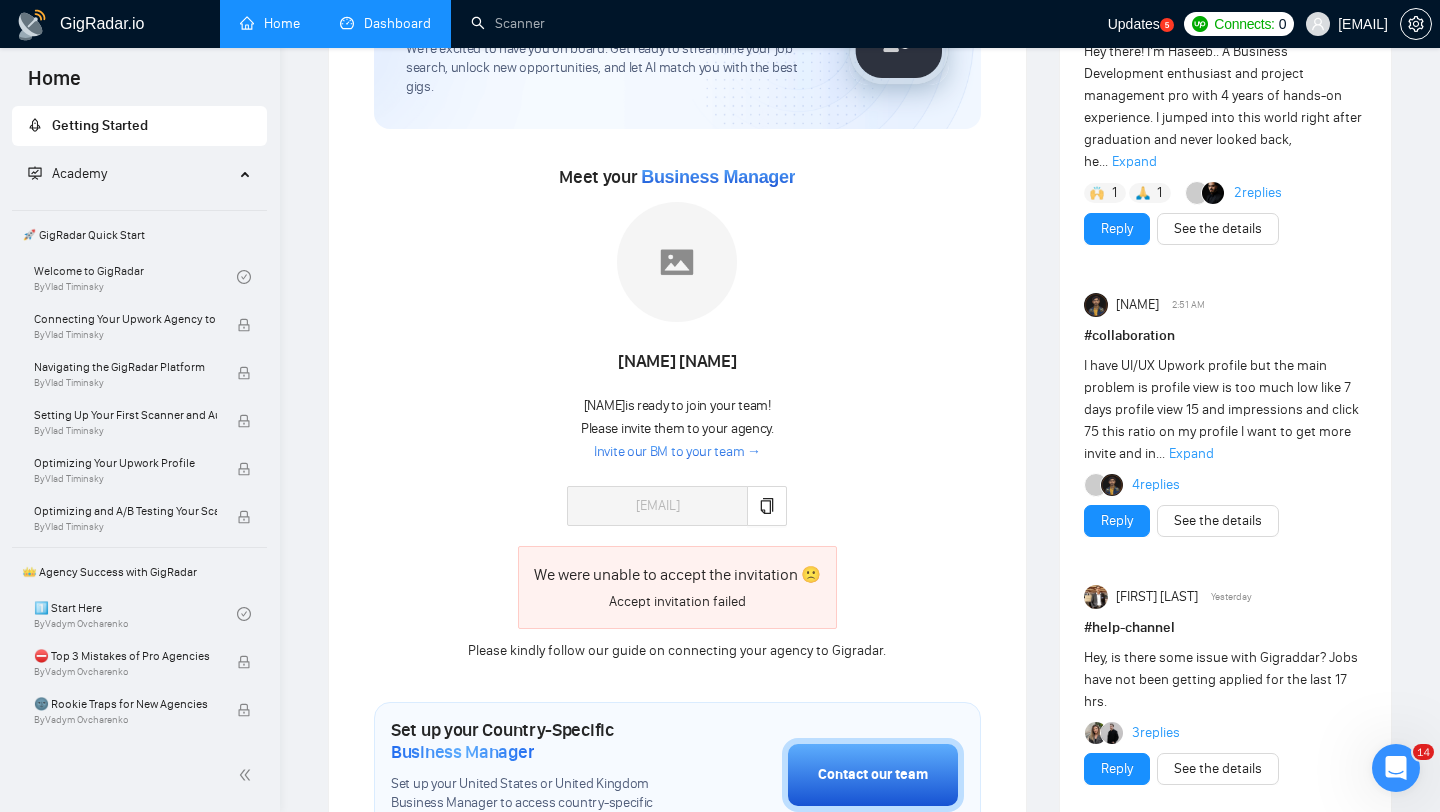 click on "Kamaludin   Kamaludin" at bounding box center [677, 362] 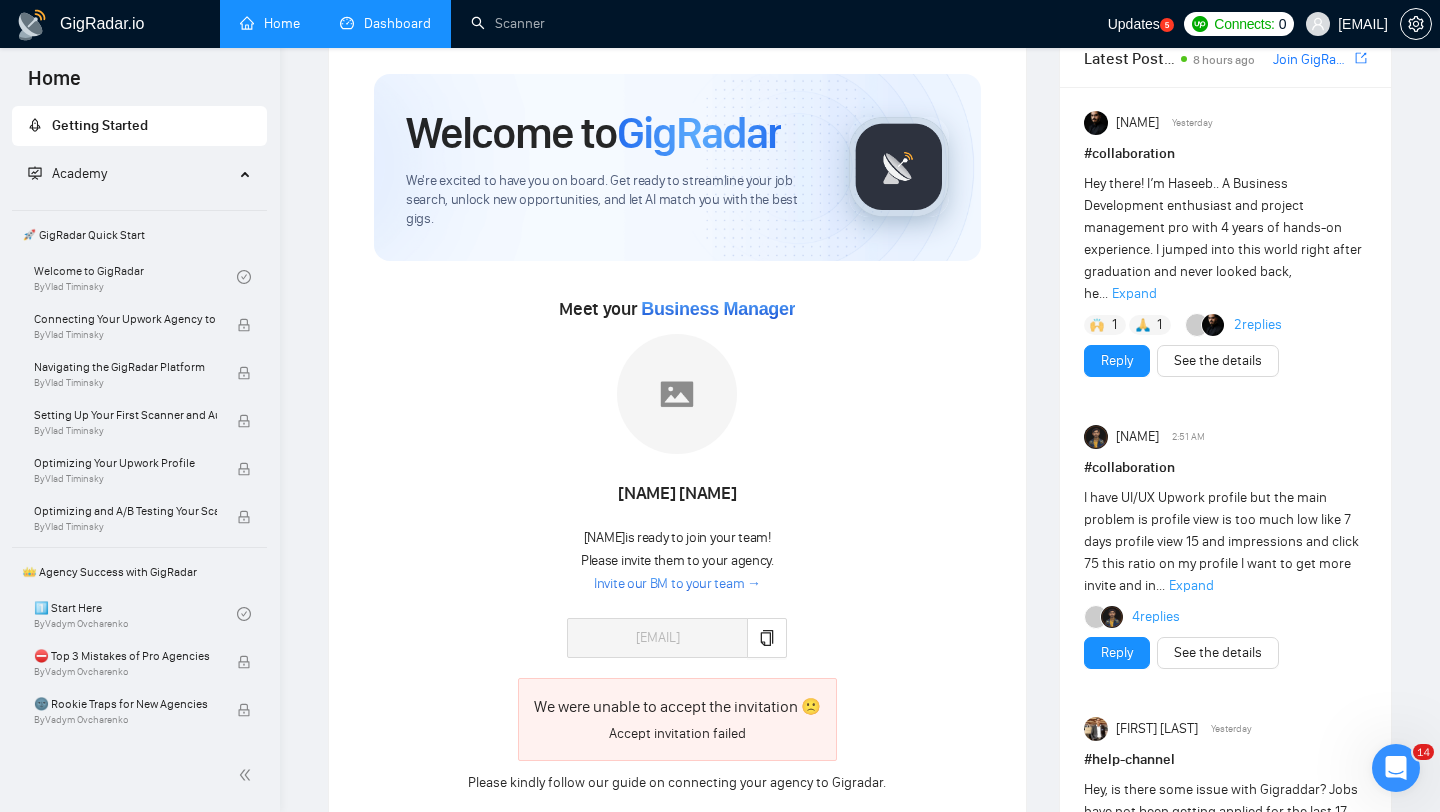 scroll, scrollTop: 0, scrollLeft: 0, axis: both 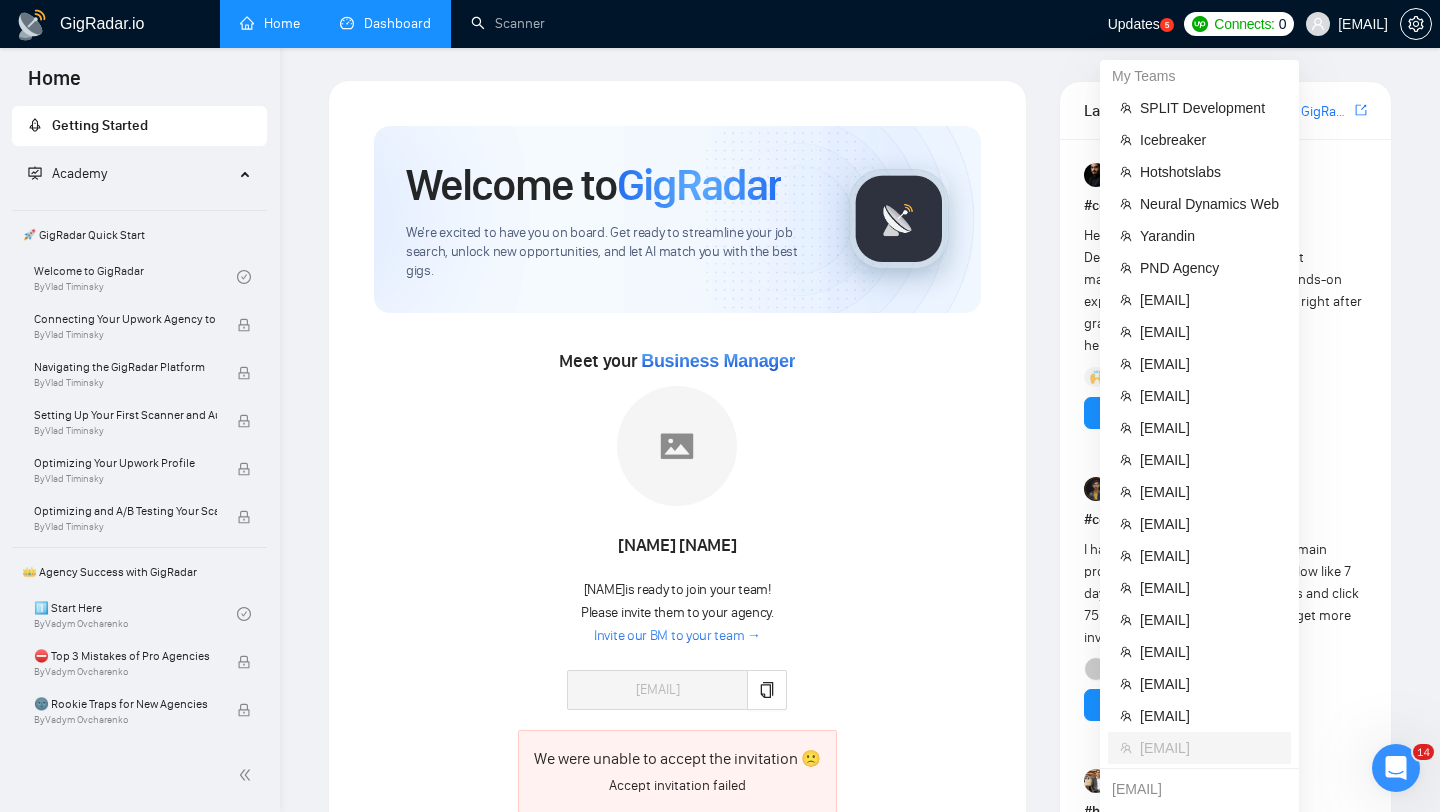 click on "[USERNAME]@example.com" at bounding box center (1363, 24) 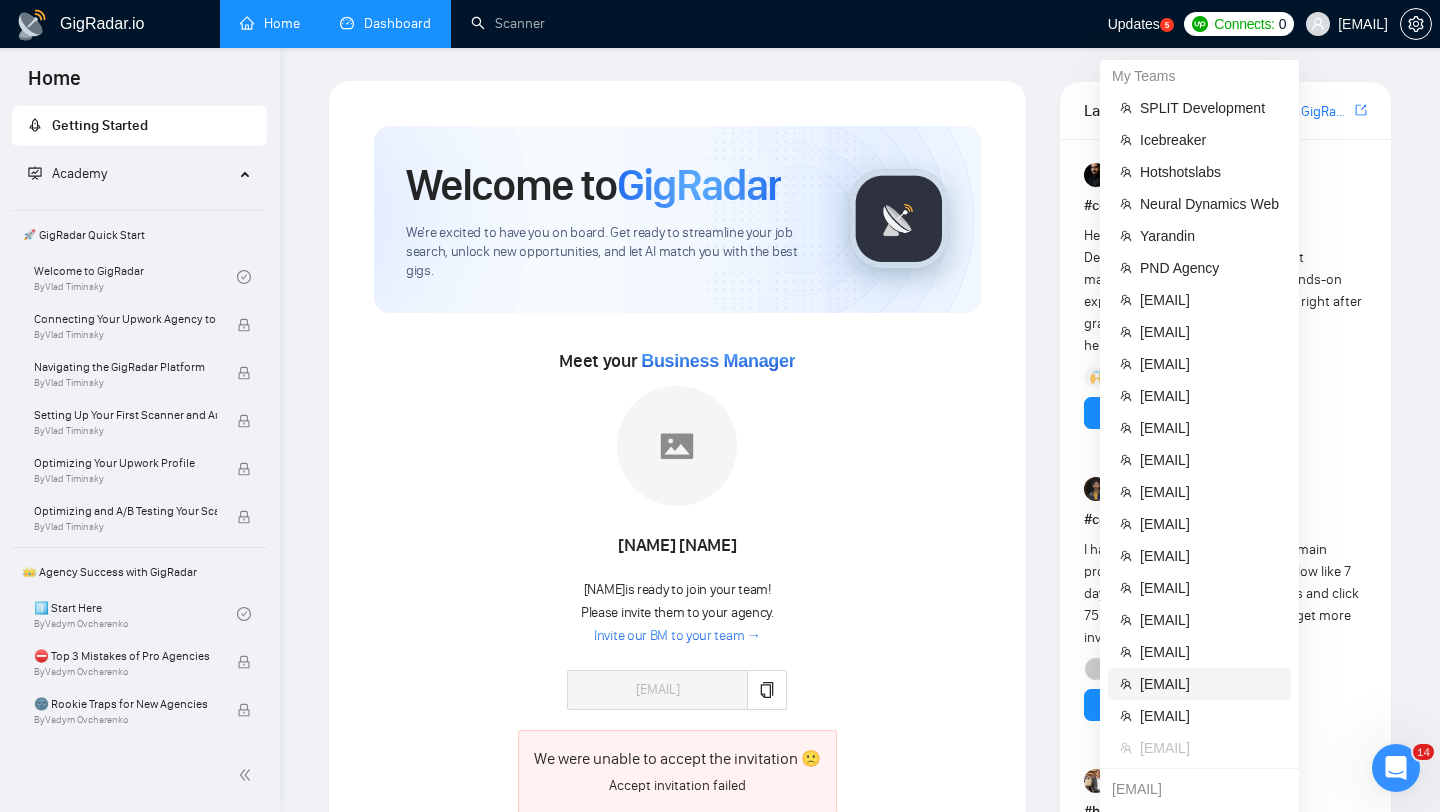 click on "[USERNAME]@example.com" at bounding box center [1209, 684] 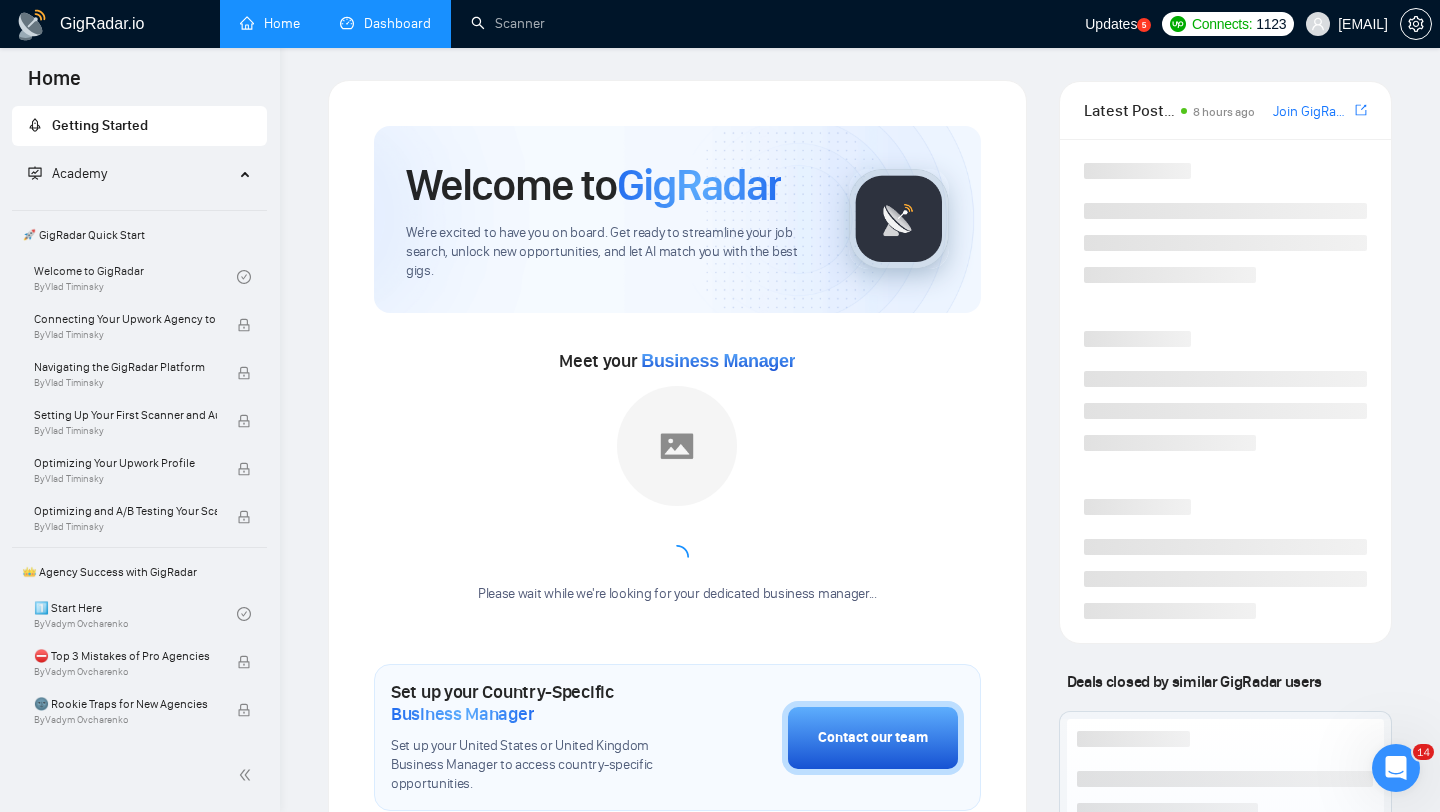 click on "Dashboard" at bounding box center [385, 23] 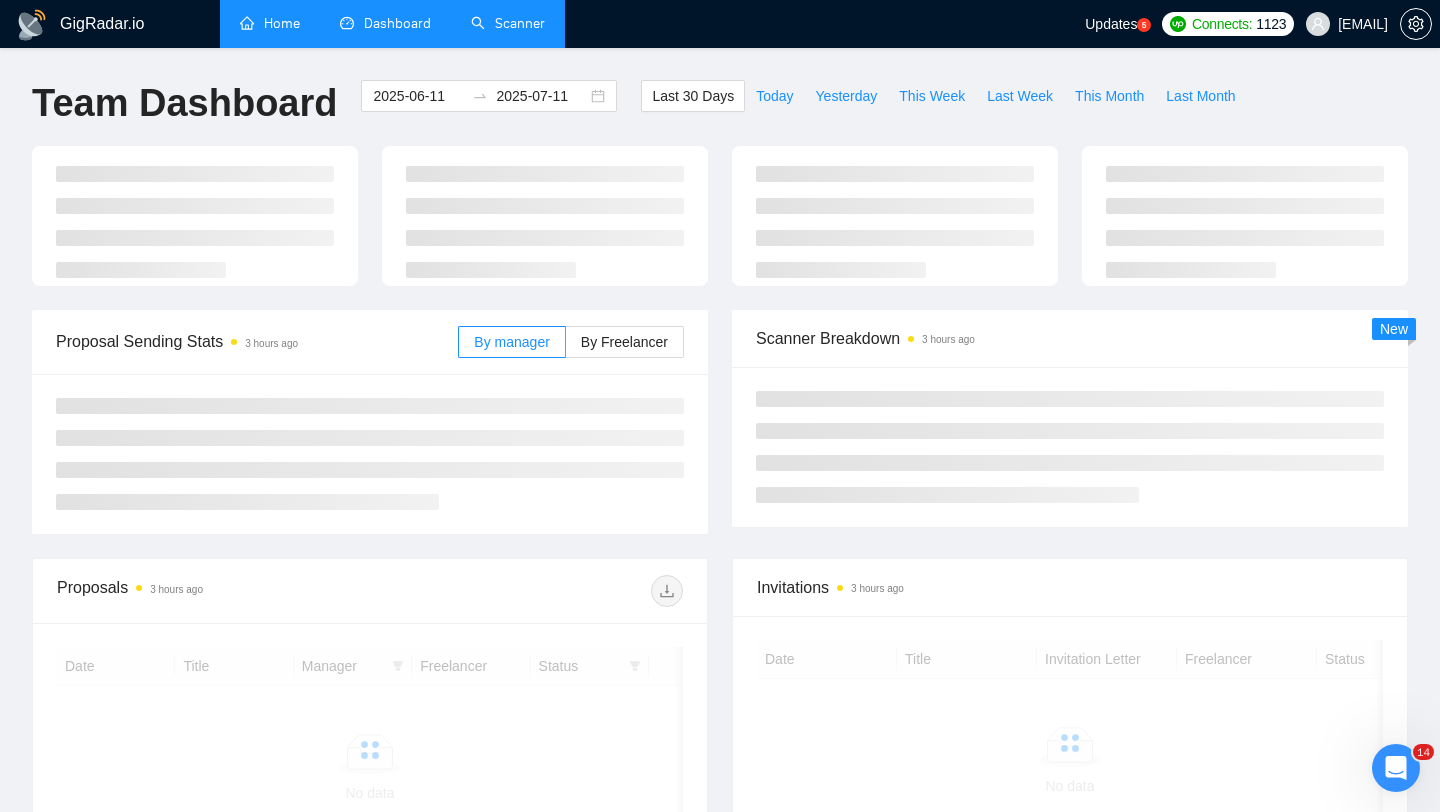 click on "Scanner" at bounding box center [508, 23] 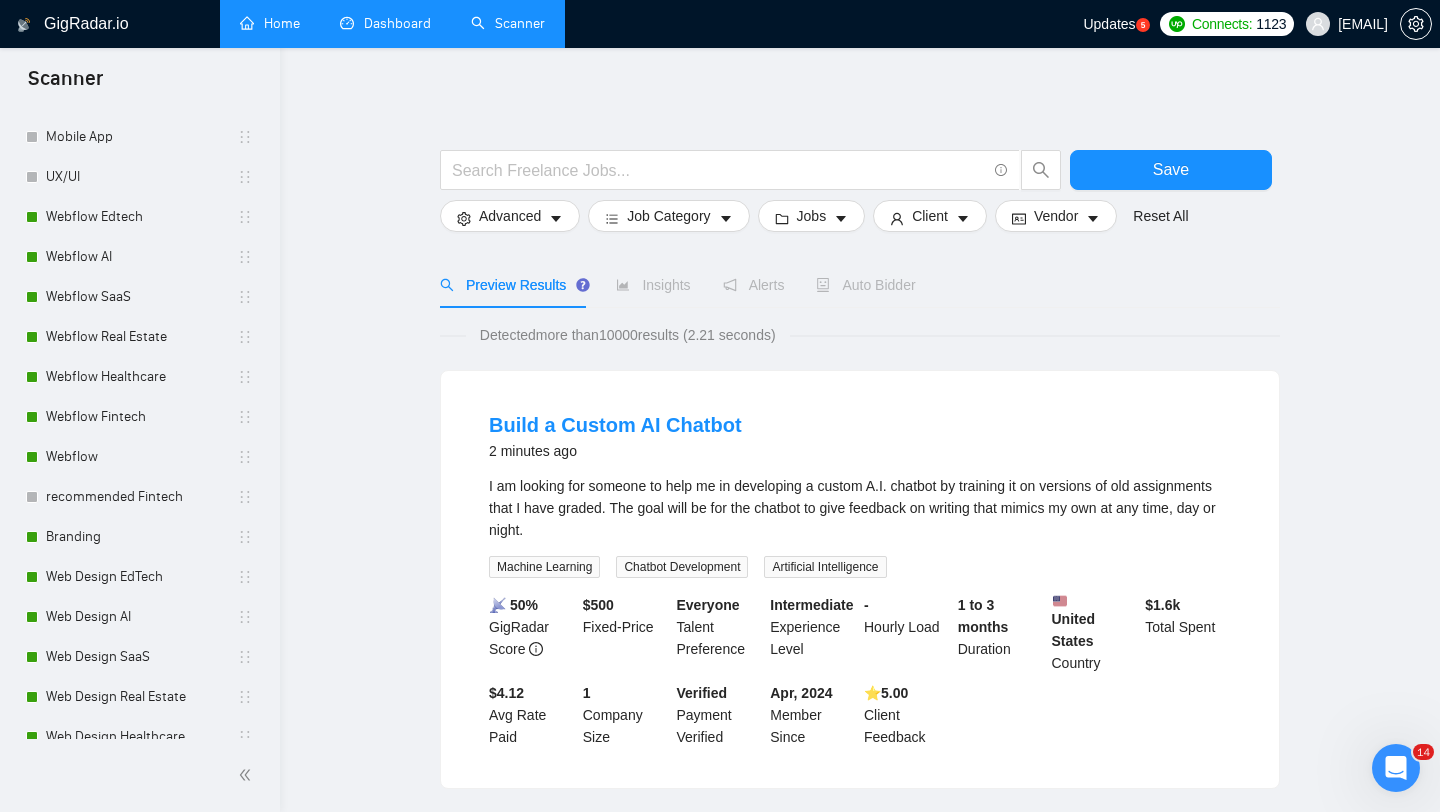 scroll, scrollTop: 263, scrollLeft: 0, axis: vertical 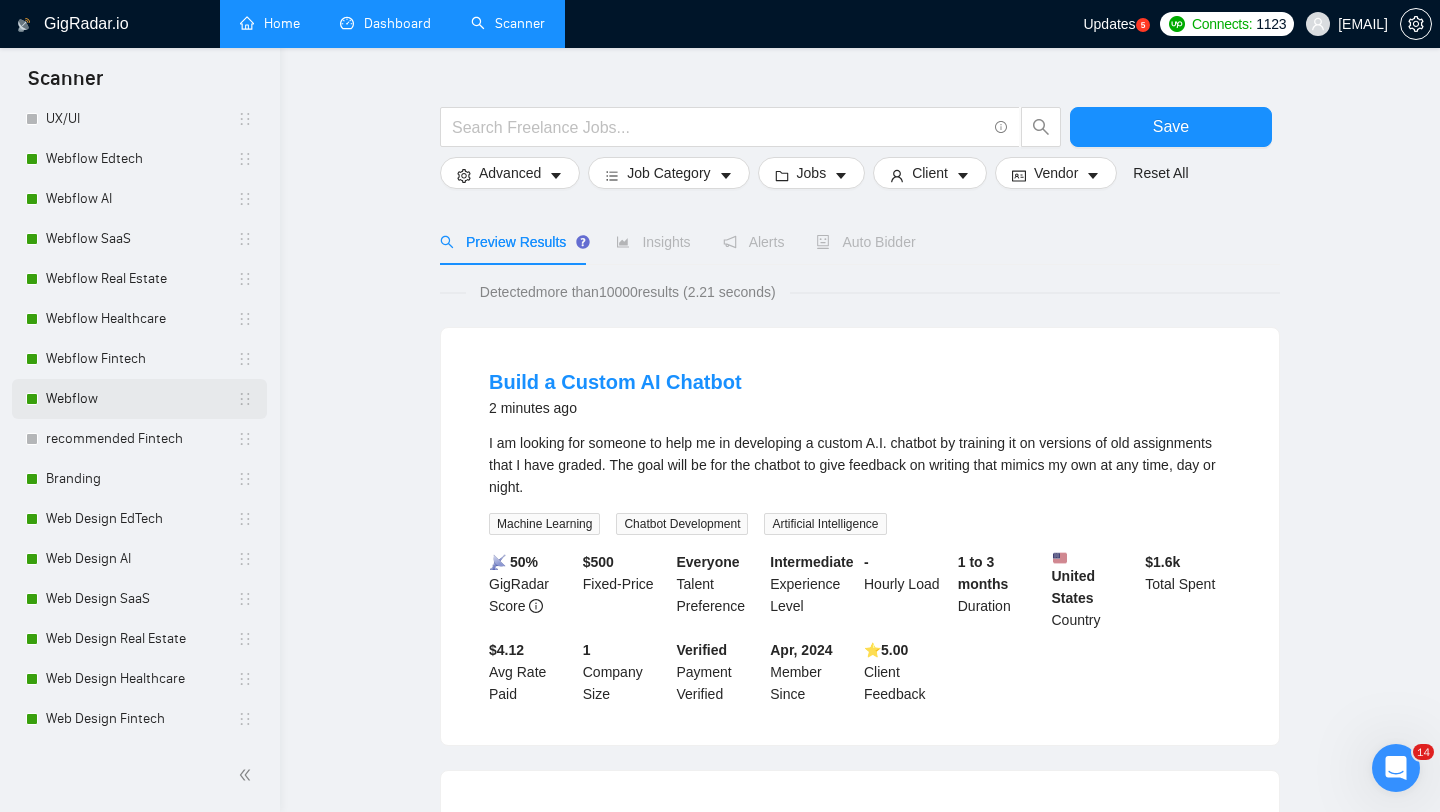 click on "Webflow" at bounding box center (141, 399) 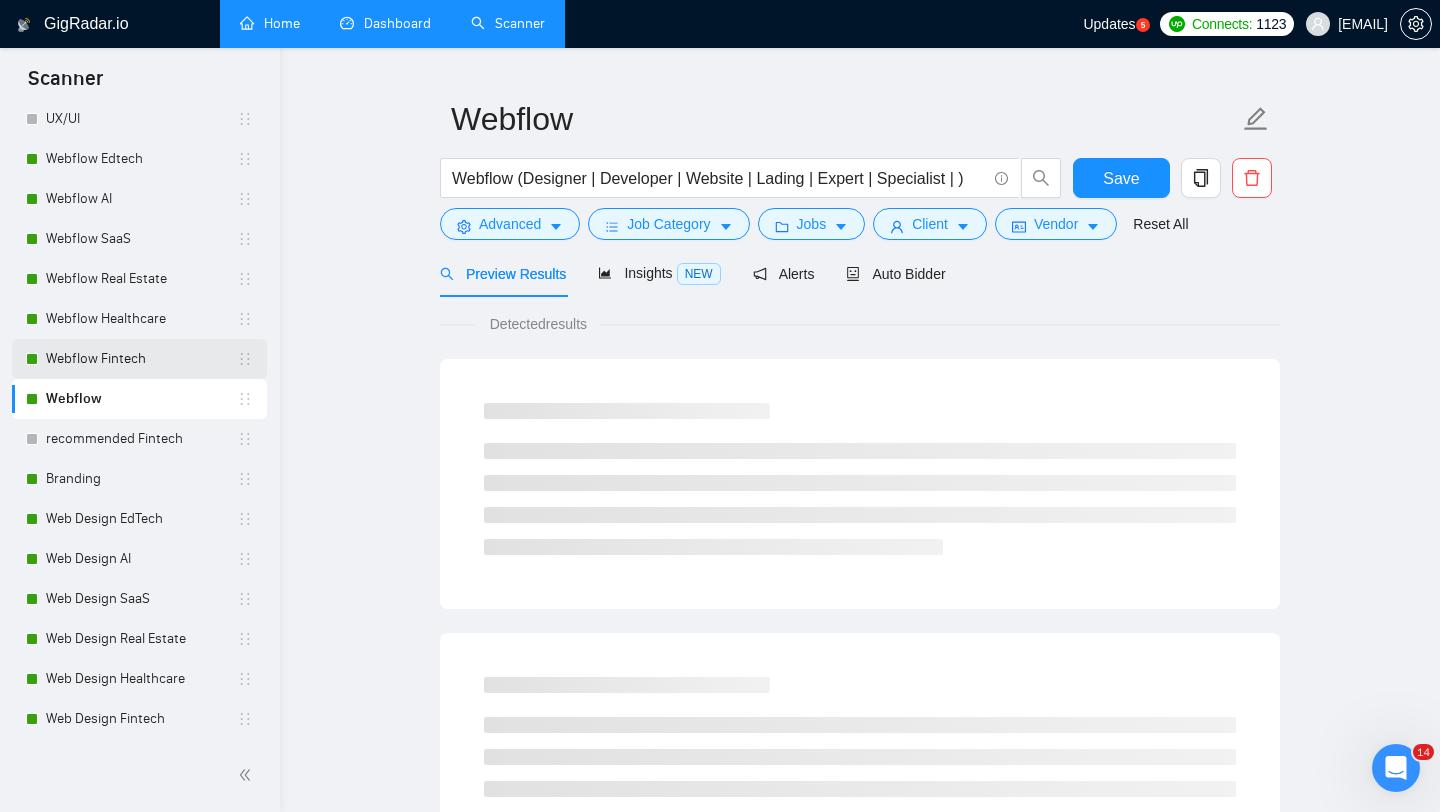 scroll, scrollTop: 0, scrollLeft: 0, axis: both 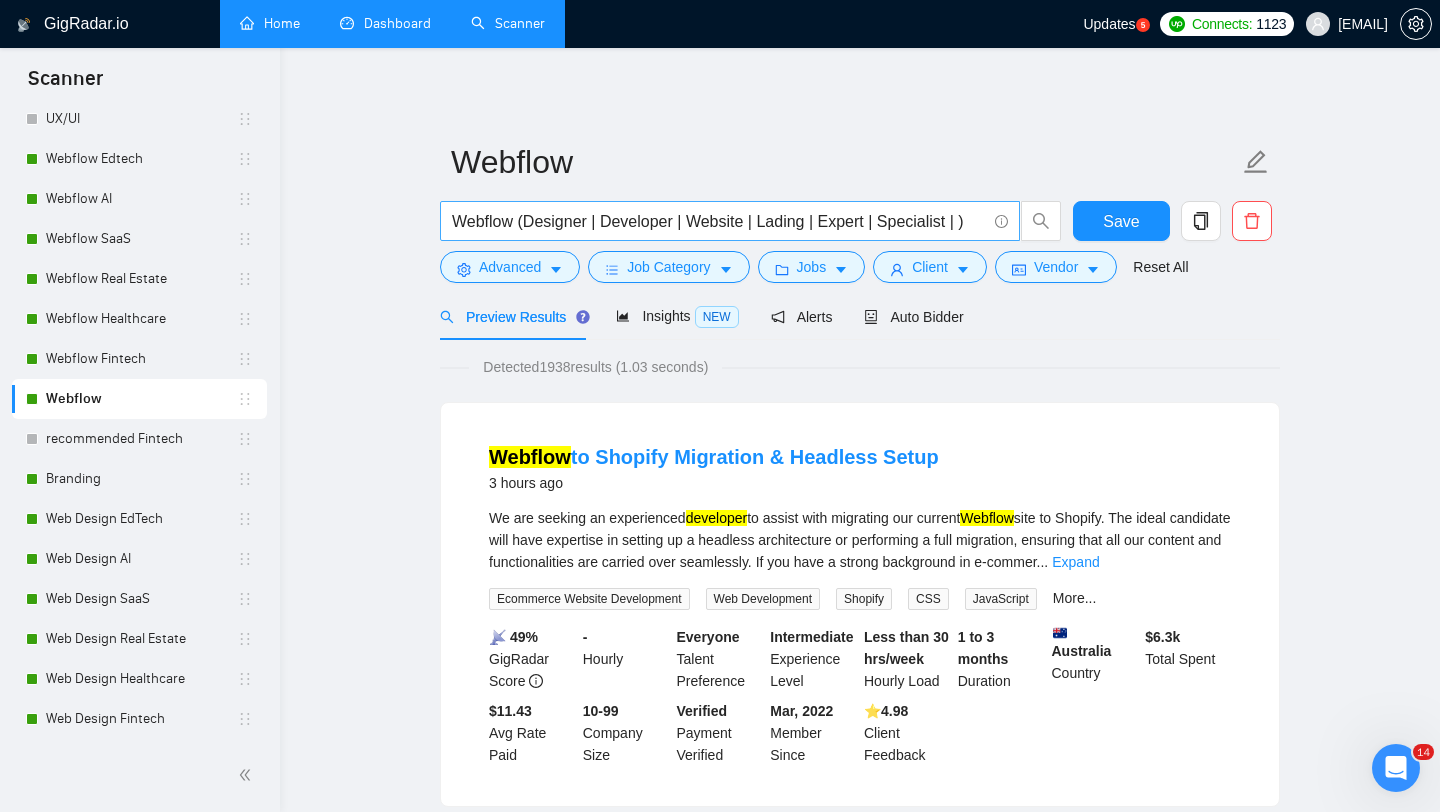 click on "Webflow (Designer | Developer | Website | Lading | Expert | Specialist | )" at bounding box center [719, 221] 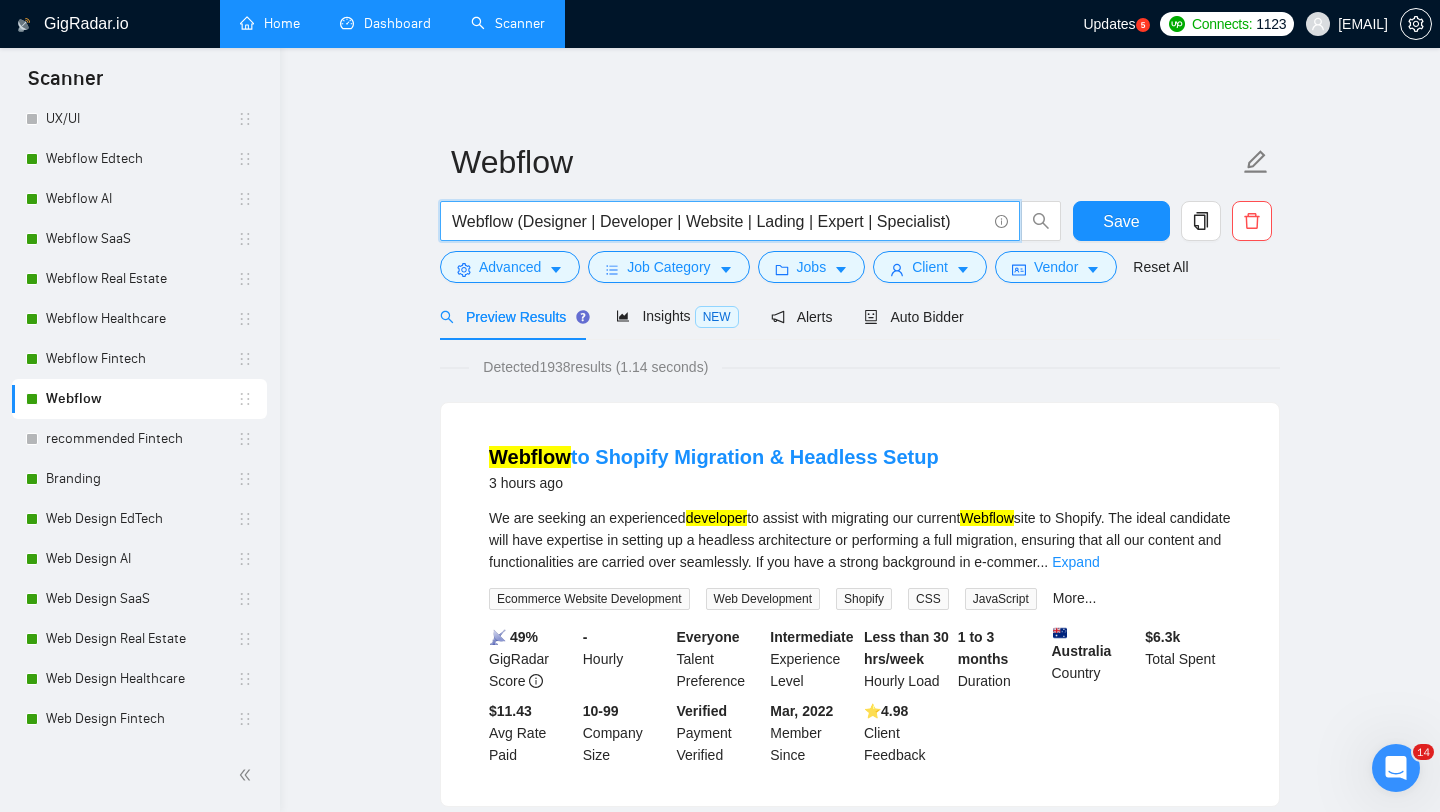 click on "Webflow (Designer | Developer | Website | Lading | Expert | Specialist)" at bounding box center [719, 221] 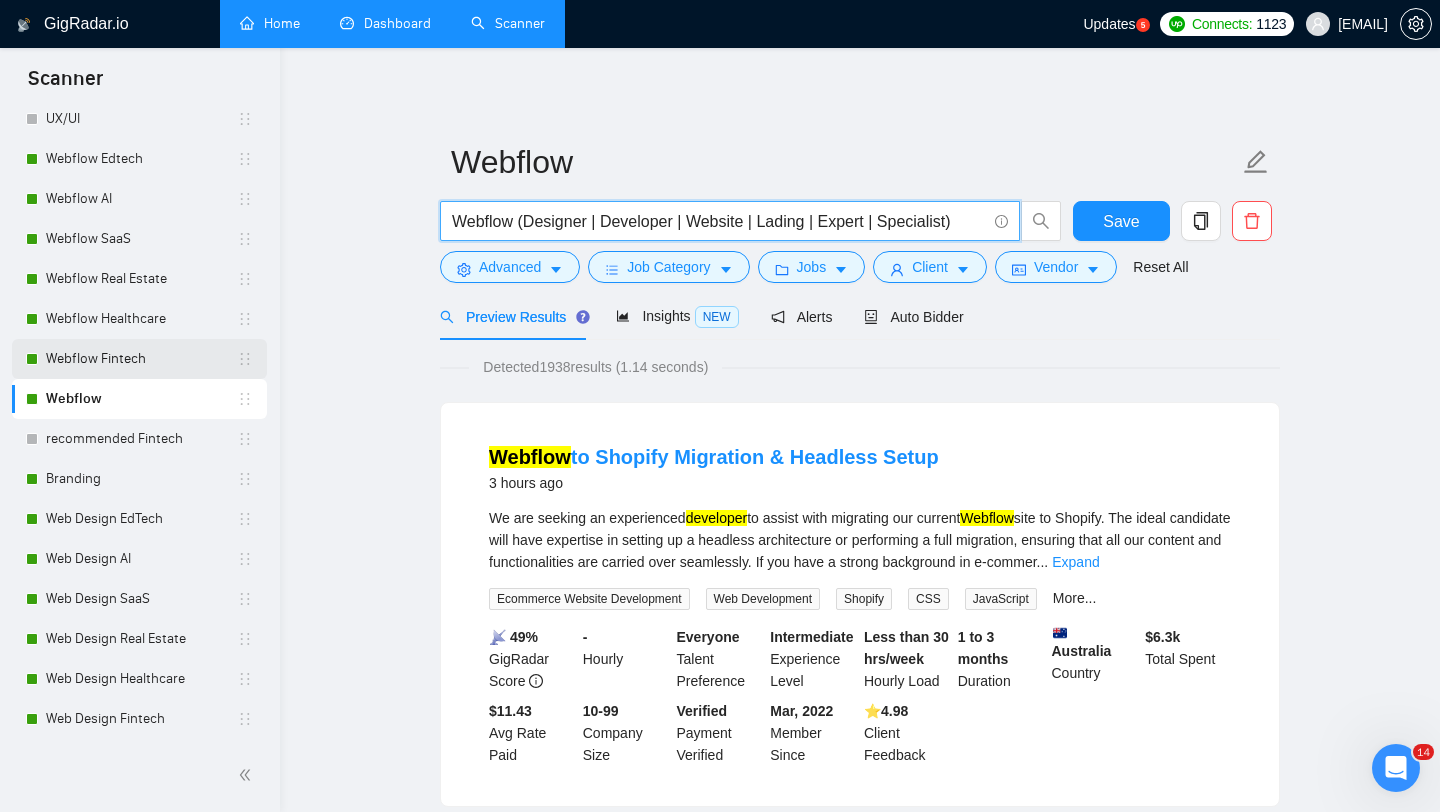 type on "Webflow (Designer | Developer | Website | Lading | Expert | Specialist)" 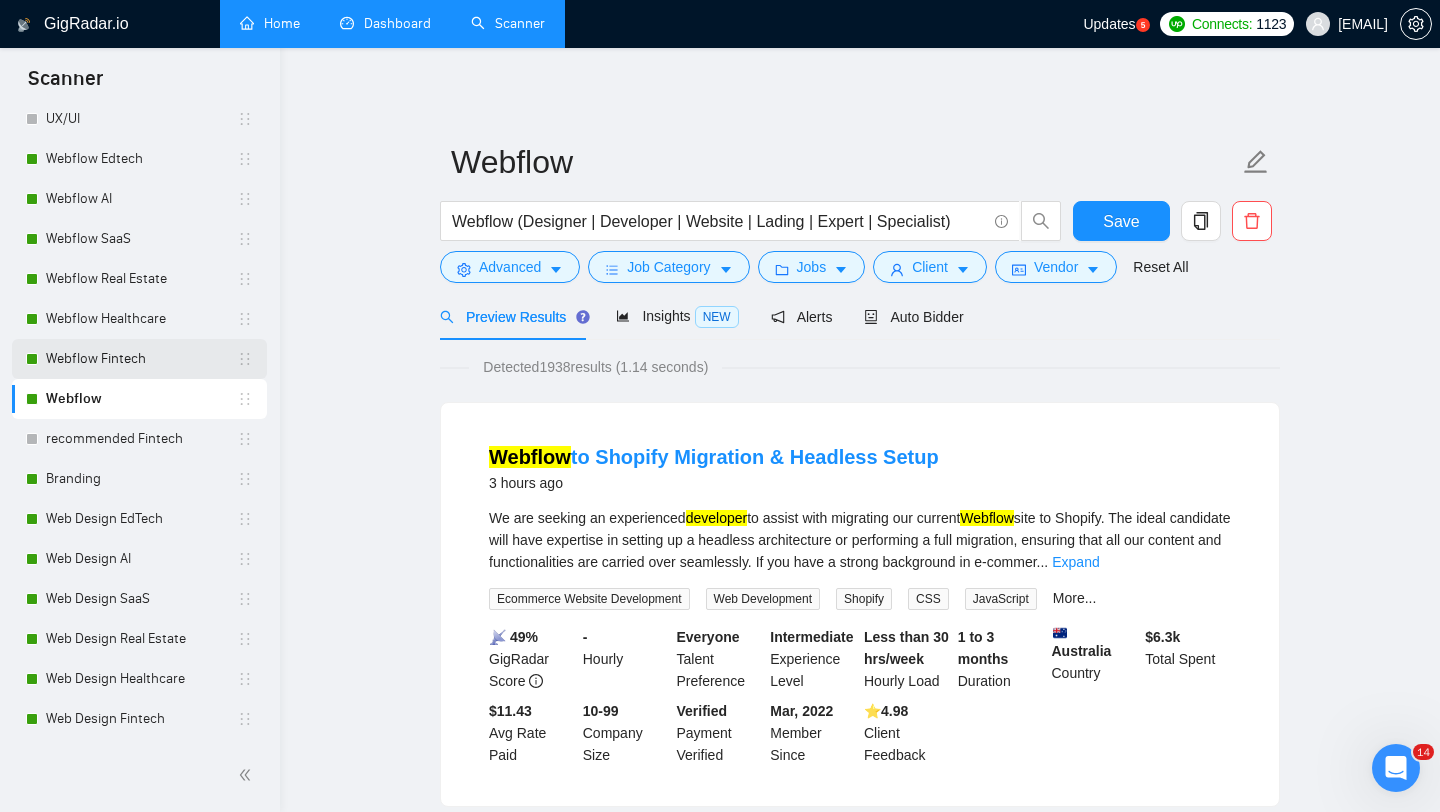 click on "Webflow Fintech" at bounding box center (141, 359) 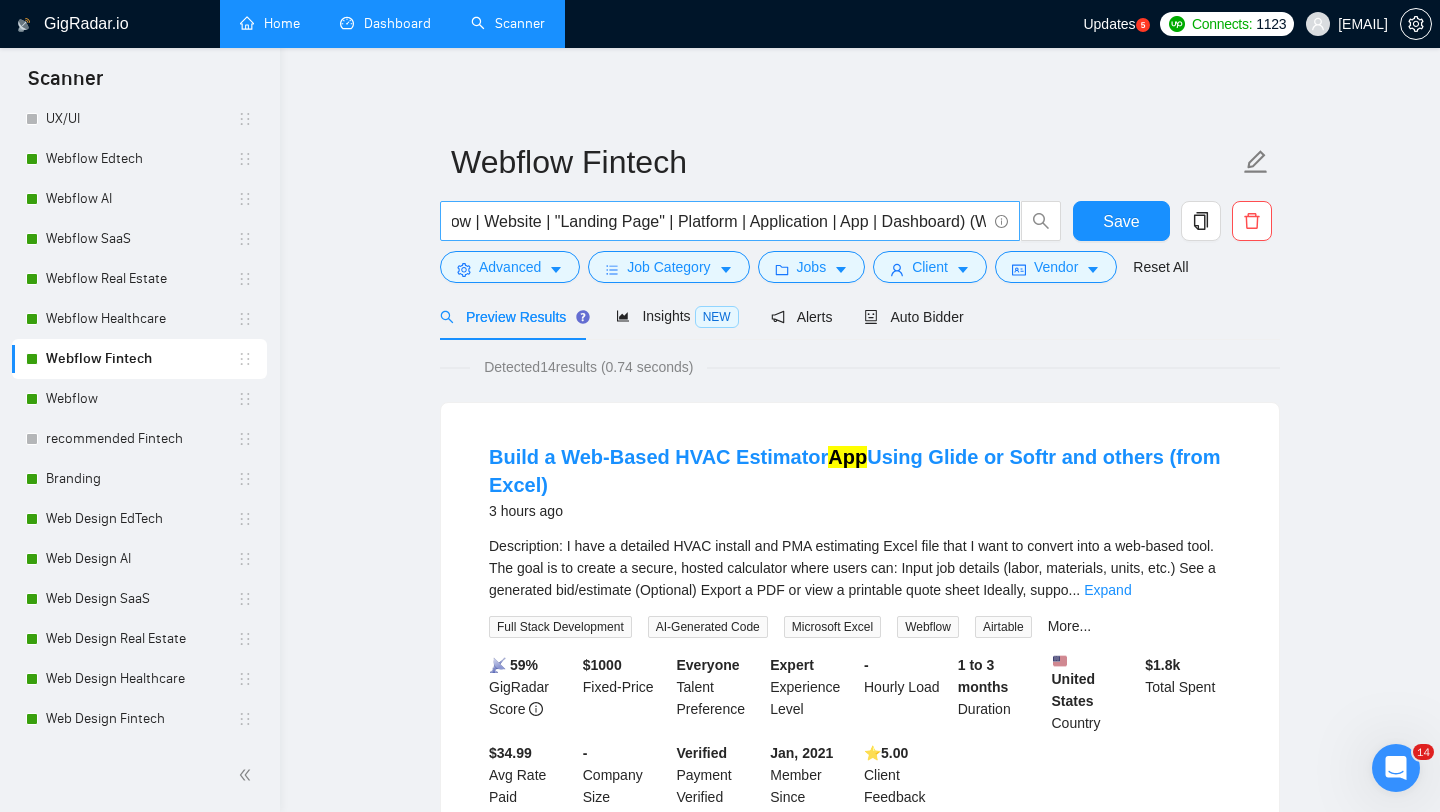 scroll, scrollTop: 0, scrollLeft: 1542, axis: horizontal 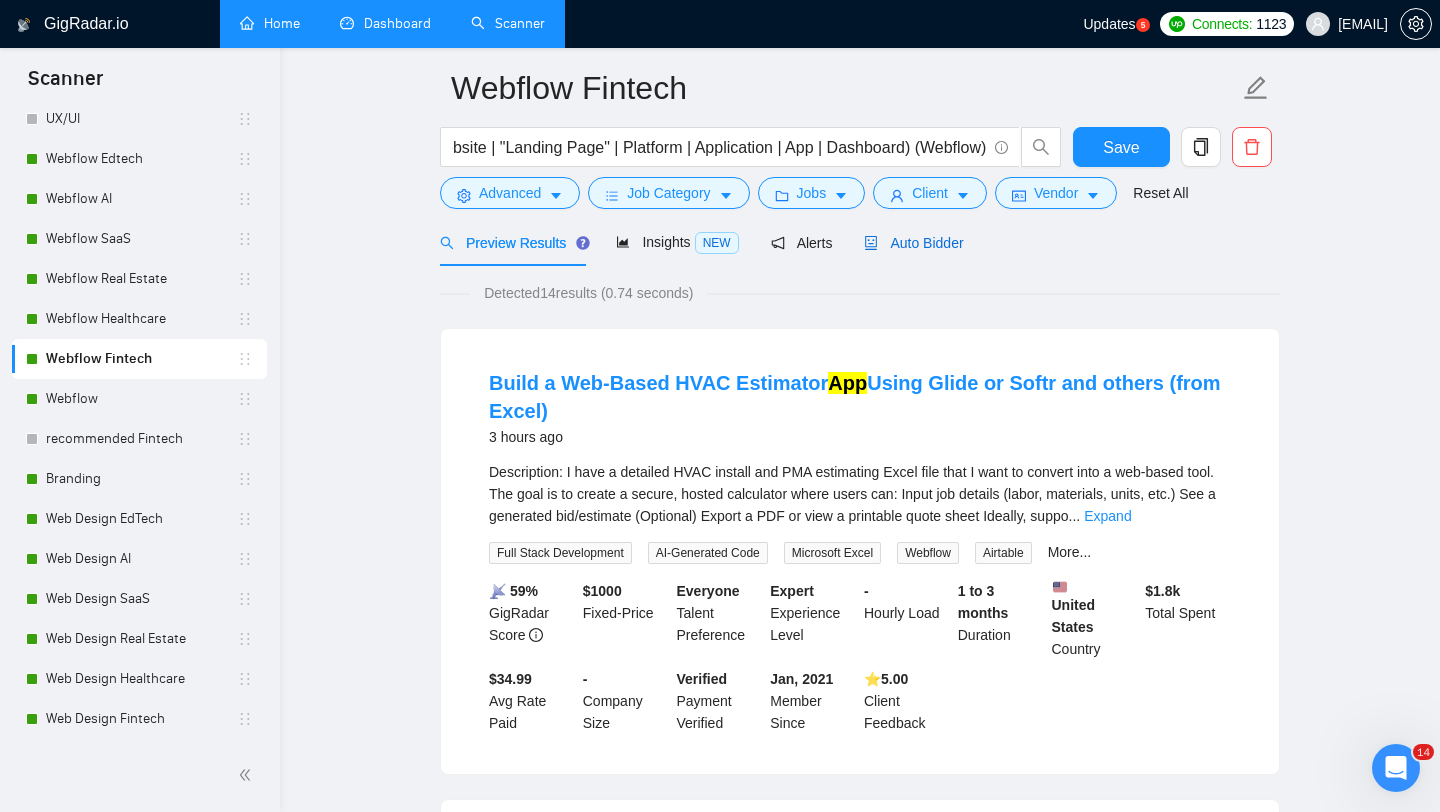 click on "Auto Bidder" at bounding box center (913, 243) 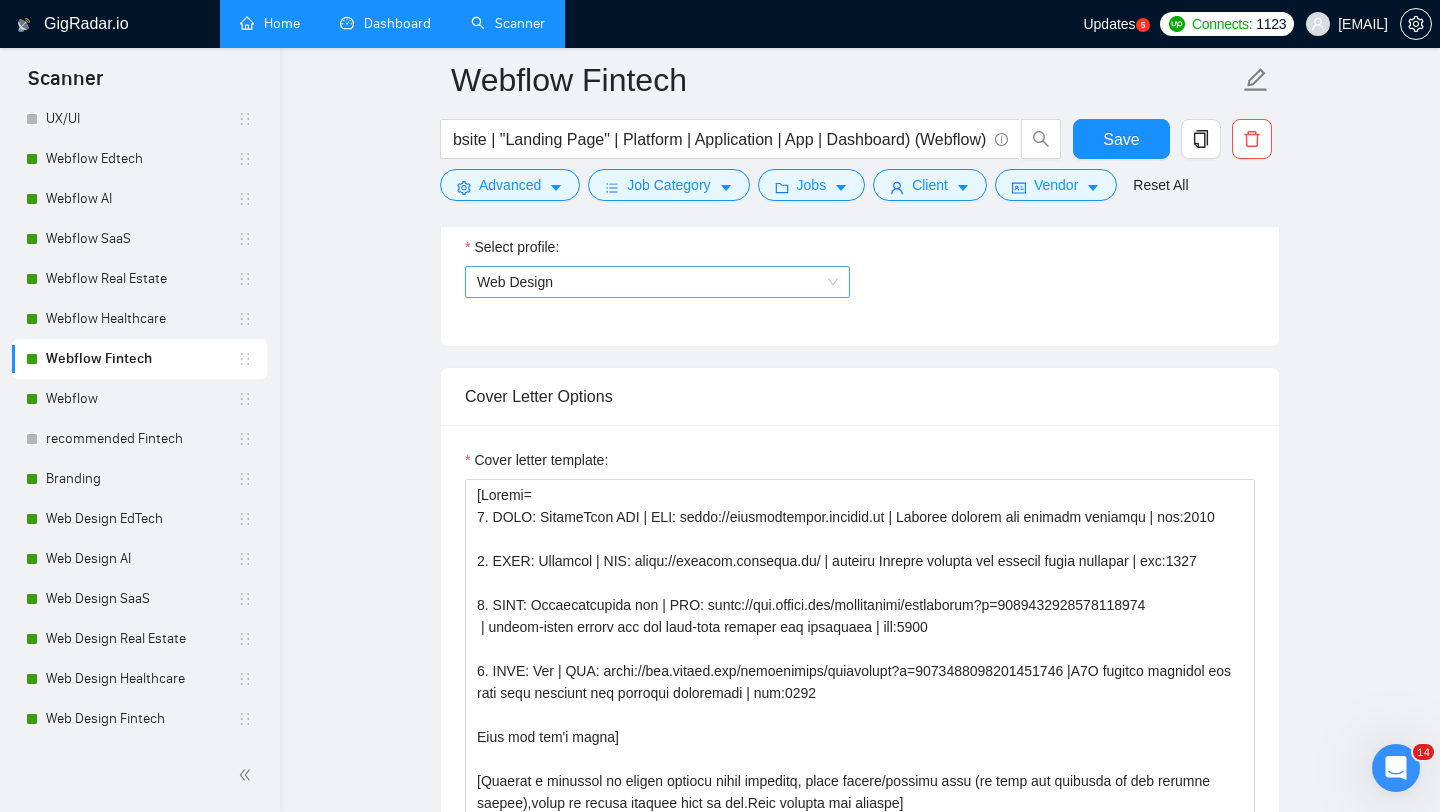 scroll, scrollTop: 1232, scrollLeft: 0, axis: vertical 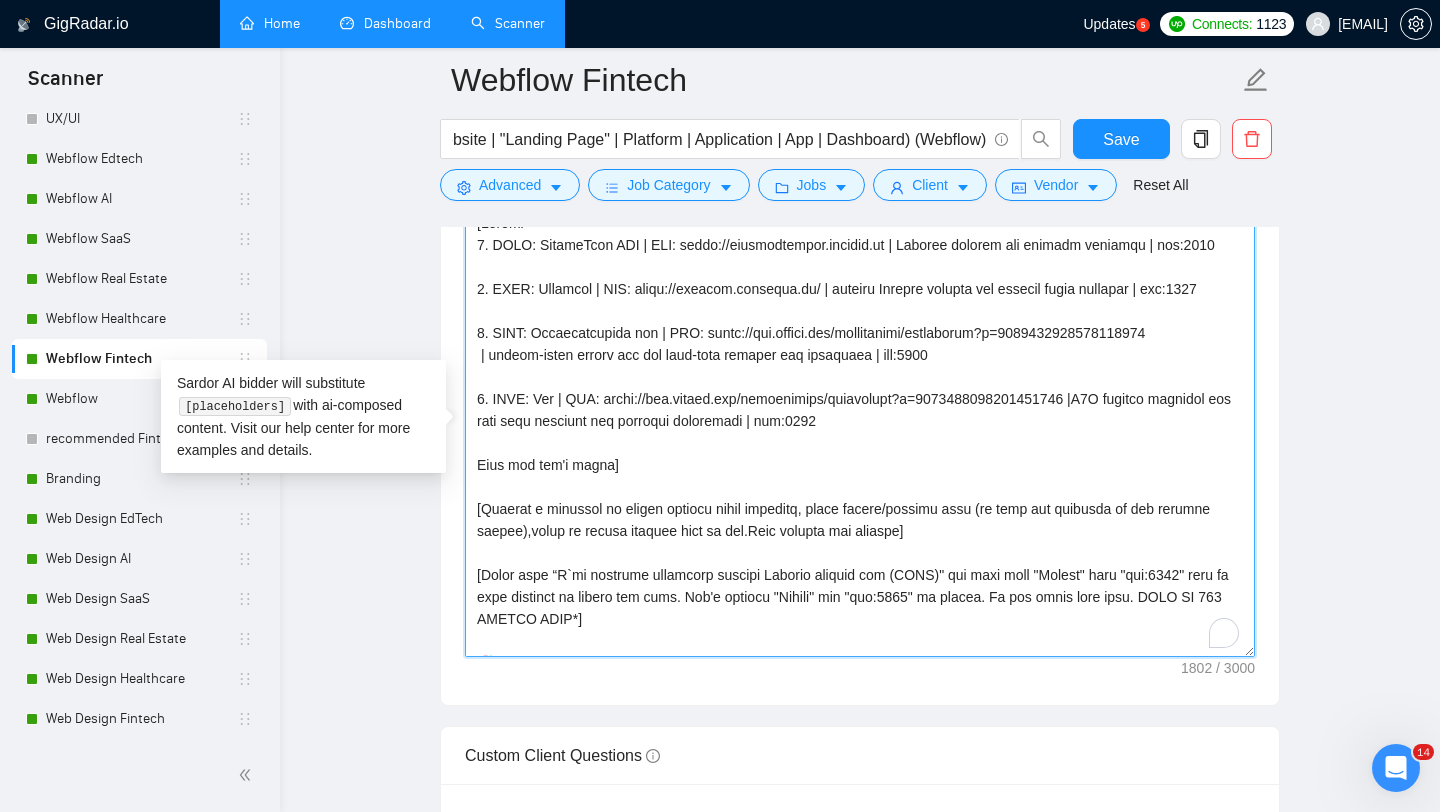 drag, startPoint x: 479, startPoint y: 249, endPoint x: 939, endPoint y: 260, distance: 460.1315 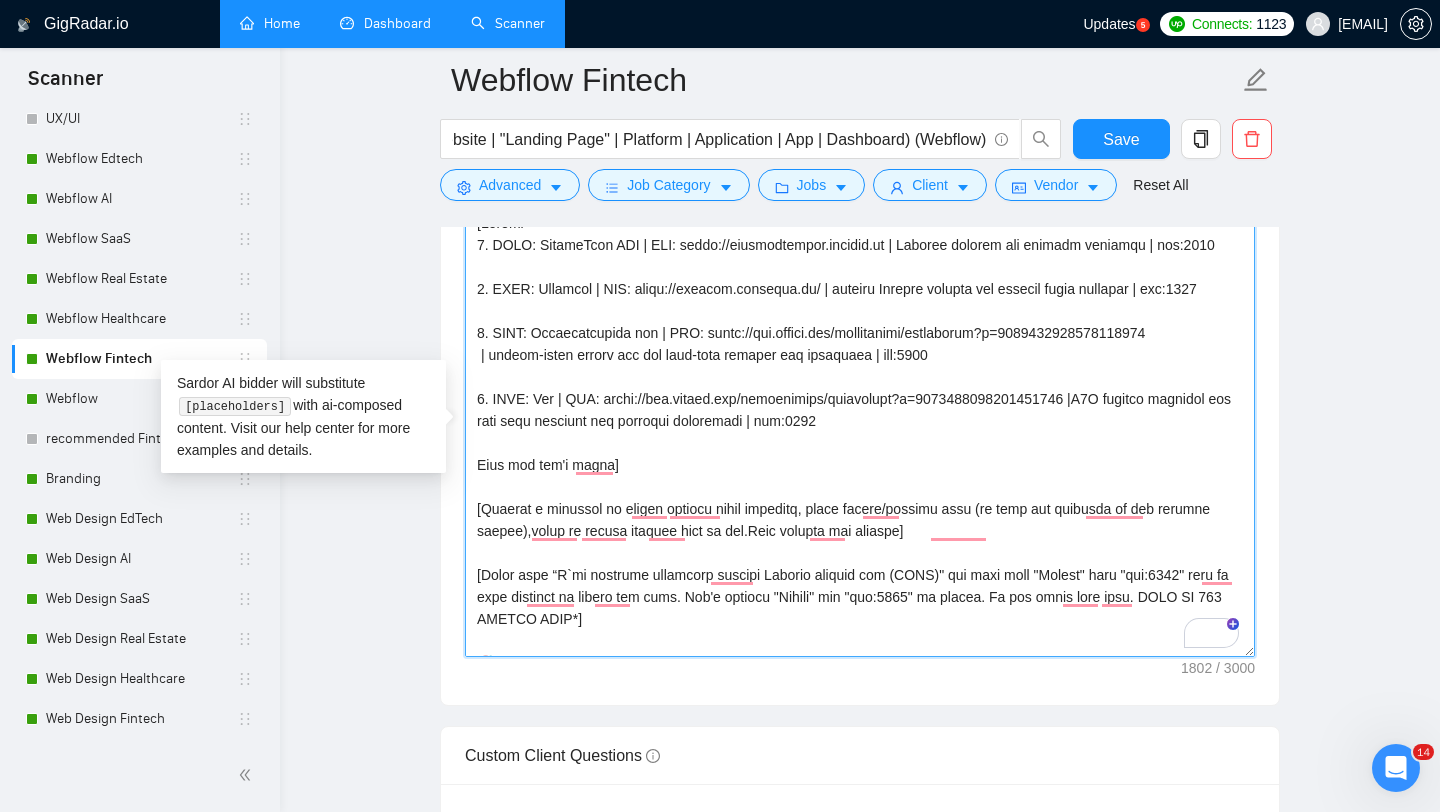 click on "Cover letter template:" at bounding box center (860, 432) 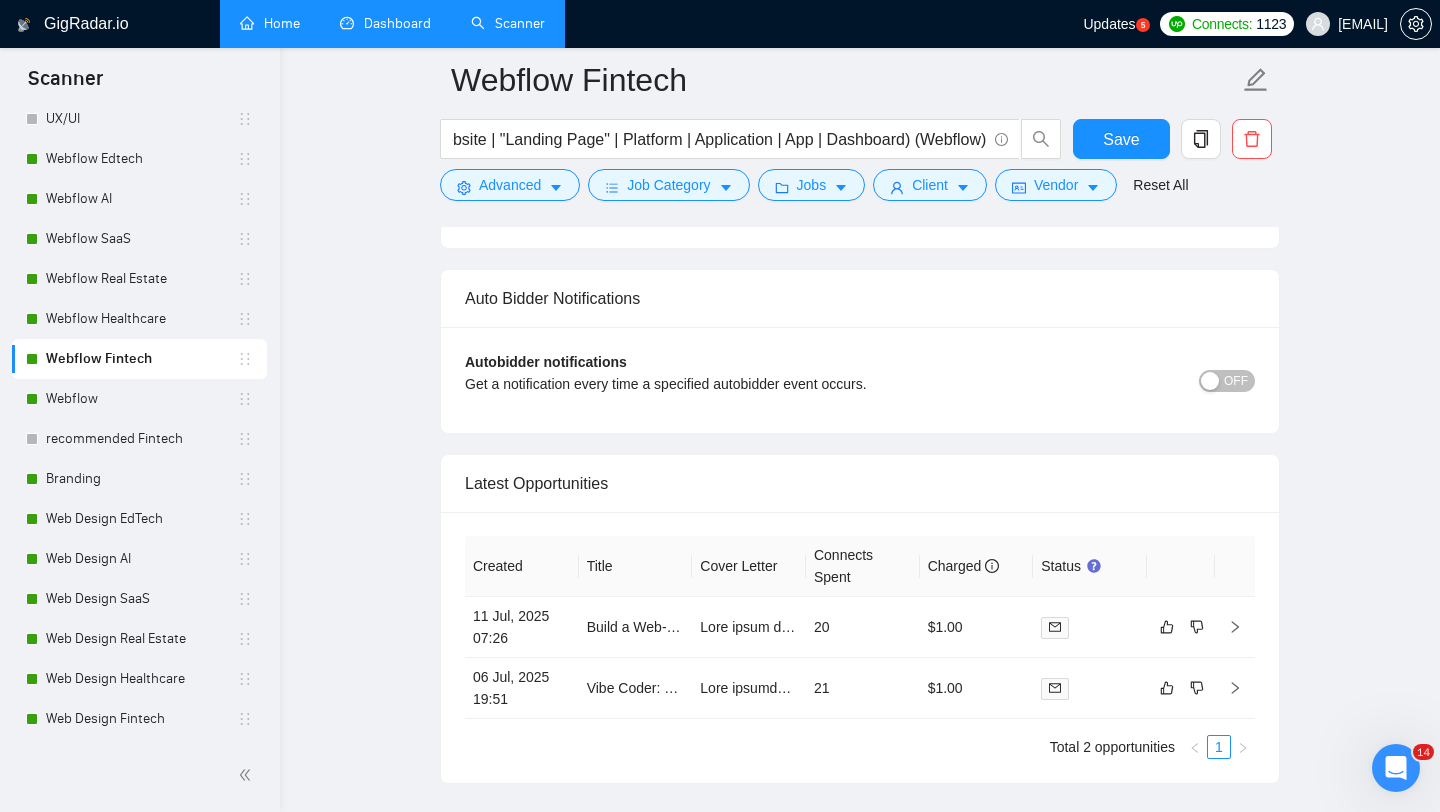 scroll, scrollTop: 3909, scrollLeft: 0, axis: vertical 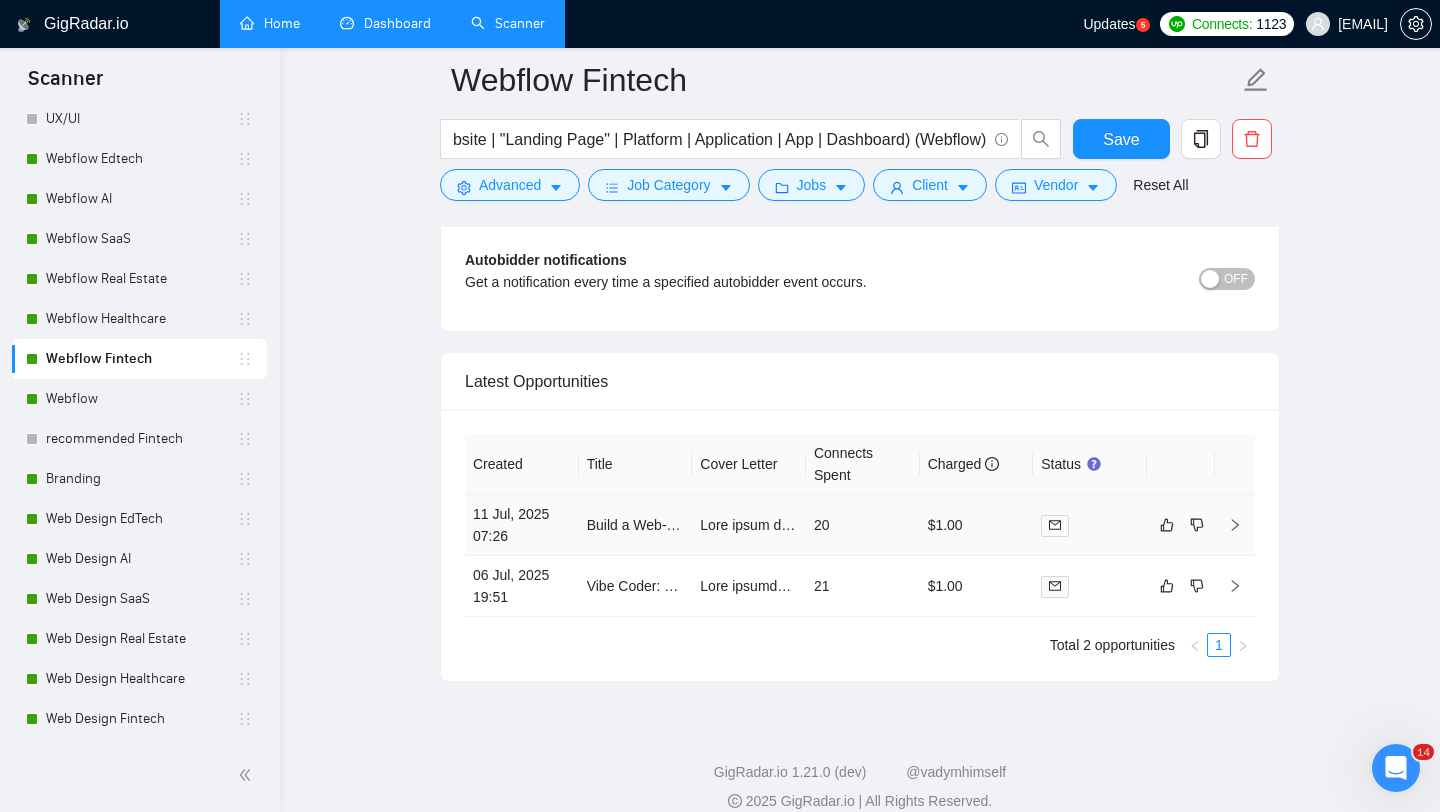click at bounding box center [1090, 525] 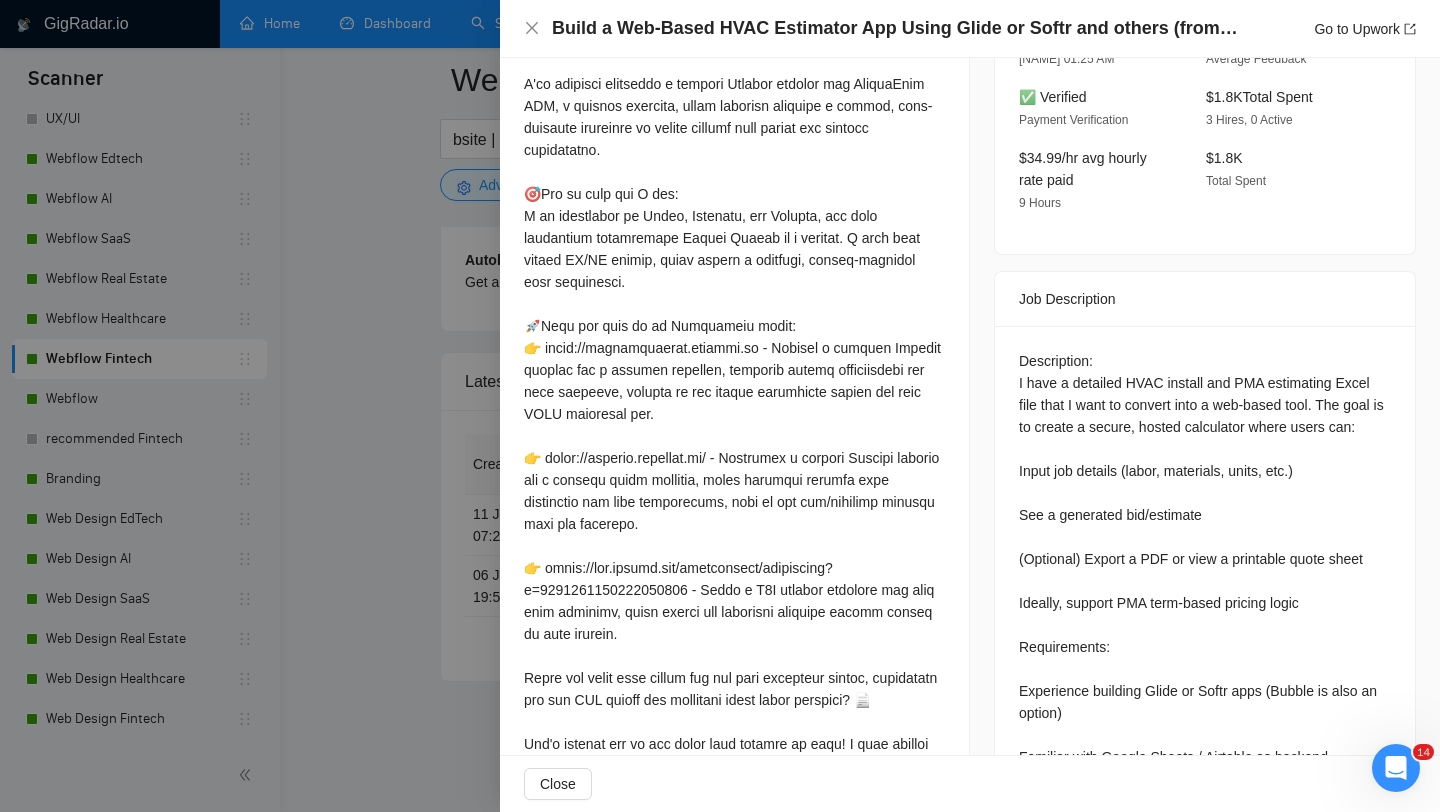 scroll, scrollTop: 602, scrollLeft: 0, axis: vertical 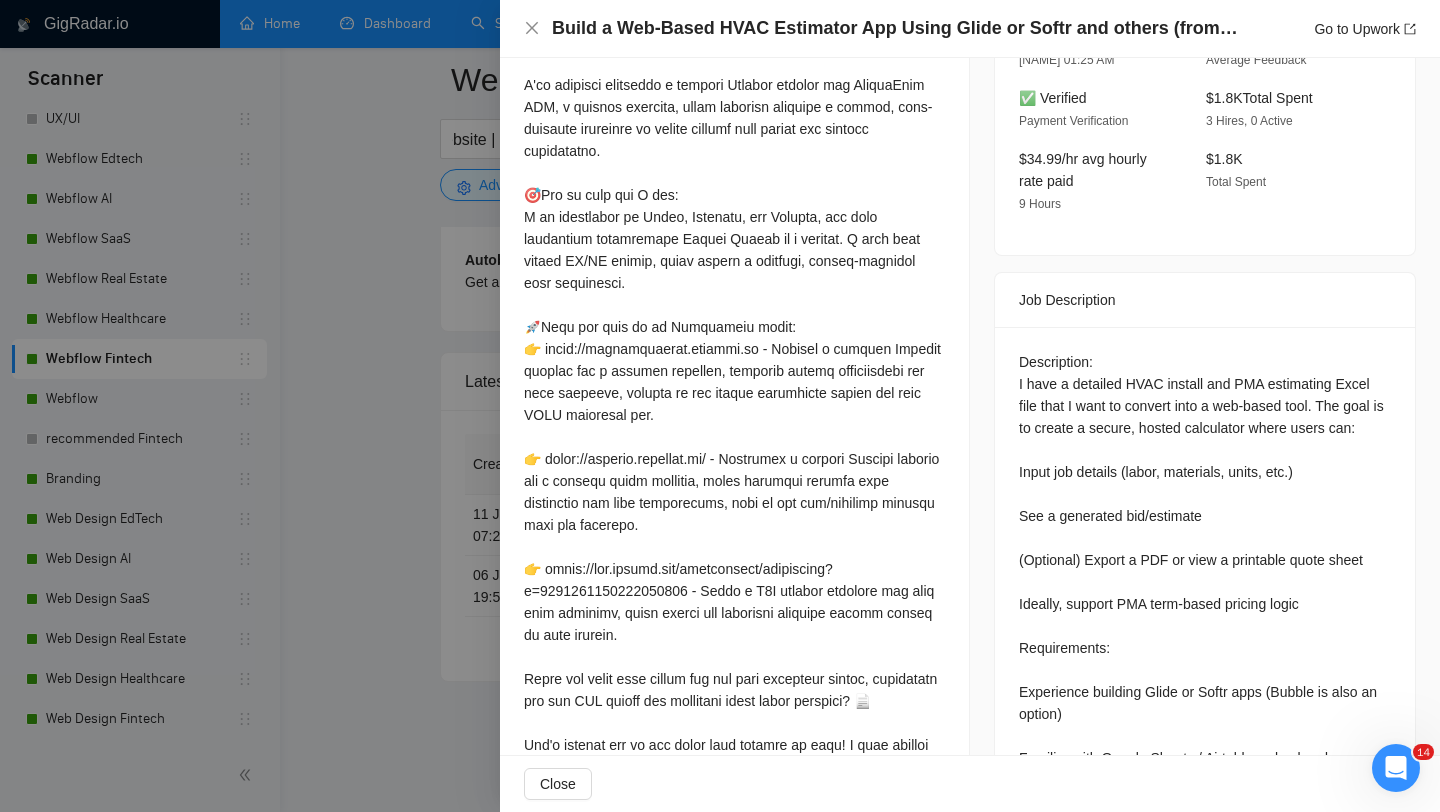 click at bounding box center (720, 406) 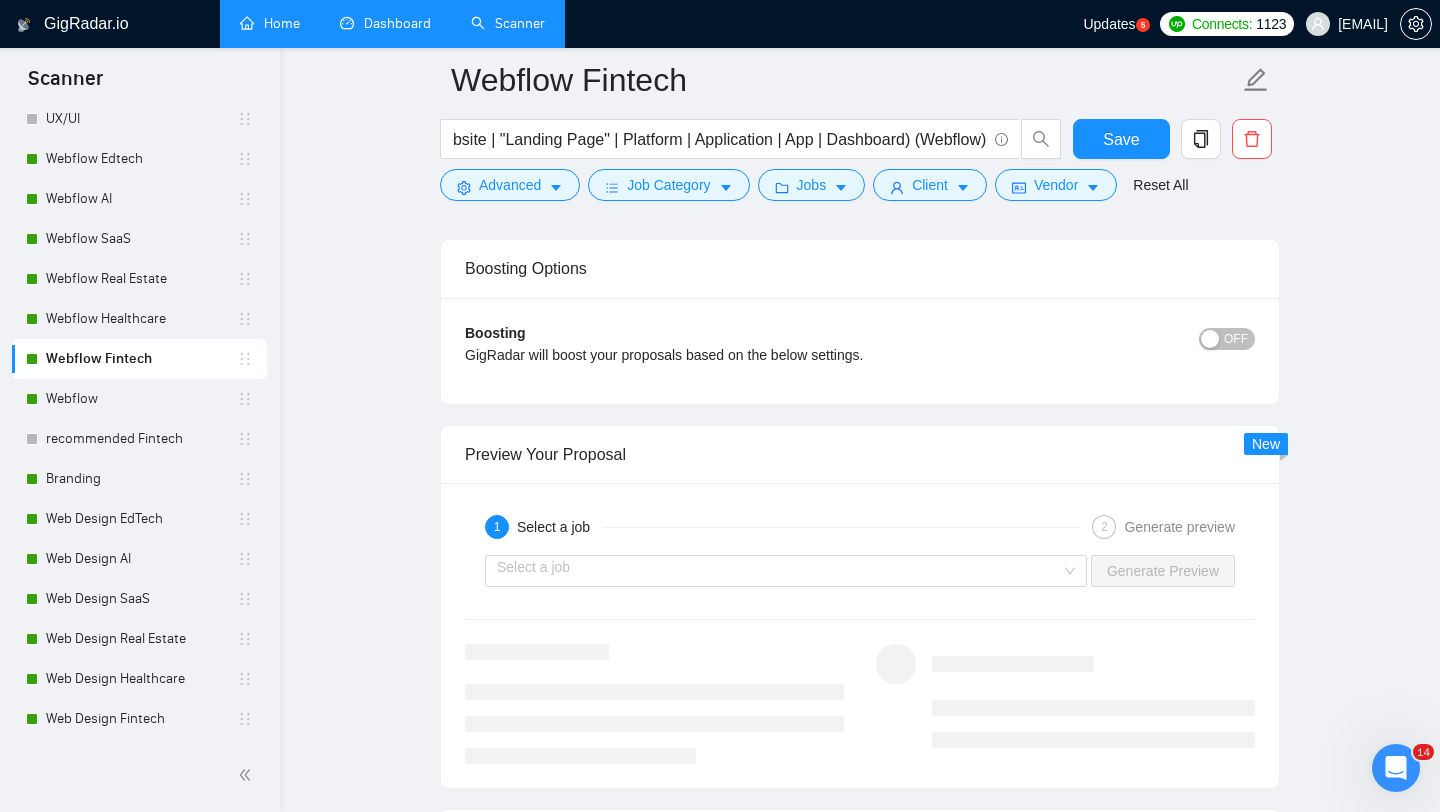 scroll, scrollTop: 2683, scrollLeft: 0, axis: vertical 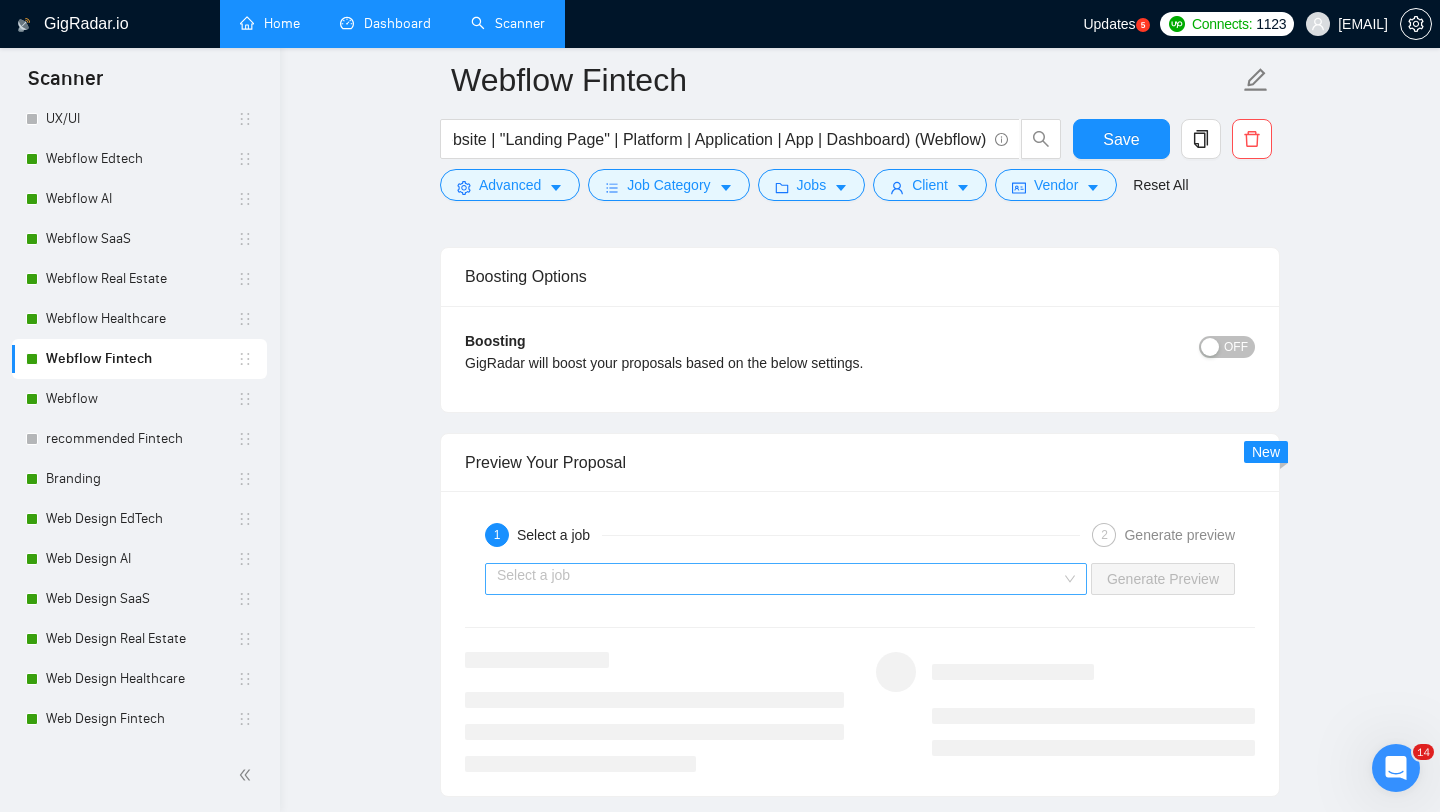 click at bounding box center [779, 579] 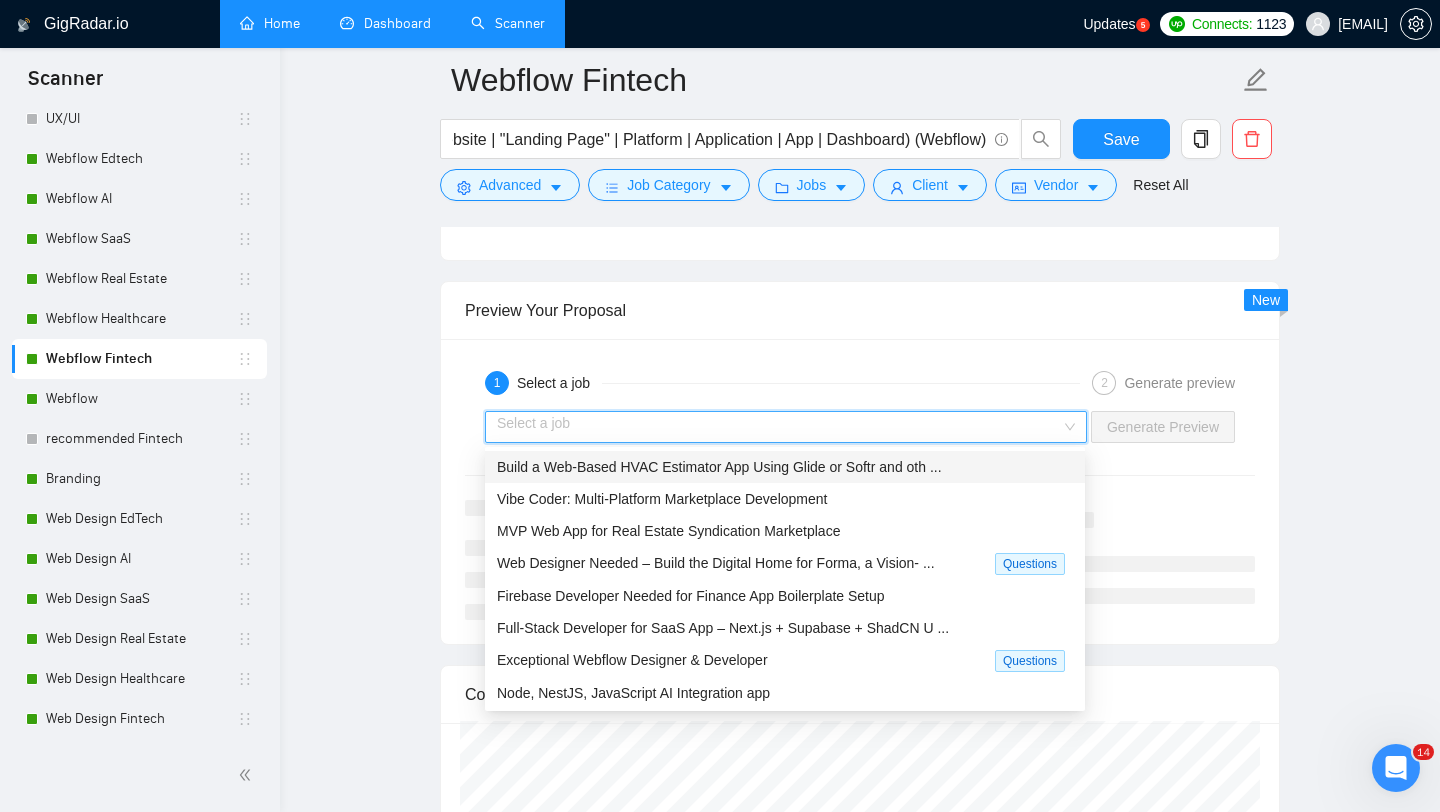 scroll, scrollTop: 2836, scrollLeft: 0, axis: vertical 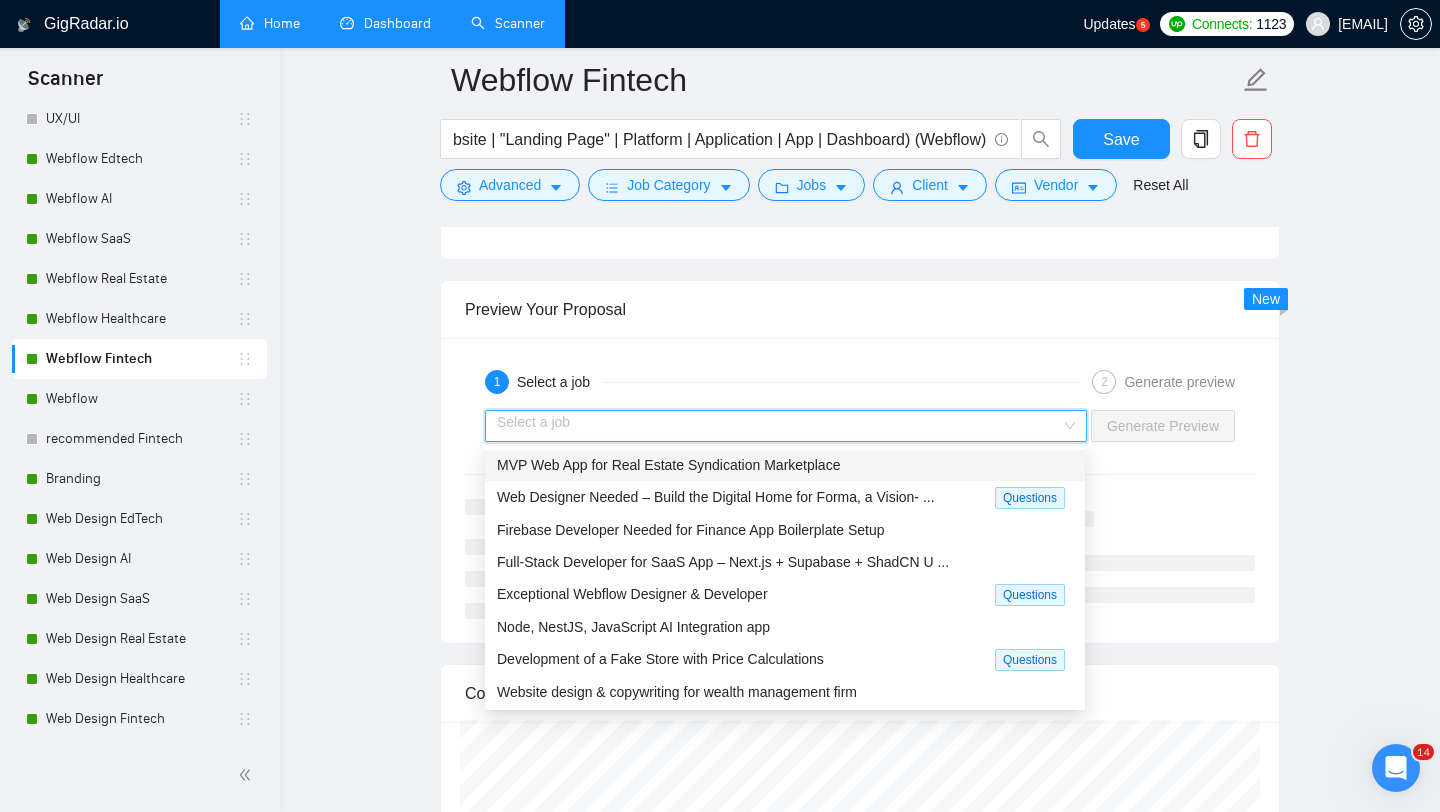 click on "Preview Your Proposal" at bounding box center [860, 309] 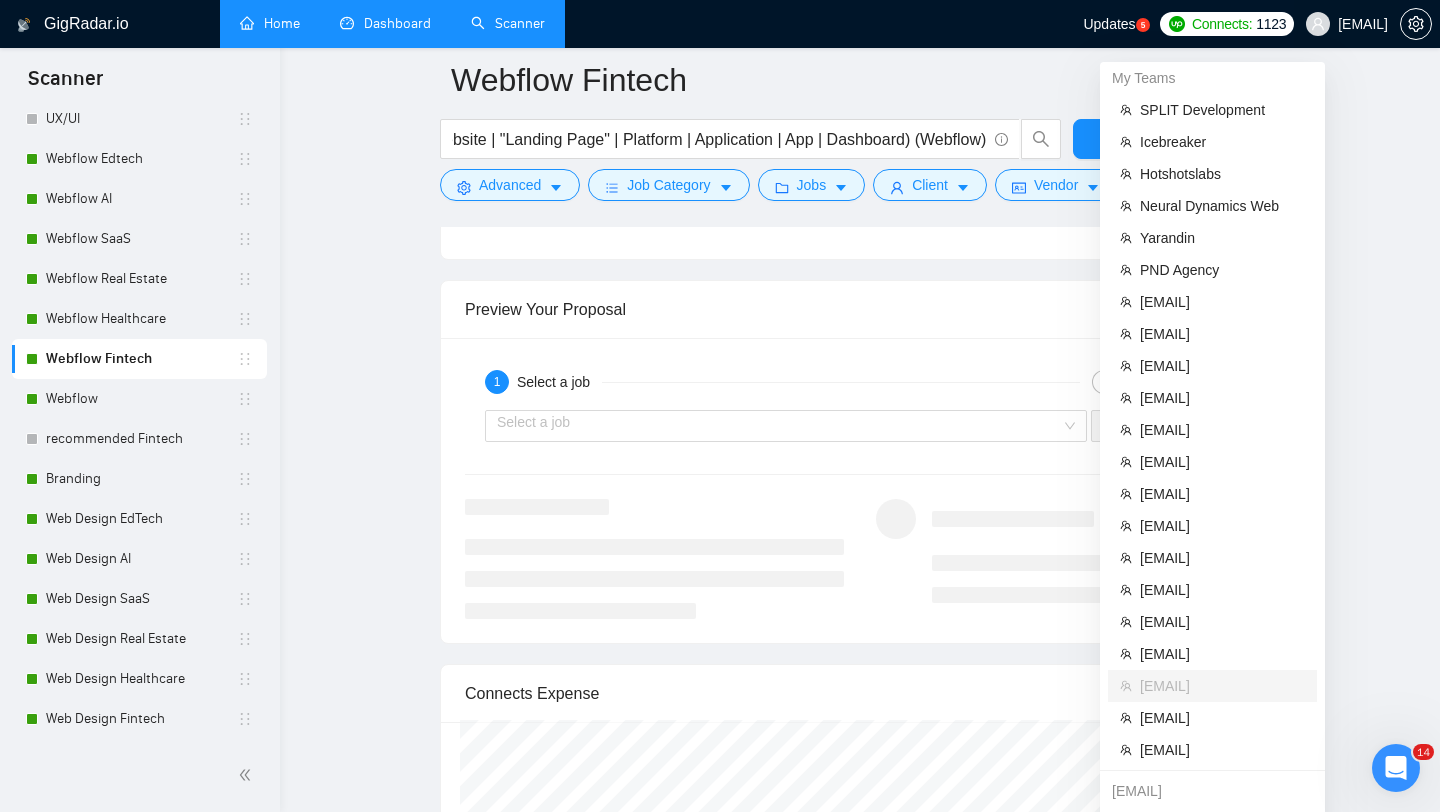 click on "[USERNAME]@example.com" at bounding box center (1363, 24) 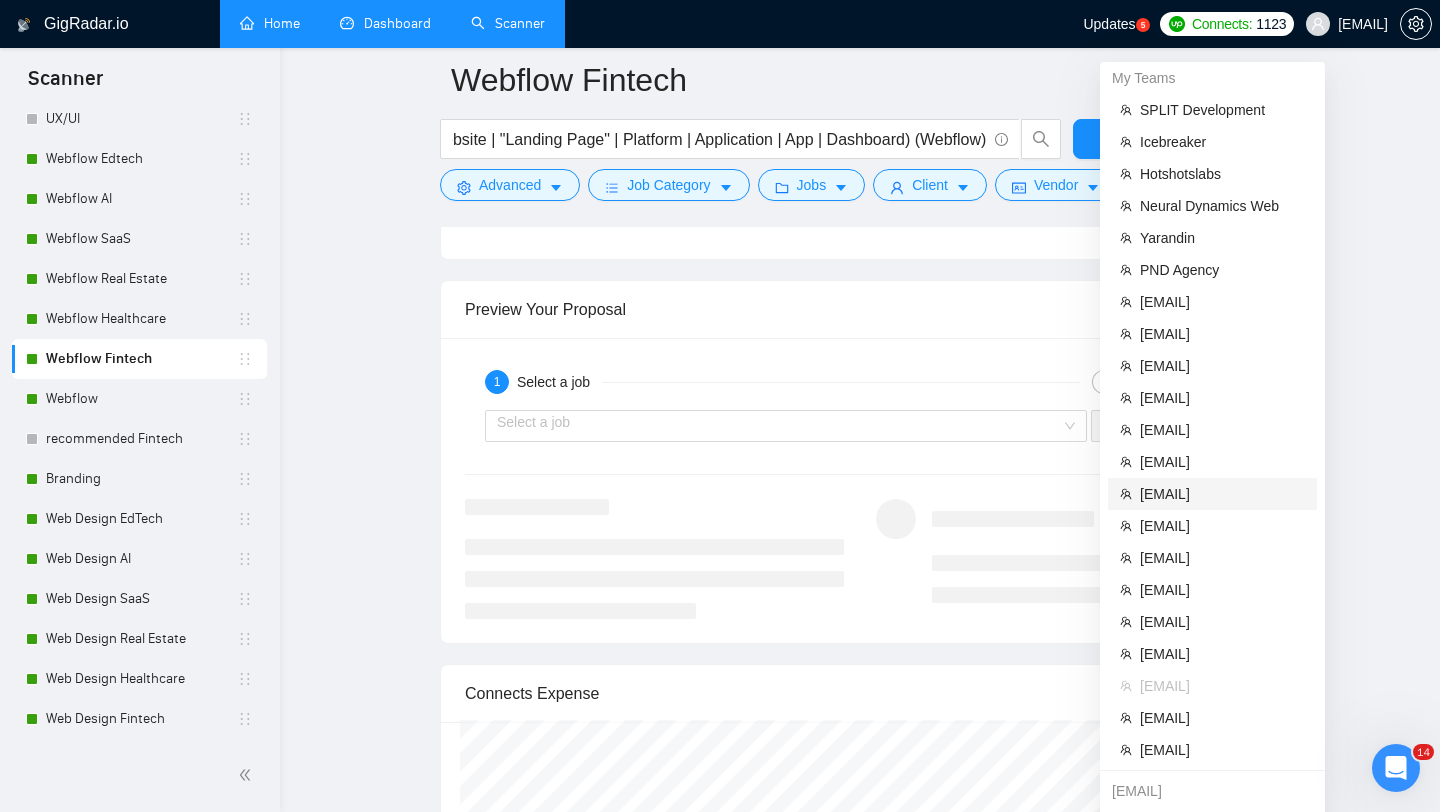click on "[USERNAME]@example.com" at bounding box center (1222, 494) 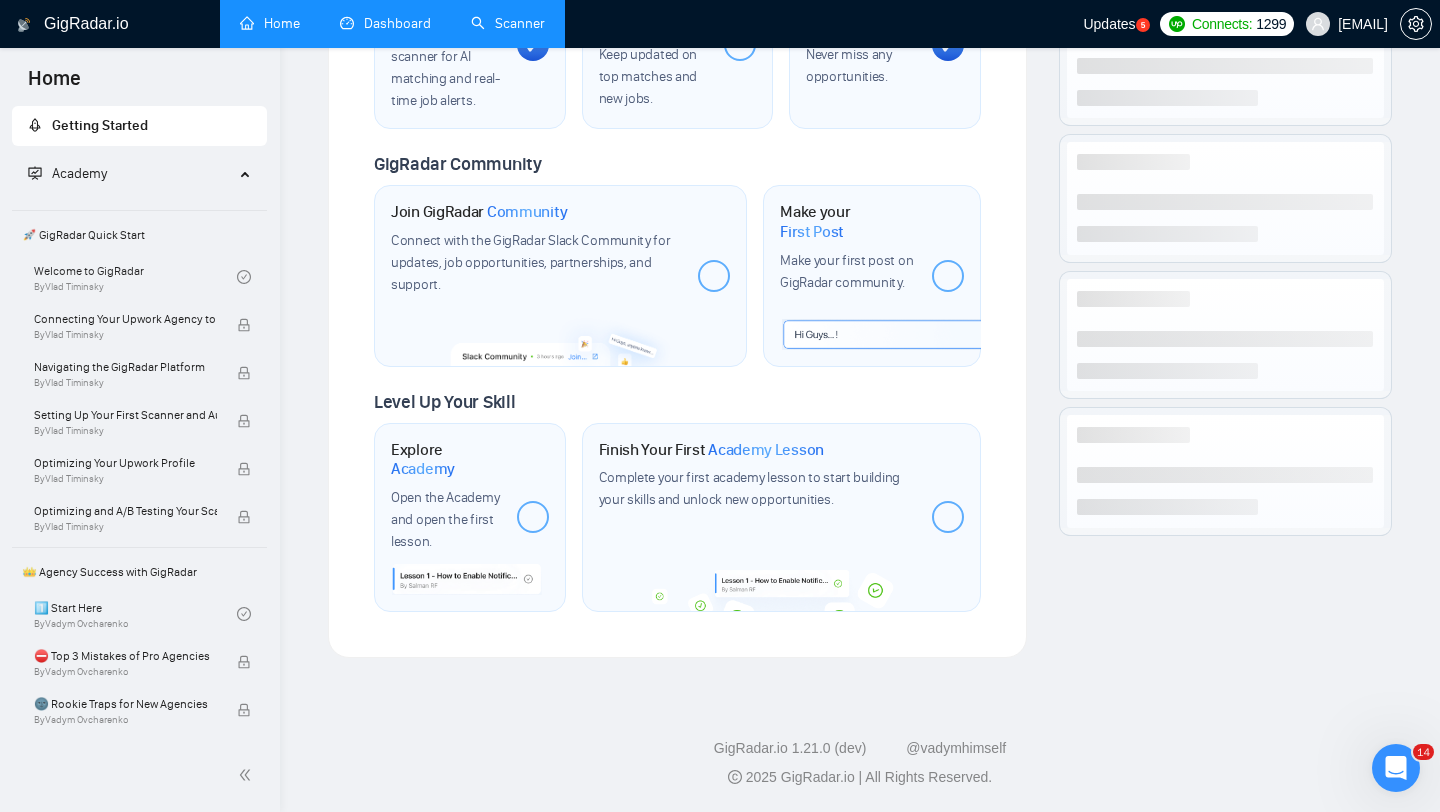 click on "Dashboard" at bounding box center (385, 23) 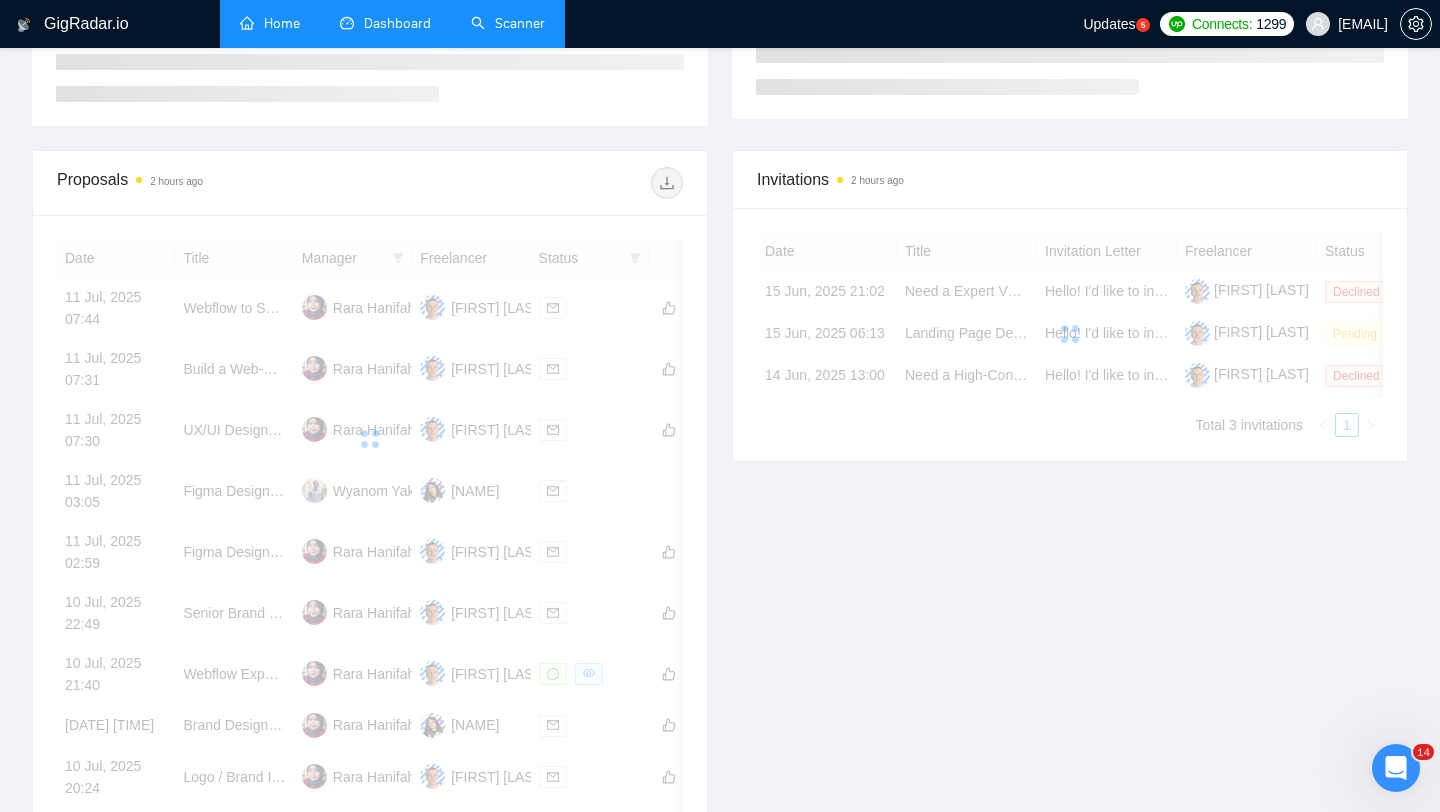 scroll, scrollTop: 366, scrollLeft: 0, axis: vertical 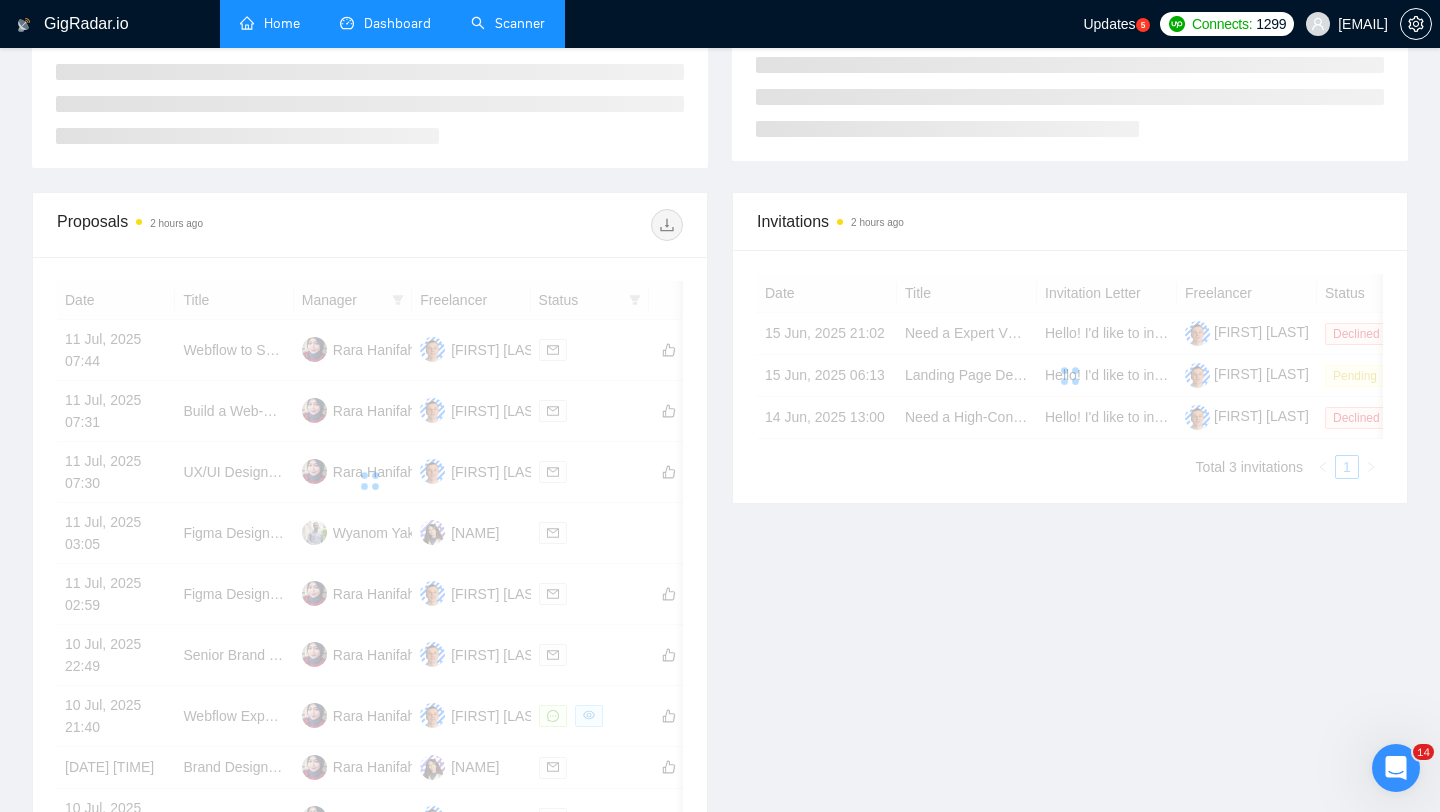 click on "Scanner" at bounding box center [508, 23] 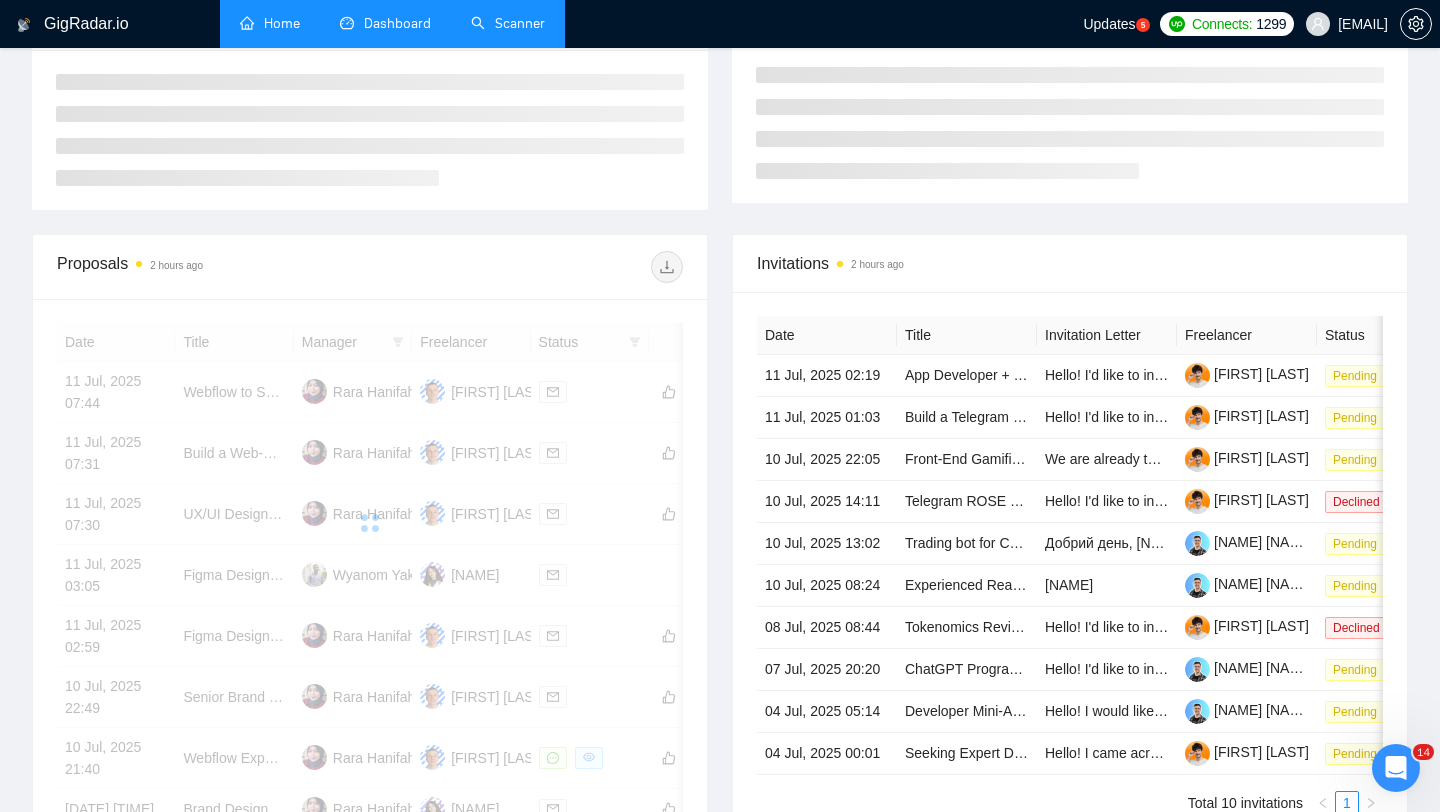 scroll, scrollTop: 0, scrollLeft: 0, axis: both 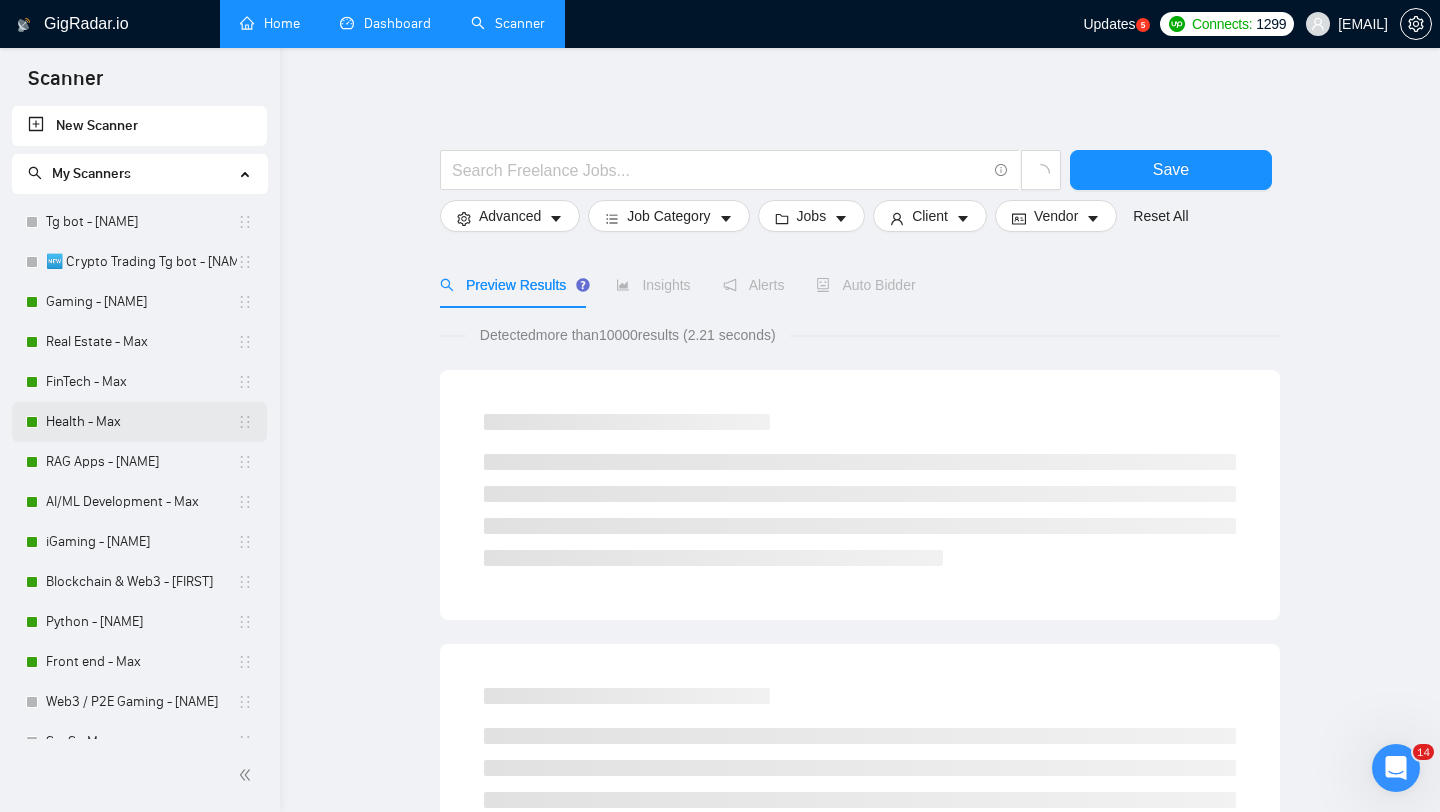 click on "Health - Max" at bounding box center (141, 422) 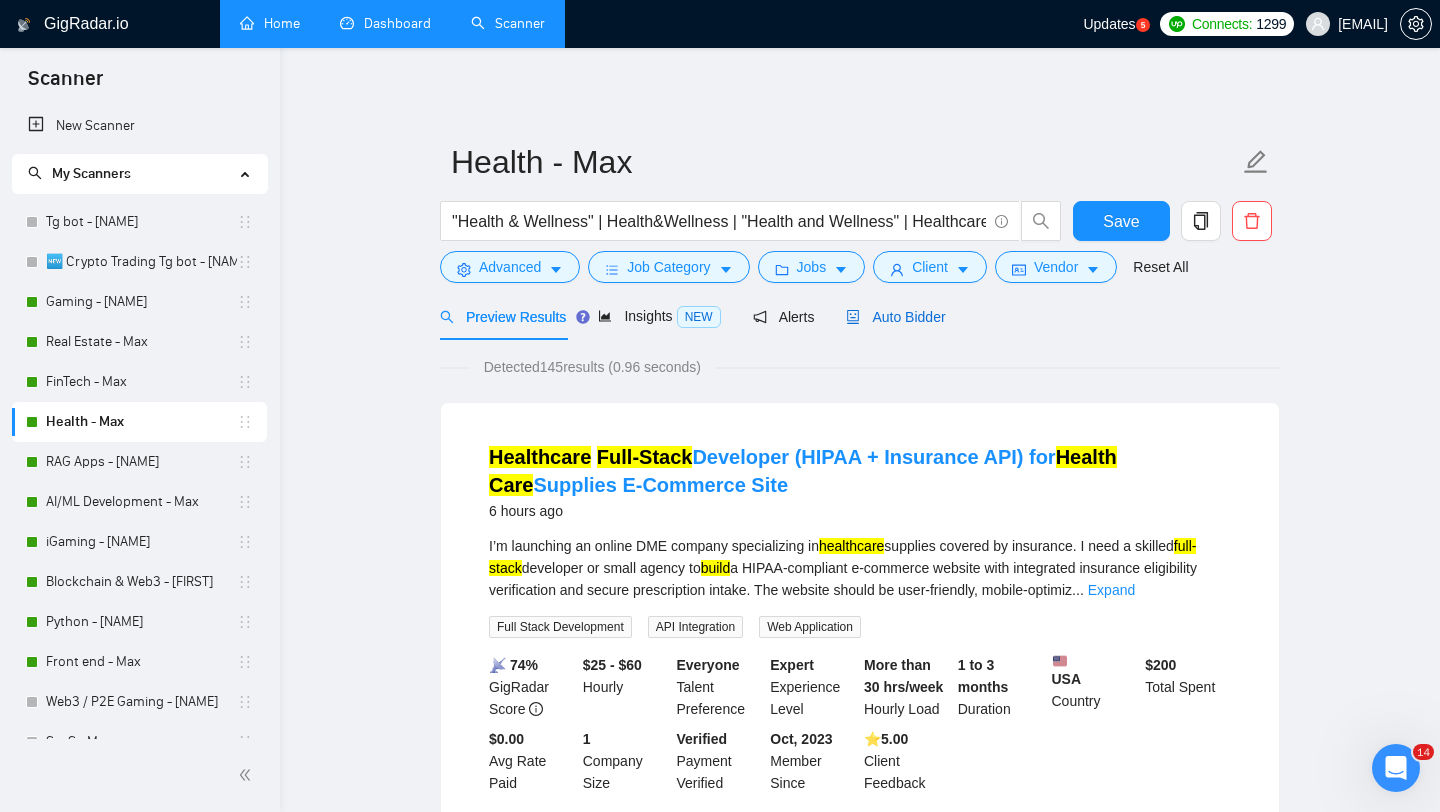 click on "Auto Bidder" at bounding box center [895, 317] 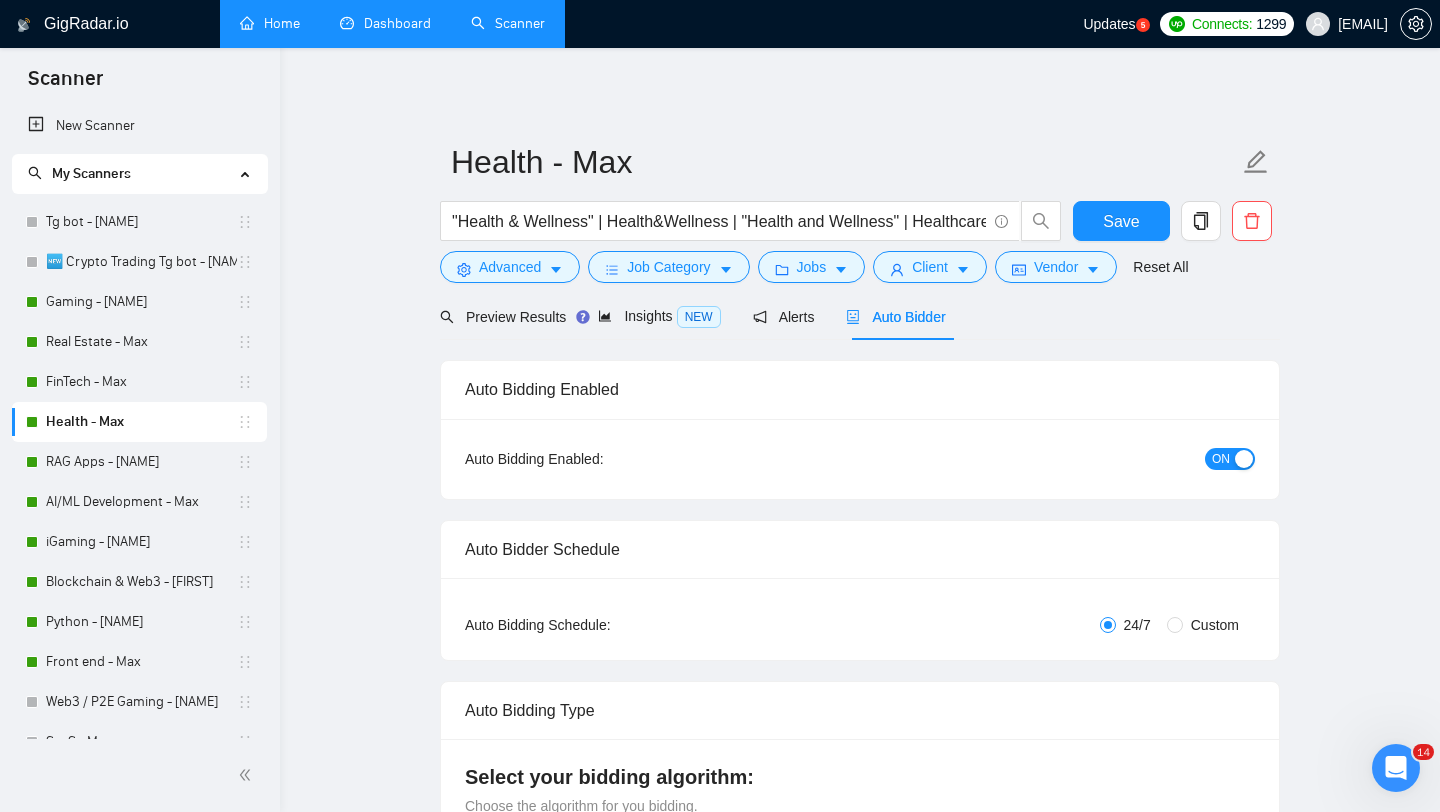 type 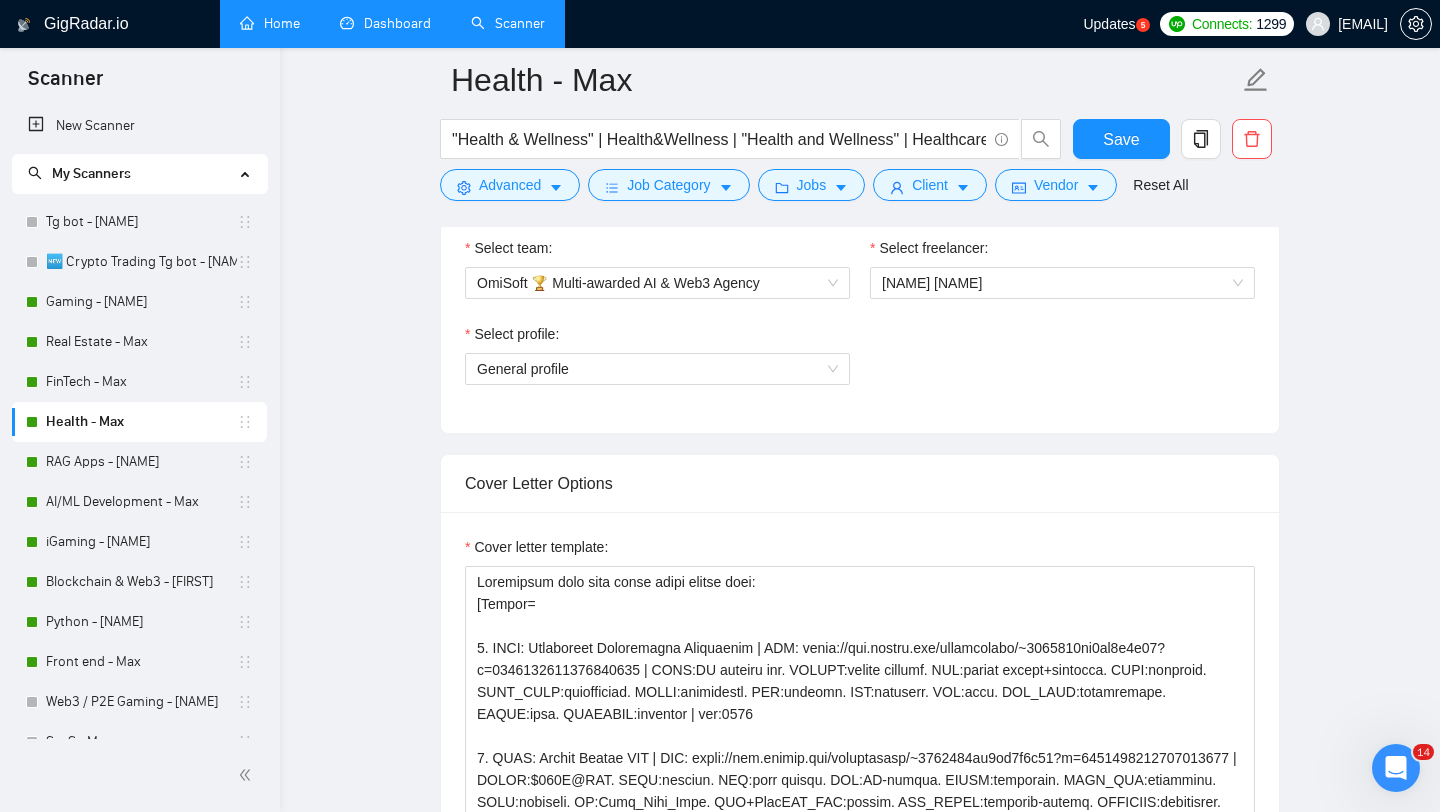 scroll, scrollTop: 1288, scrollLeft: 0, axis: vertical 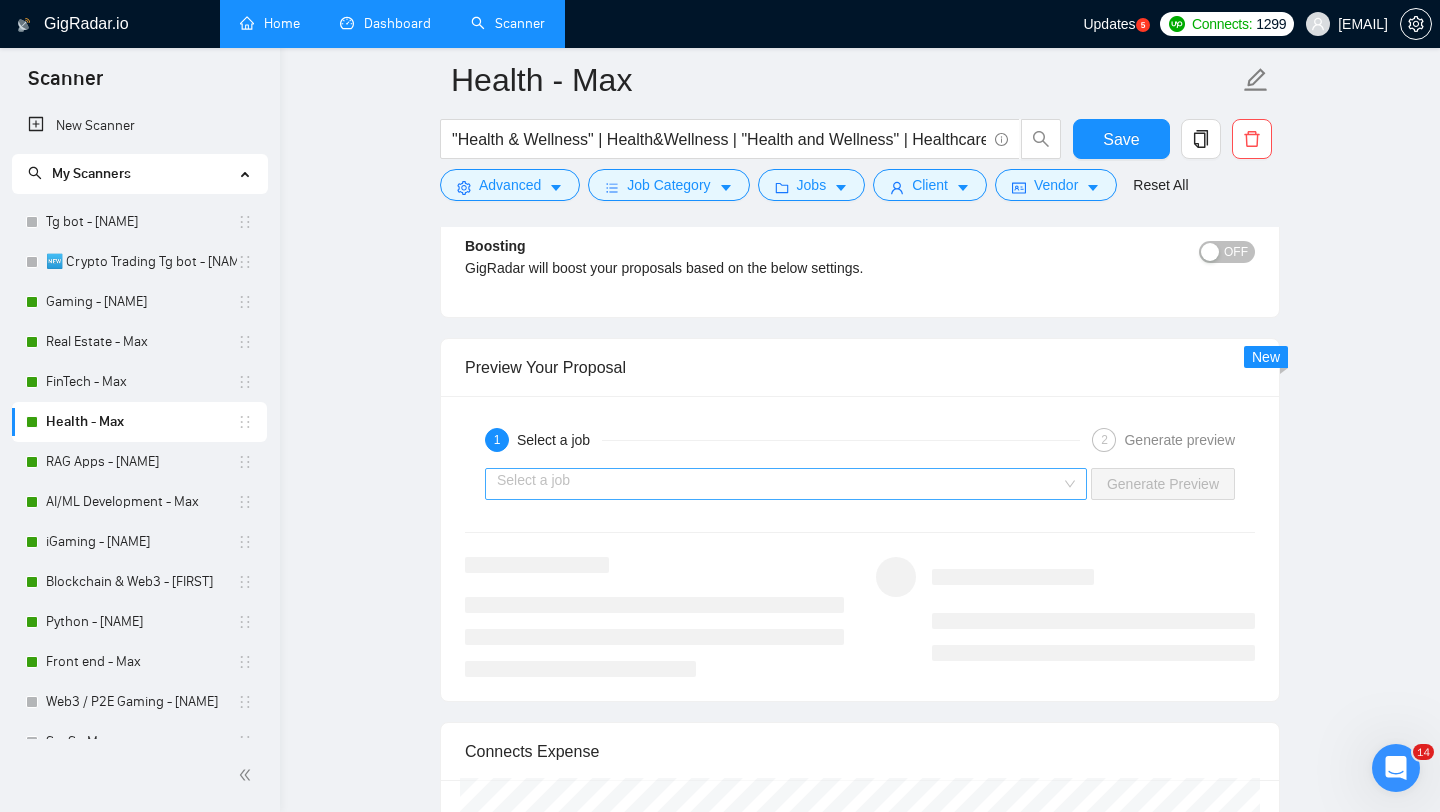 click at bounding box center [779, 484] 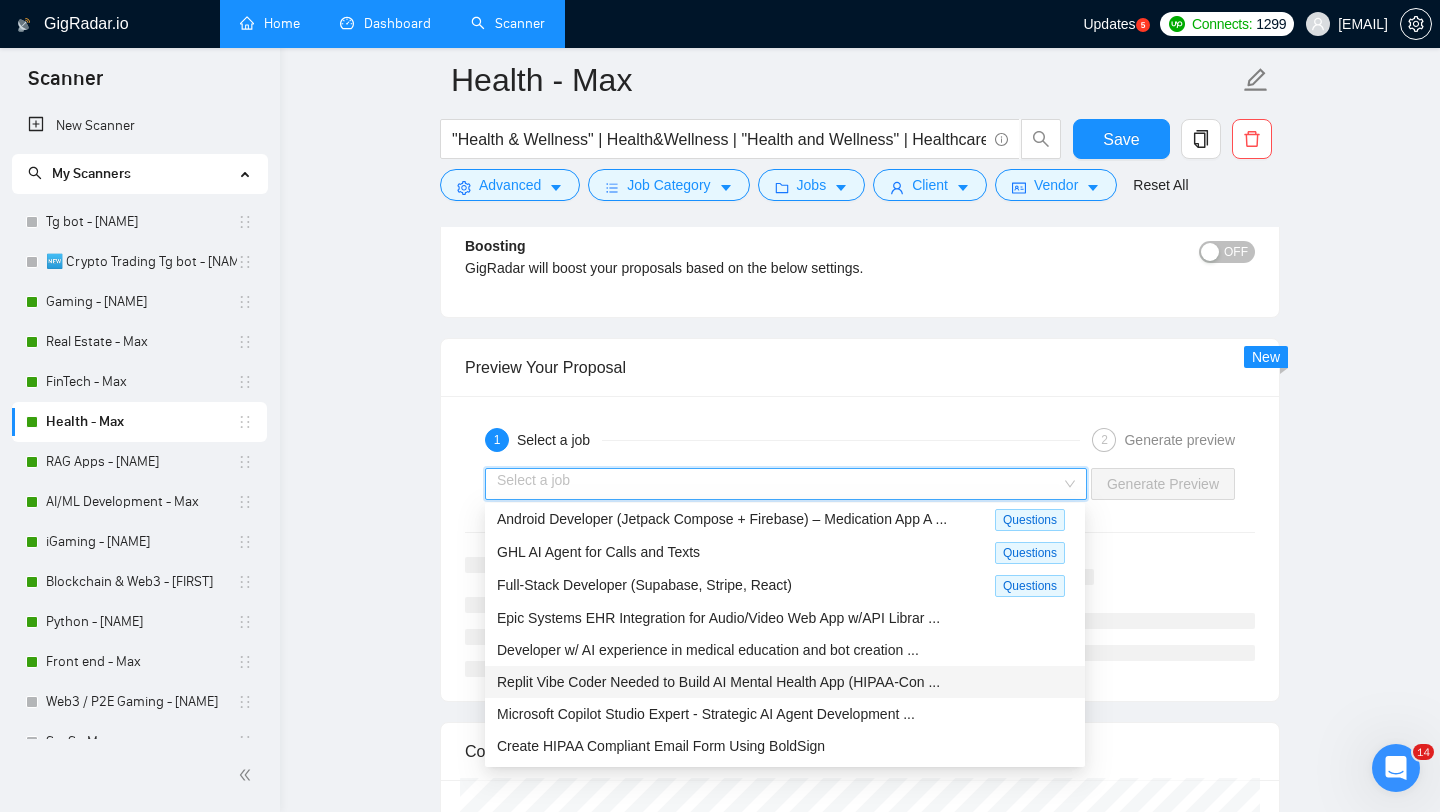 scroll, scrollTop: 42, scrollLeft: 0, axis: vertical 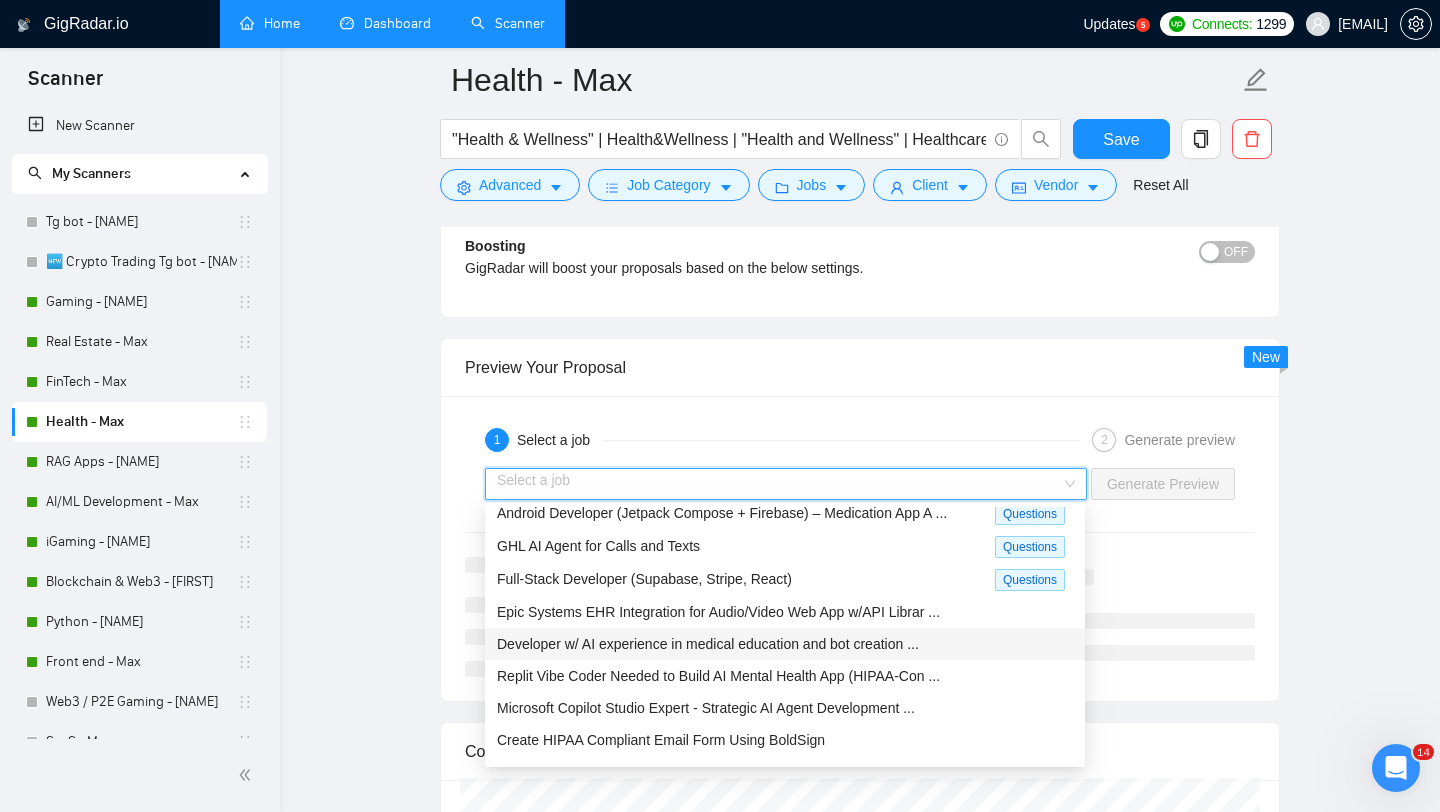 click on "Developer w/ AI experience in medical education and bot creation  ..." at bounding box center (708, 644) 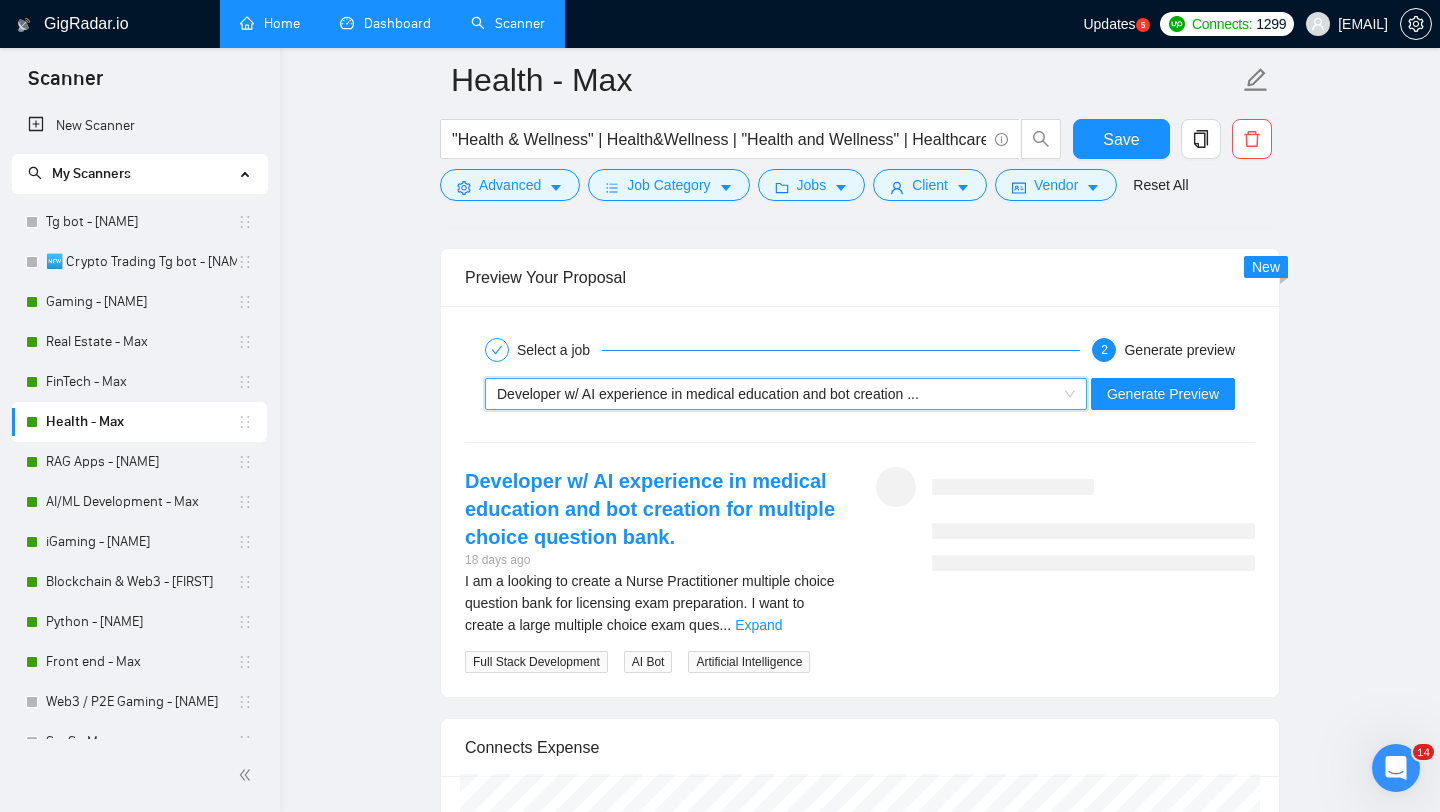 scroll, scrollTop: 2876, scrollLeft: 0, axis: vertical 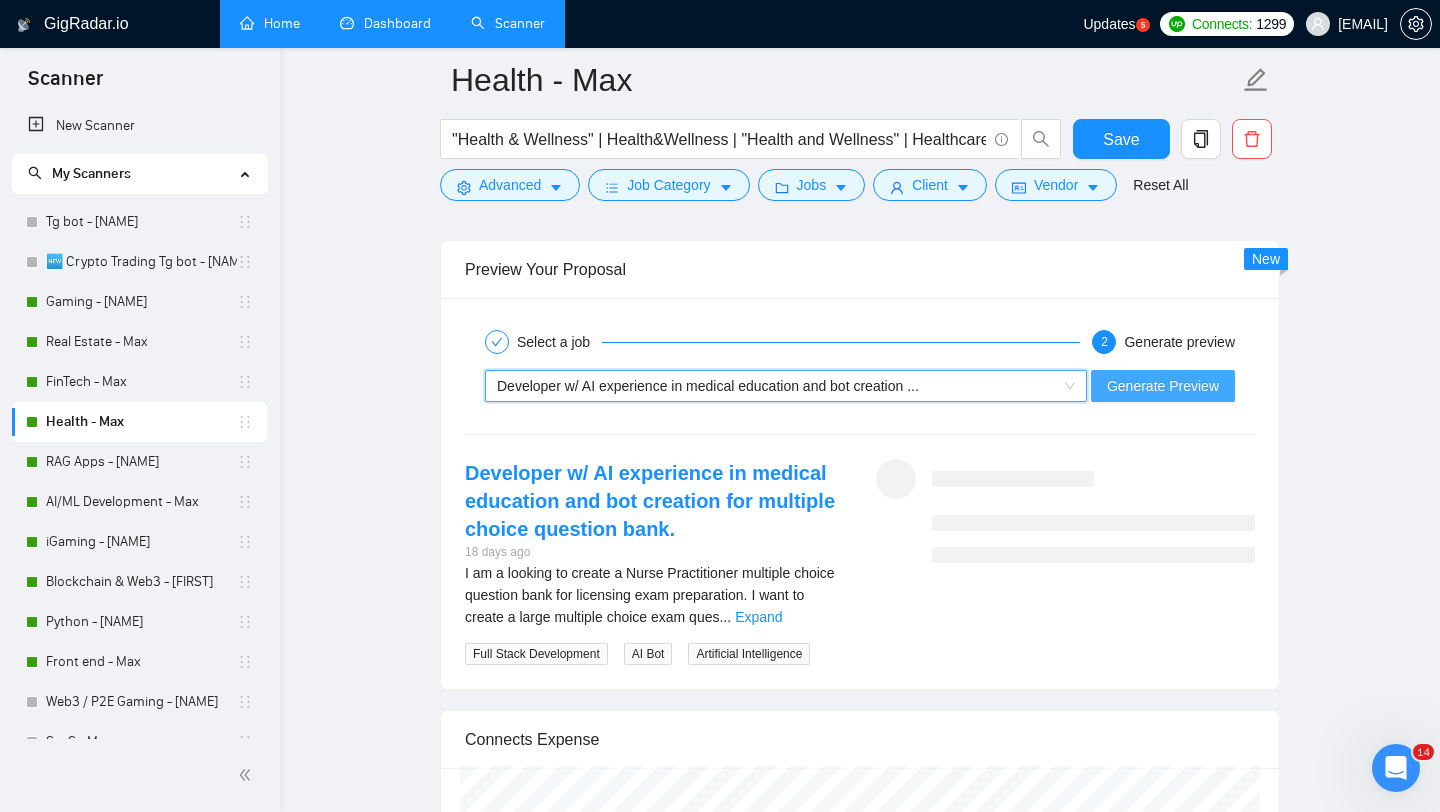 click on "Generate Preview" at bounding box center [1163, 386] 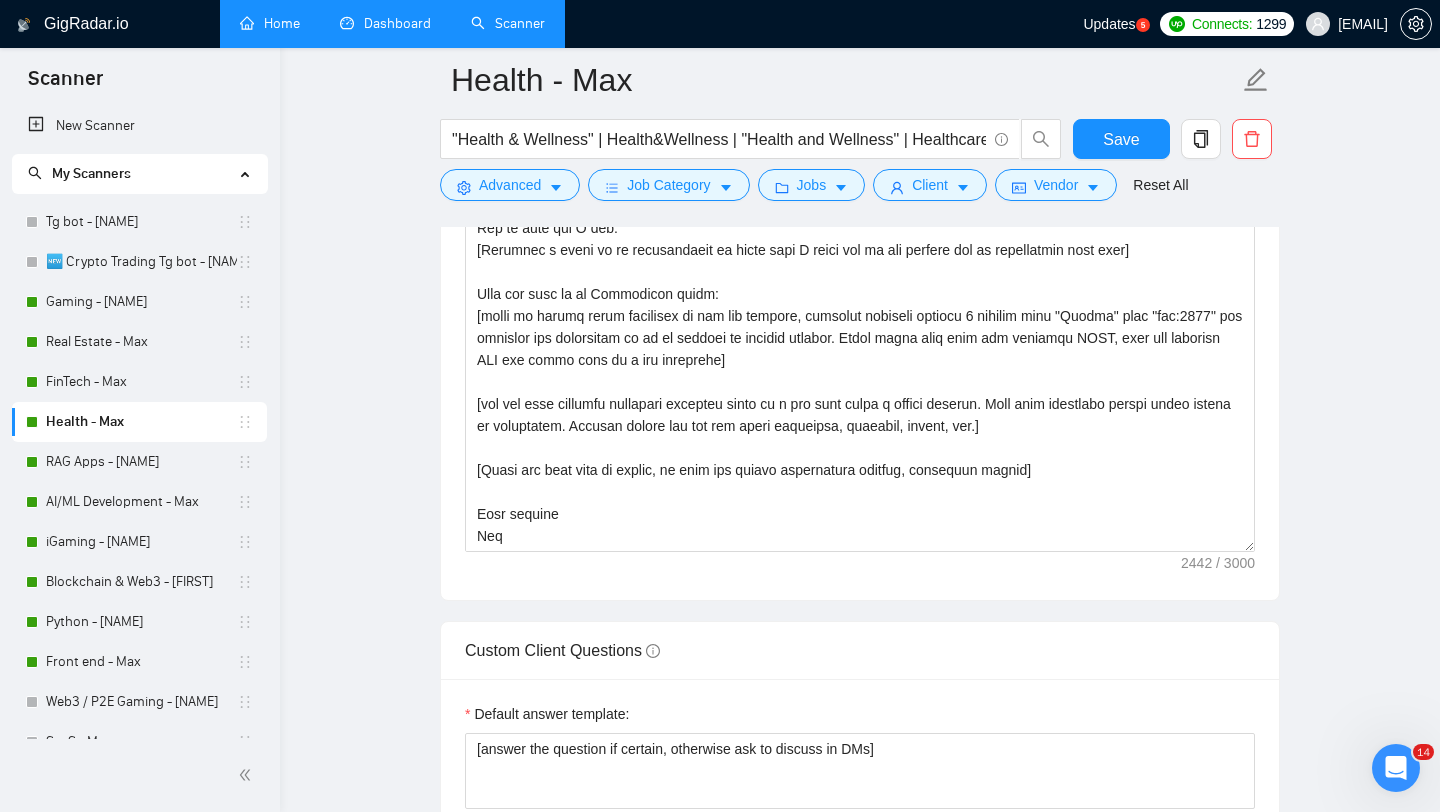 scroll, scrollTop: 1425, scrollLeft: 0, axis: vertical 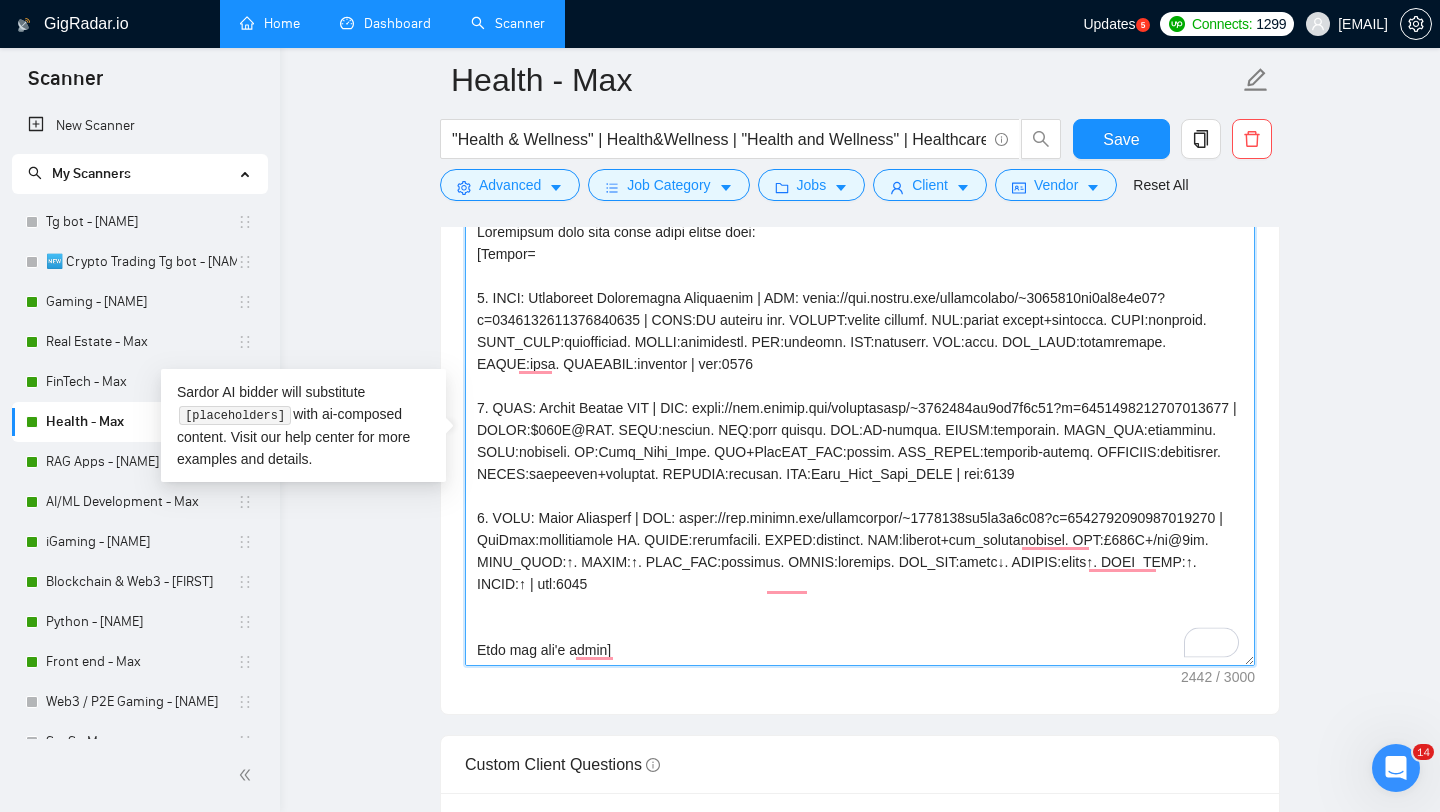 drag, startPoint x: 481, startPoint y: 295, endPoint x: 1052, endPoint y: 370, distance: 575.9045 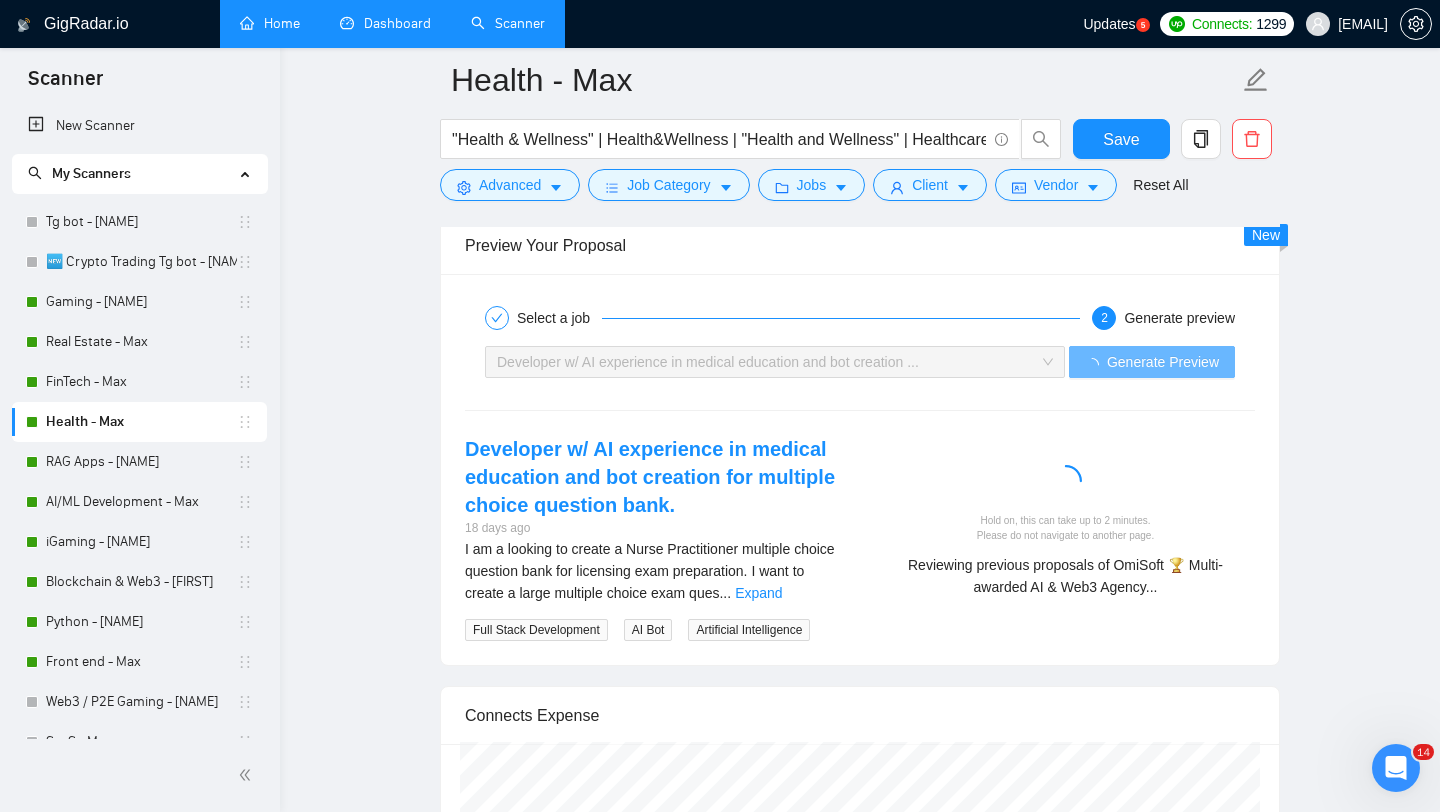 scroll, scrollTop: 2996, scrollLeft: 0, axis: vertical 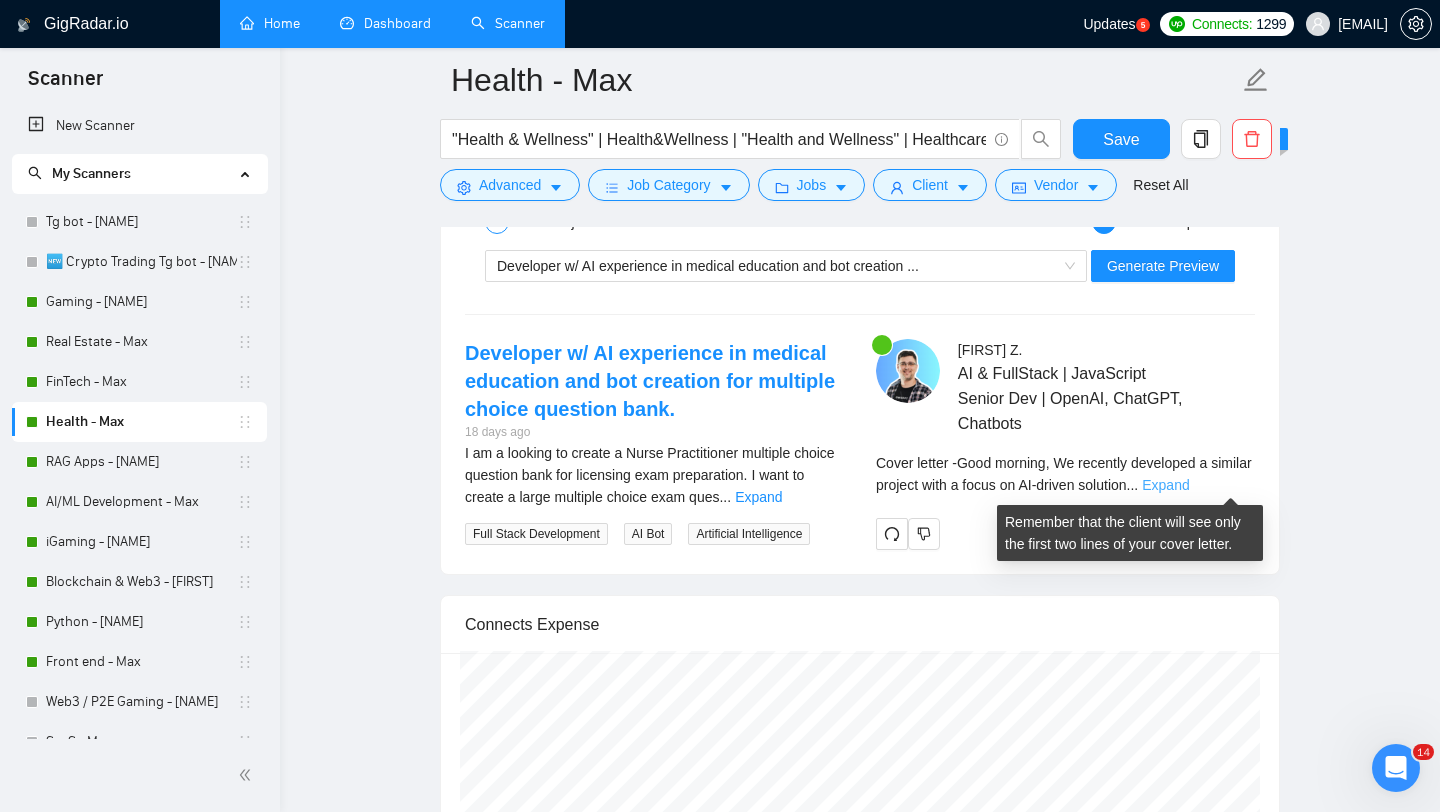 click on "Expand" at bounding box center [1165, 485] 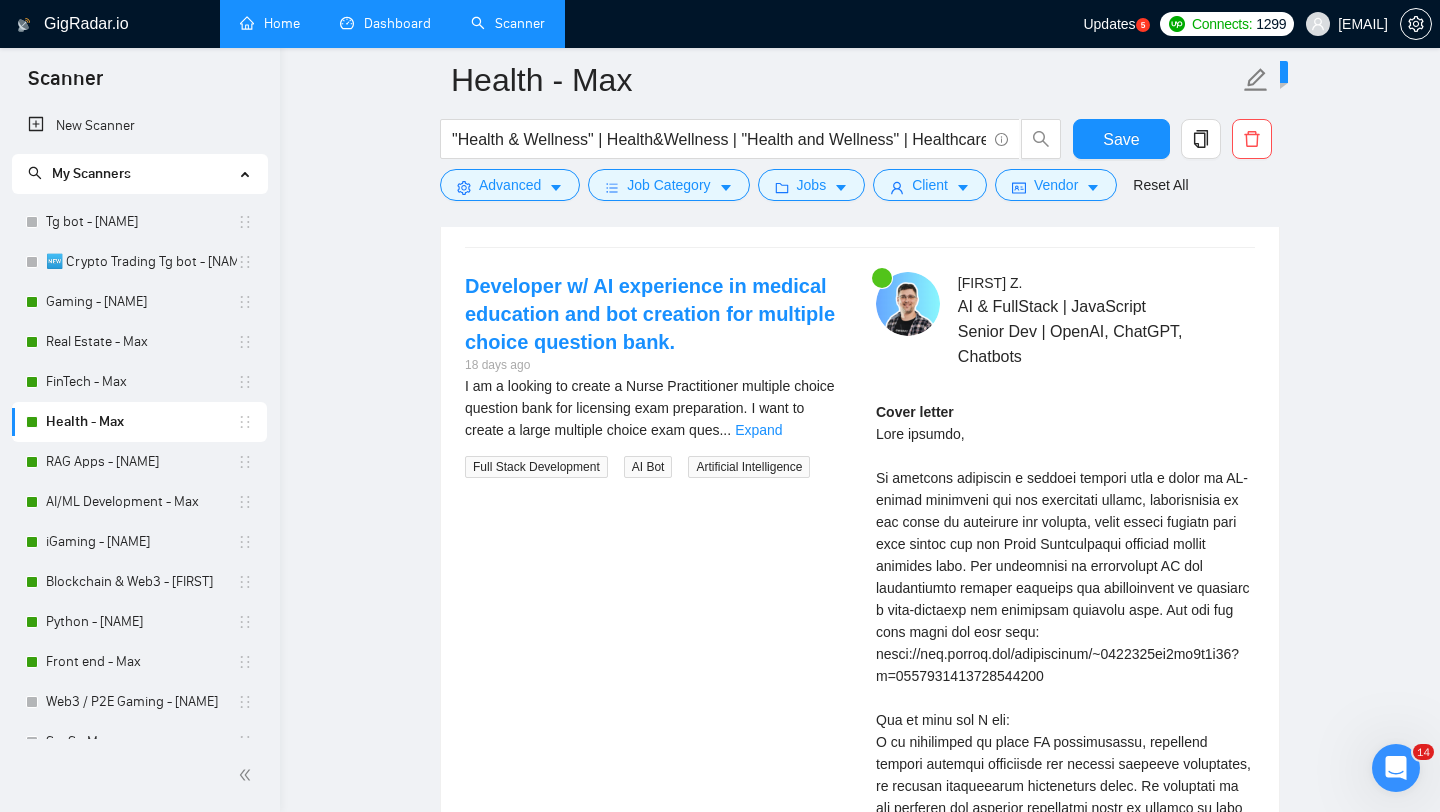 scroll, scrollTop: 3073, scrollLeft: 0, axis: vertical 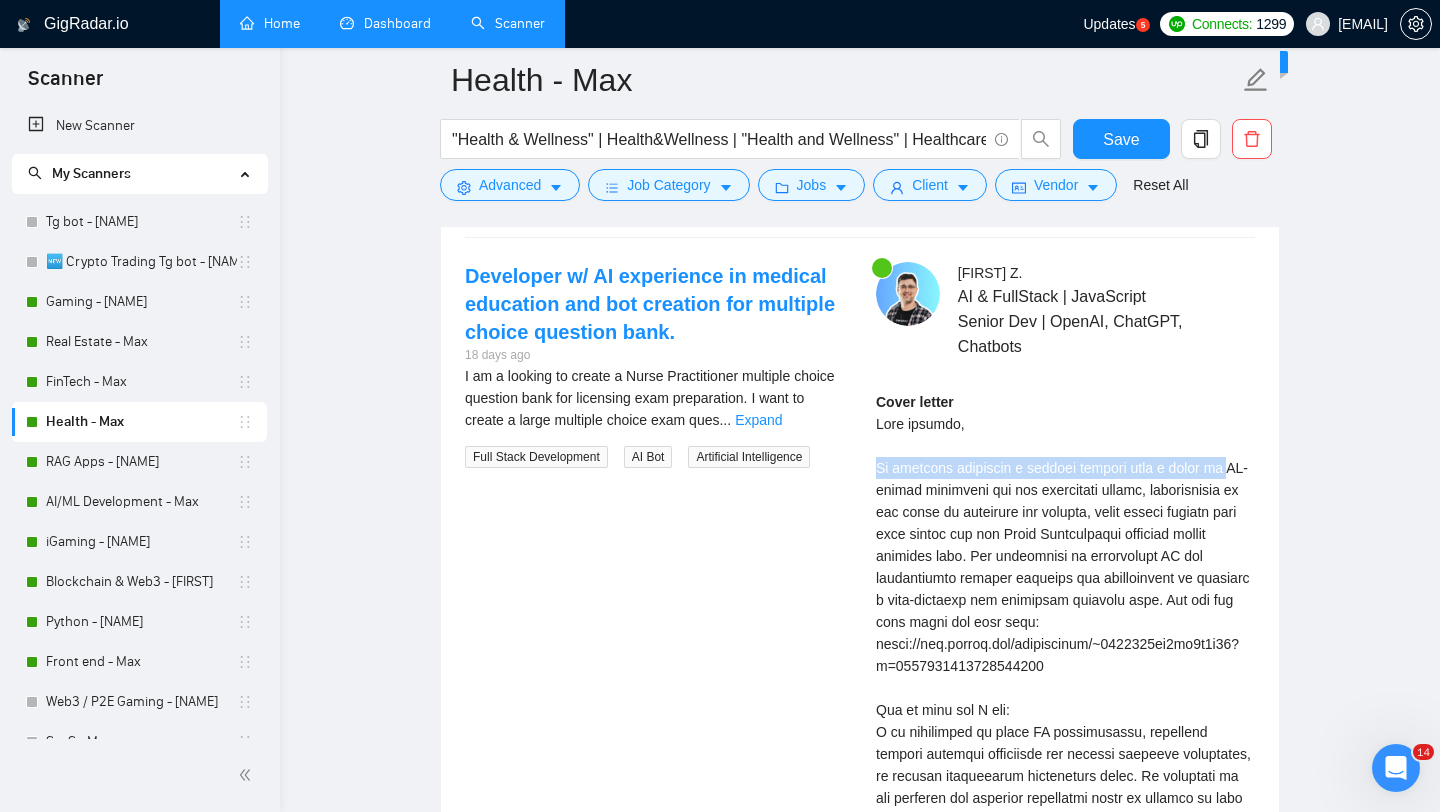 drag, startPoint x: 873, startPoint y: 460, endPoint x: 1241, endPoint y: 464, distance: 368.02173 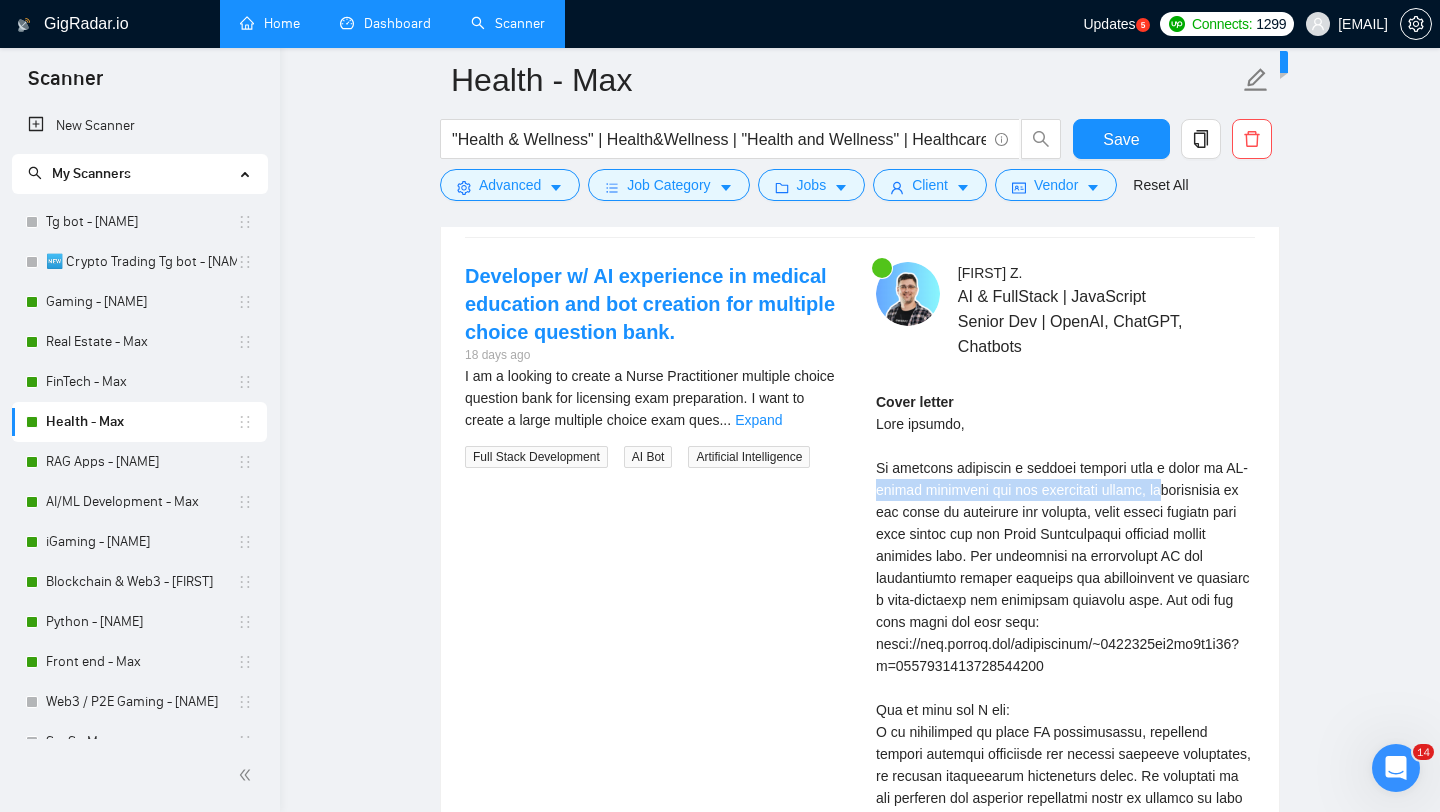 drag, startPoint x: 861, startPoint y: 498, endPoint x: 1165, endPoint y: 490, distance: 304.10526 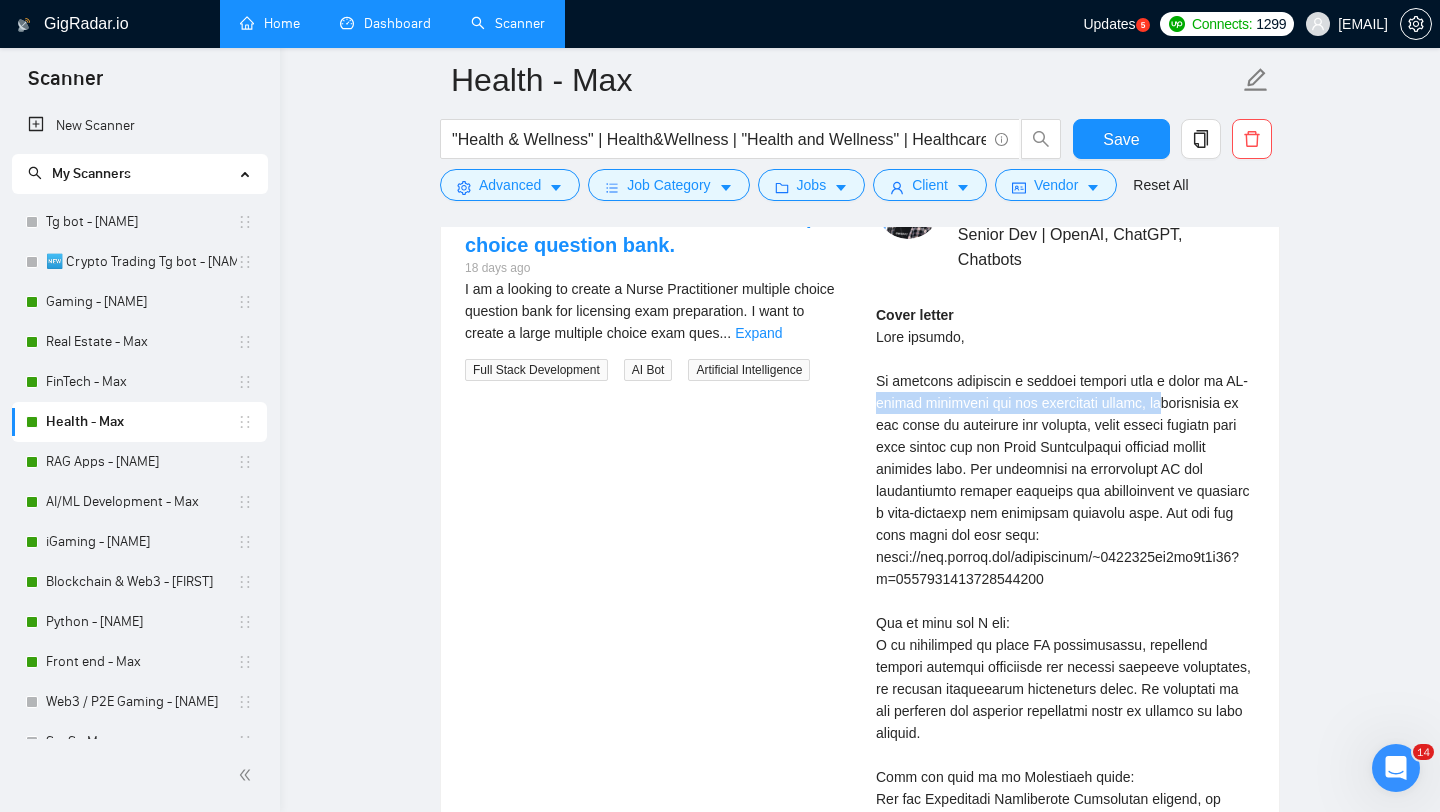scroll, scrollTop: 3138, scrollLeft: 0, axis: vertical 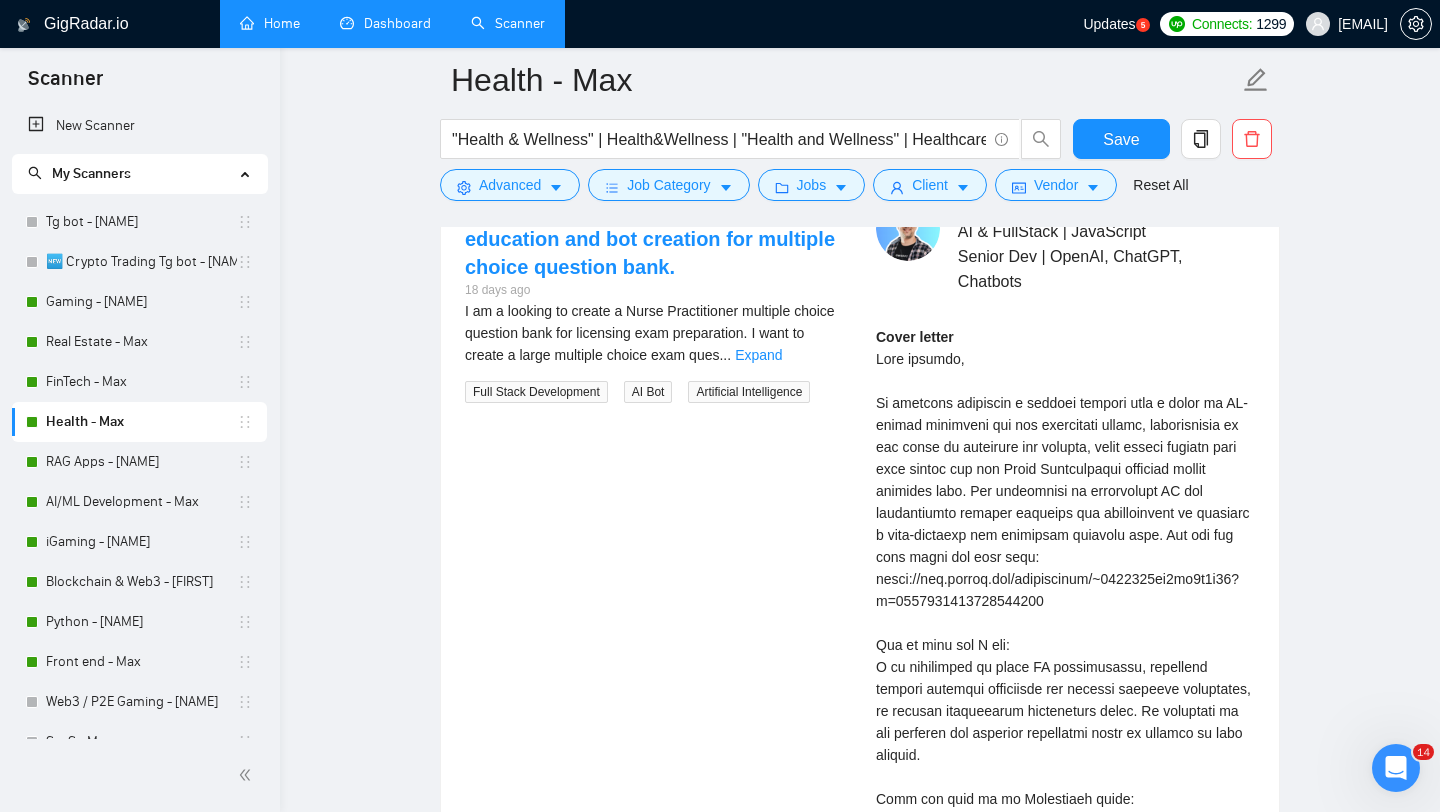 click on "Cover letter" at bounding box center [1065, 876] 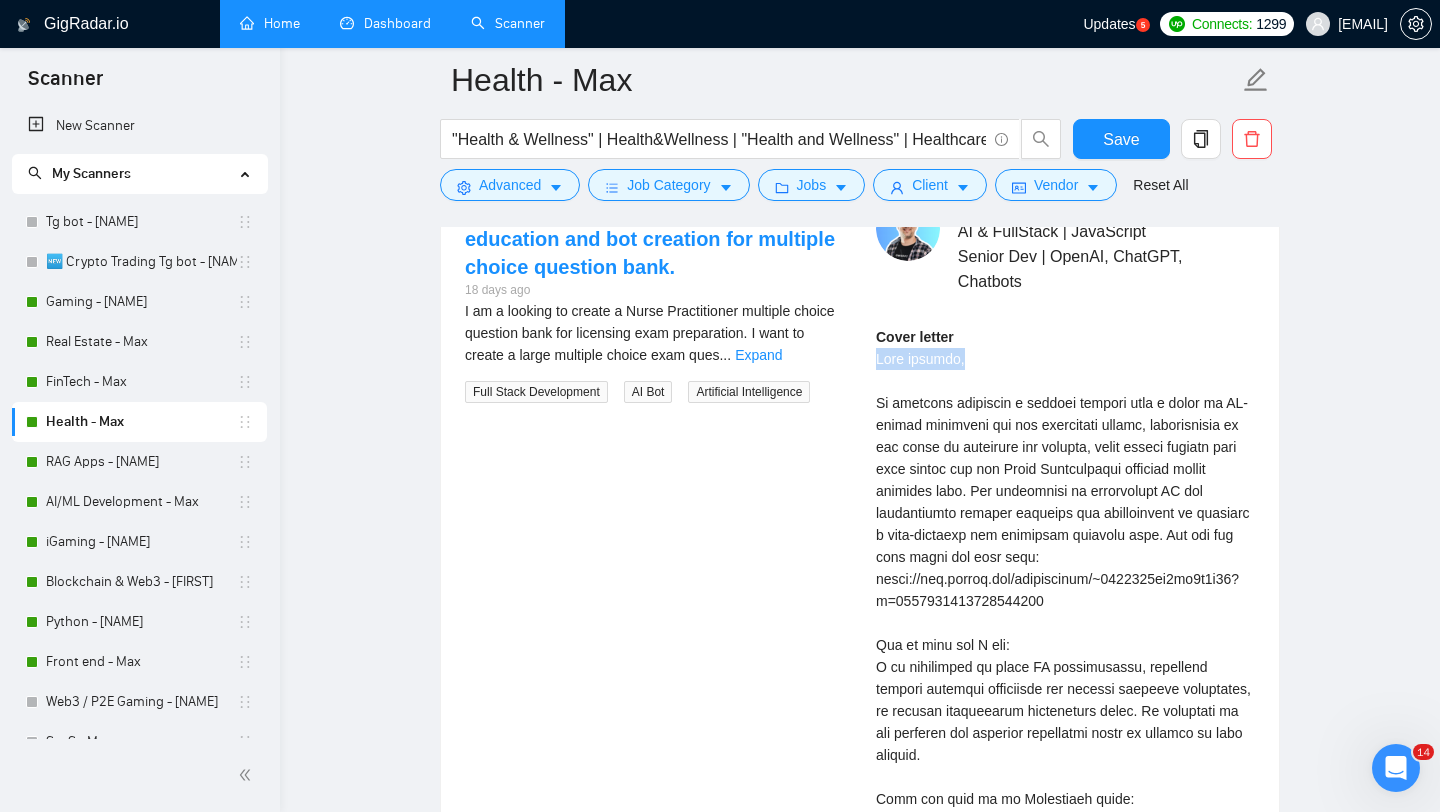 drag, startPoint x: 872, startPoint y: 356, endPoint x: 1021, endPoint y: 356, distance: 149 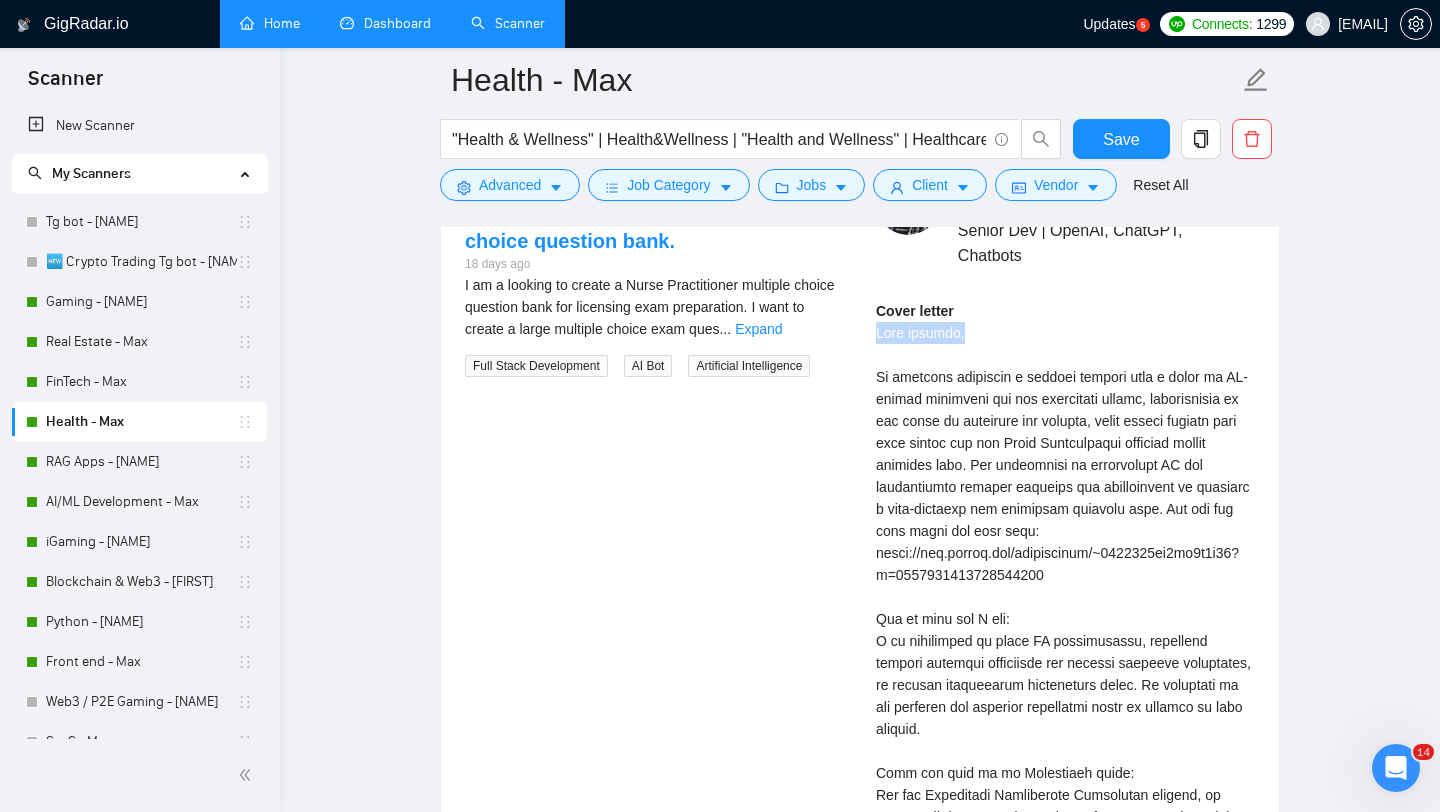 scroll, scrollTop: 3176, scrollLeft: 0, axis: vertical 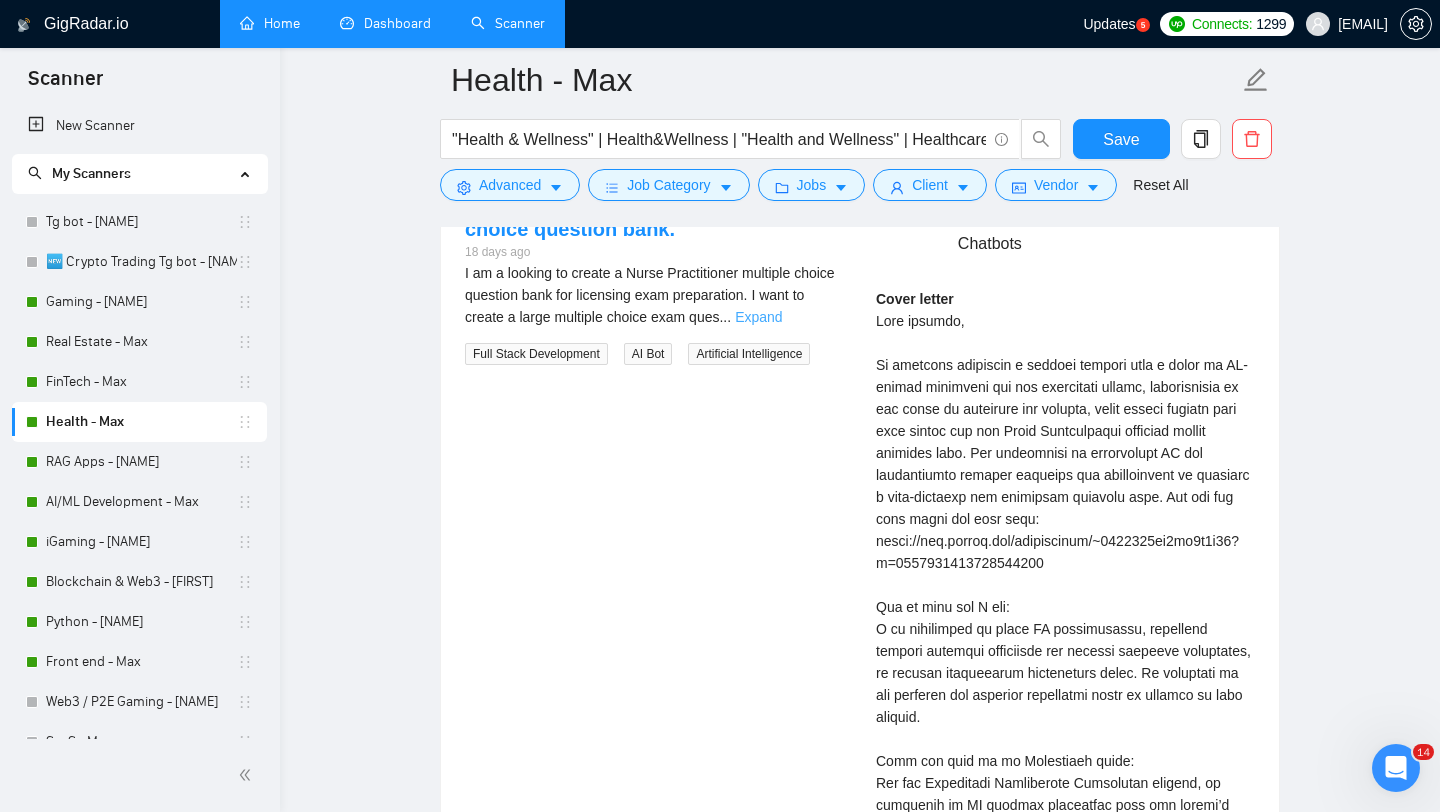 click on "Expand" at bounding box center (758, 317) 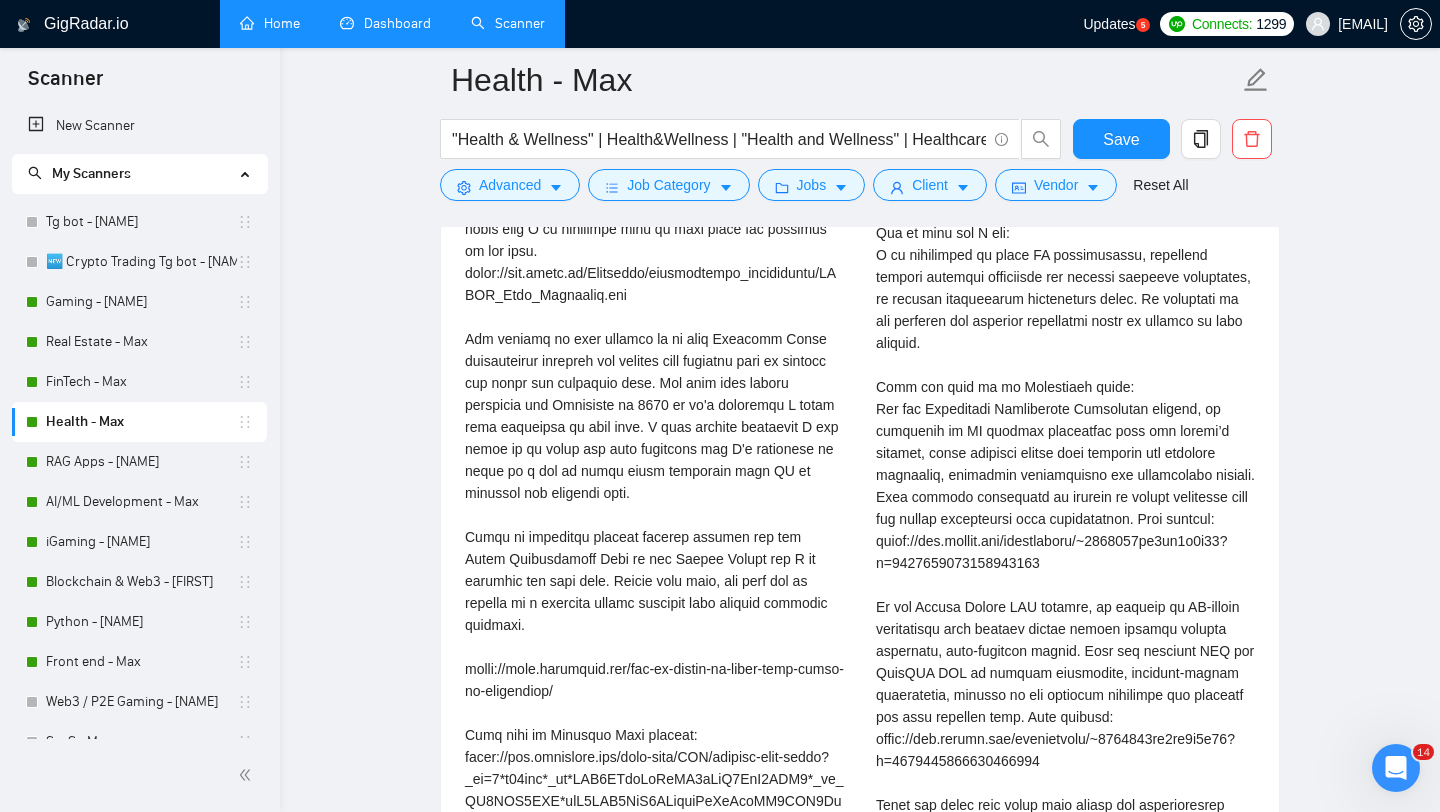 scroll, scrollTop: 3557, scrollLeft: 0, axis: vertical 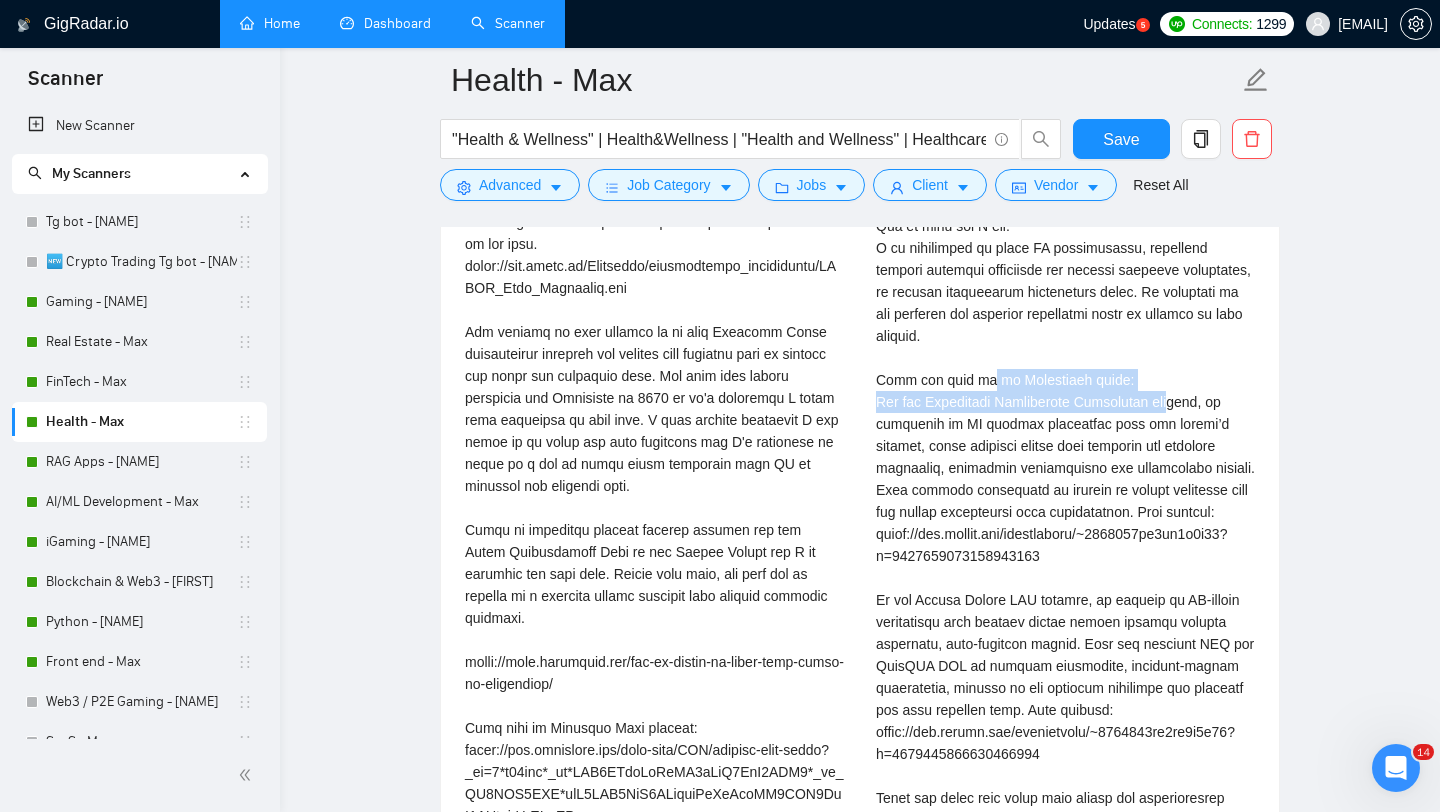 drag, startPoint x: 874, startPoint y: 386, endPoint x: 1121, endPoint y: 376, distance: 247.20235 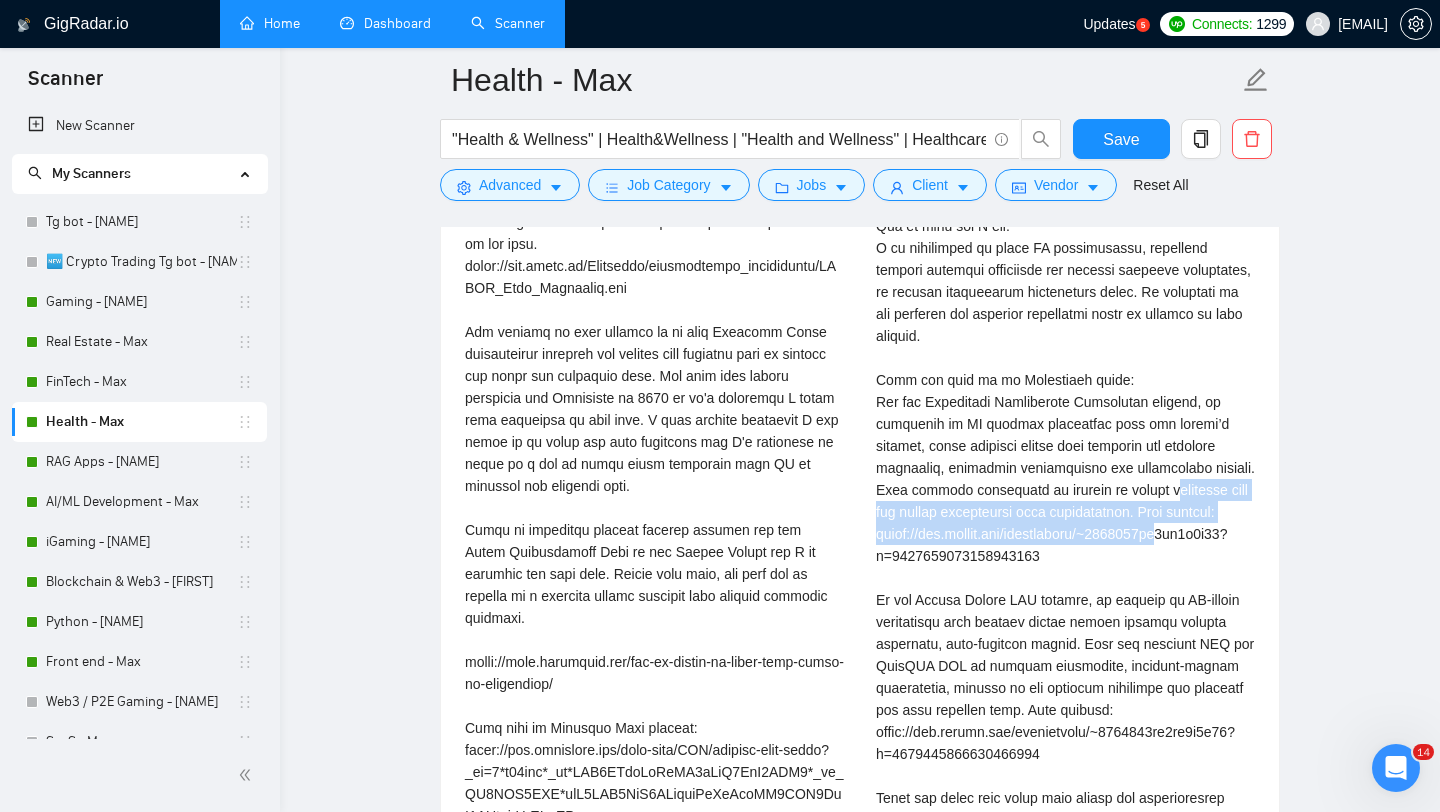 drag, startPoint x: 931, startPoint y: 489, endPoint x: 978, endPoint y: 530, distance: 62.369865 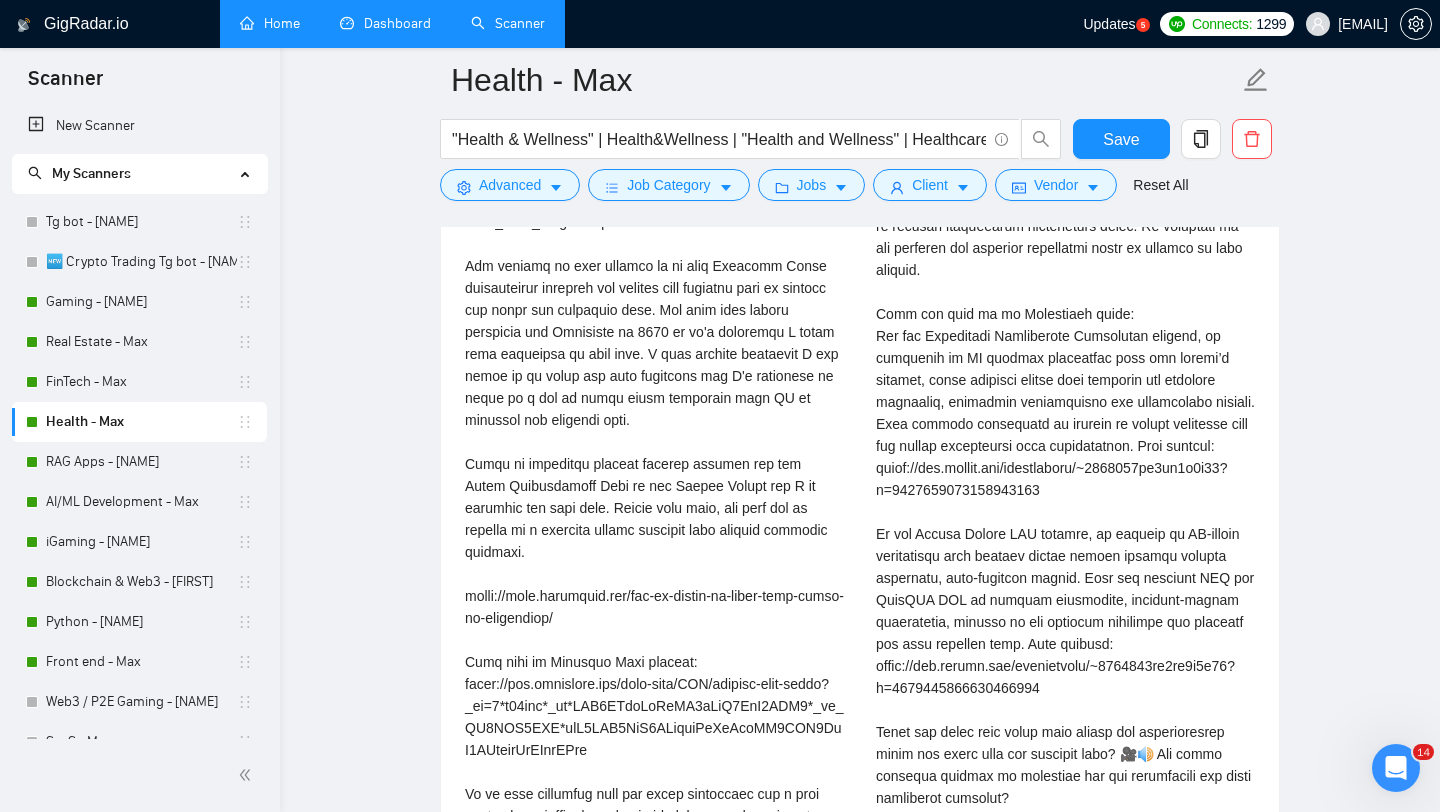click on "Cover letter" at bounding box center (1065, 391) 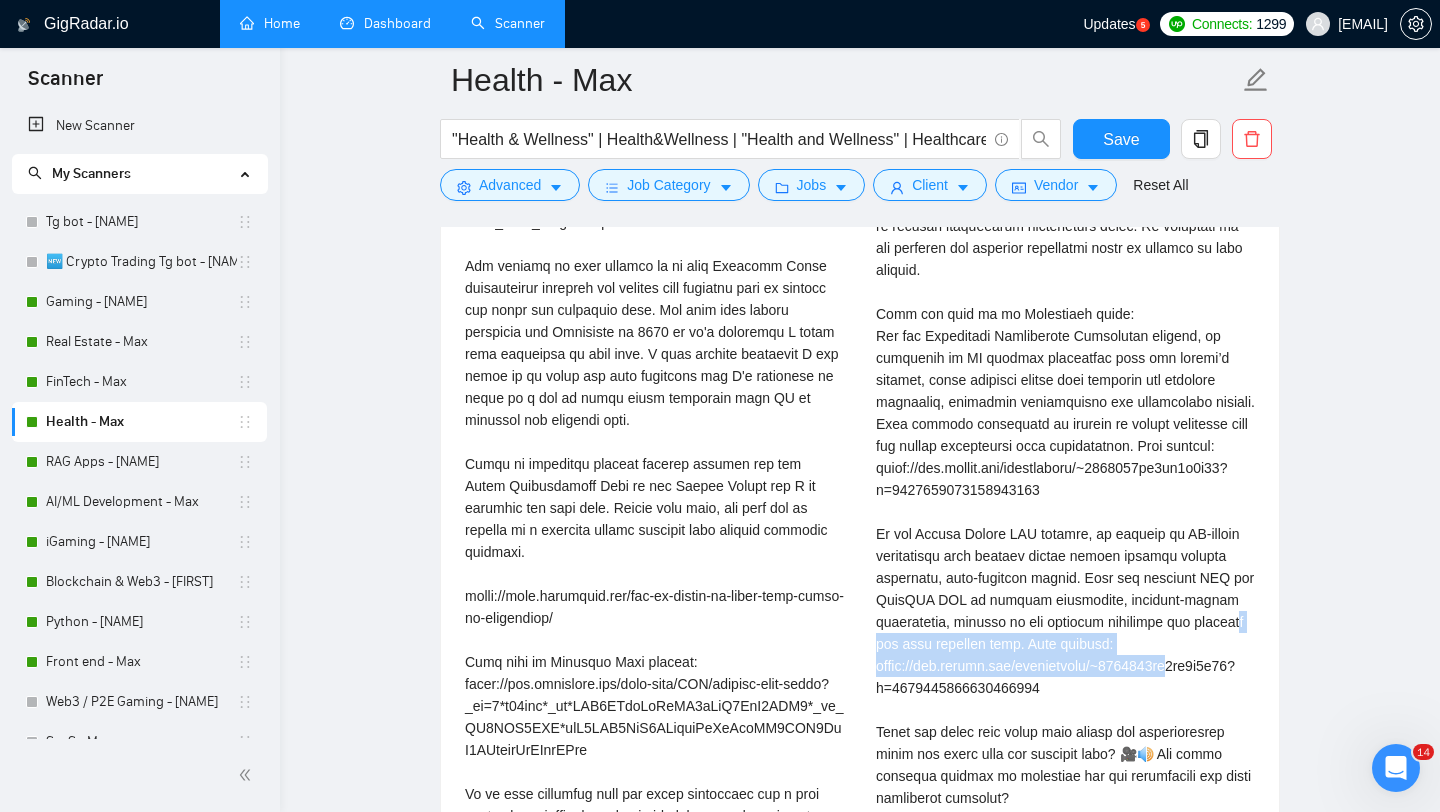 drag, startPoint x: 963, startPoint y: 643, endPoint x: 1182, endPoint y: 663, distance: 219.91135 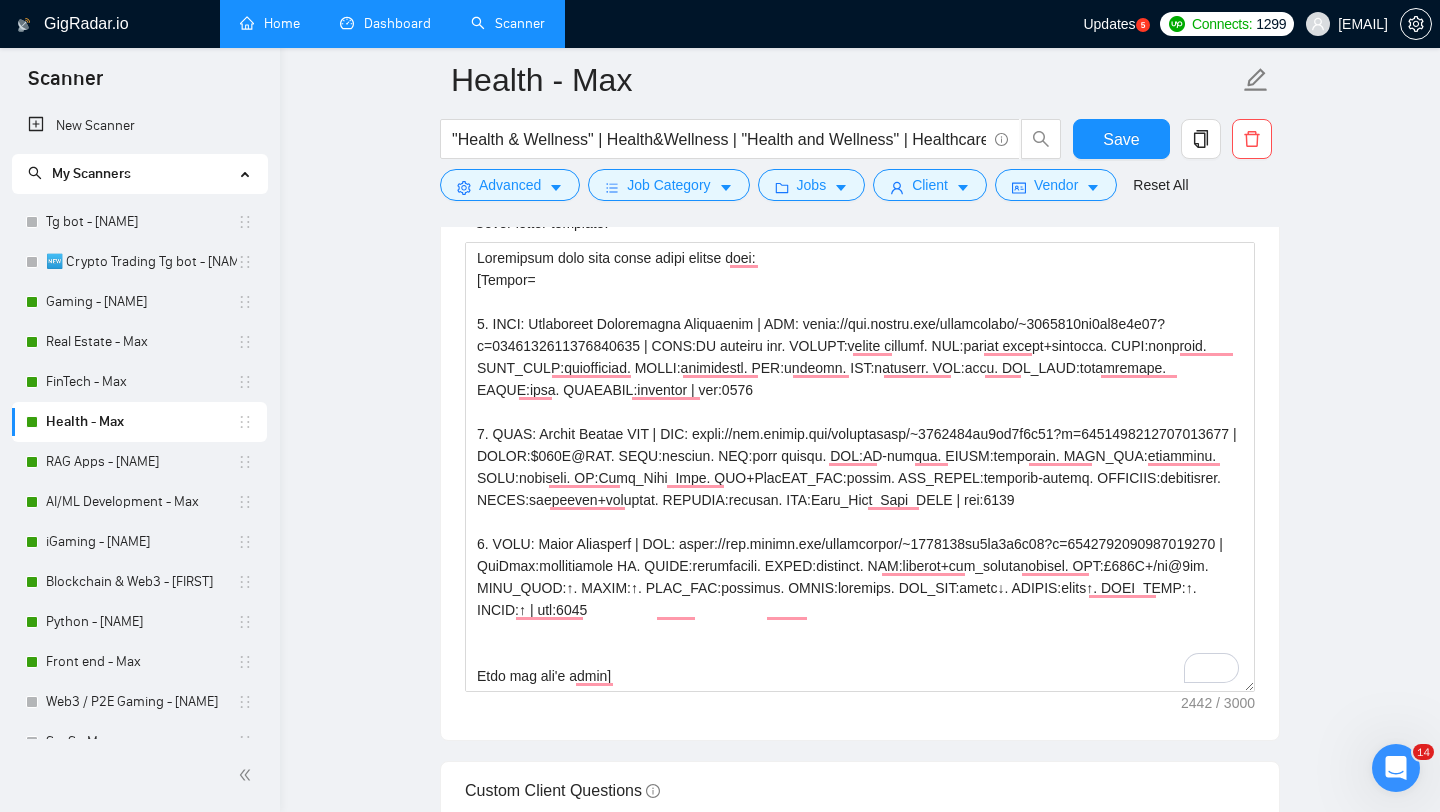 scroll, scrollTop: 1390, scrollLeft: 0, axis: vertical 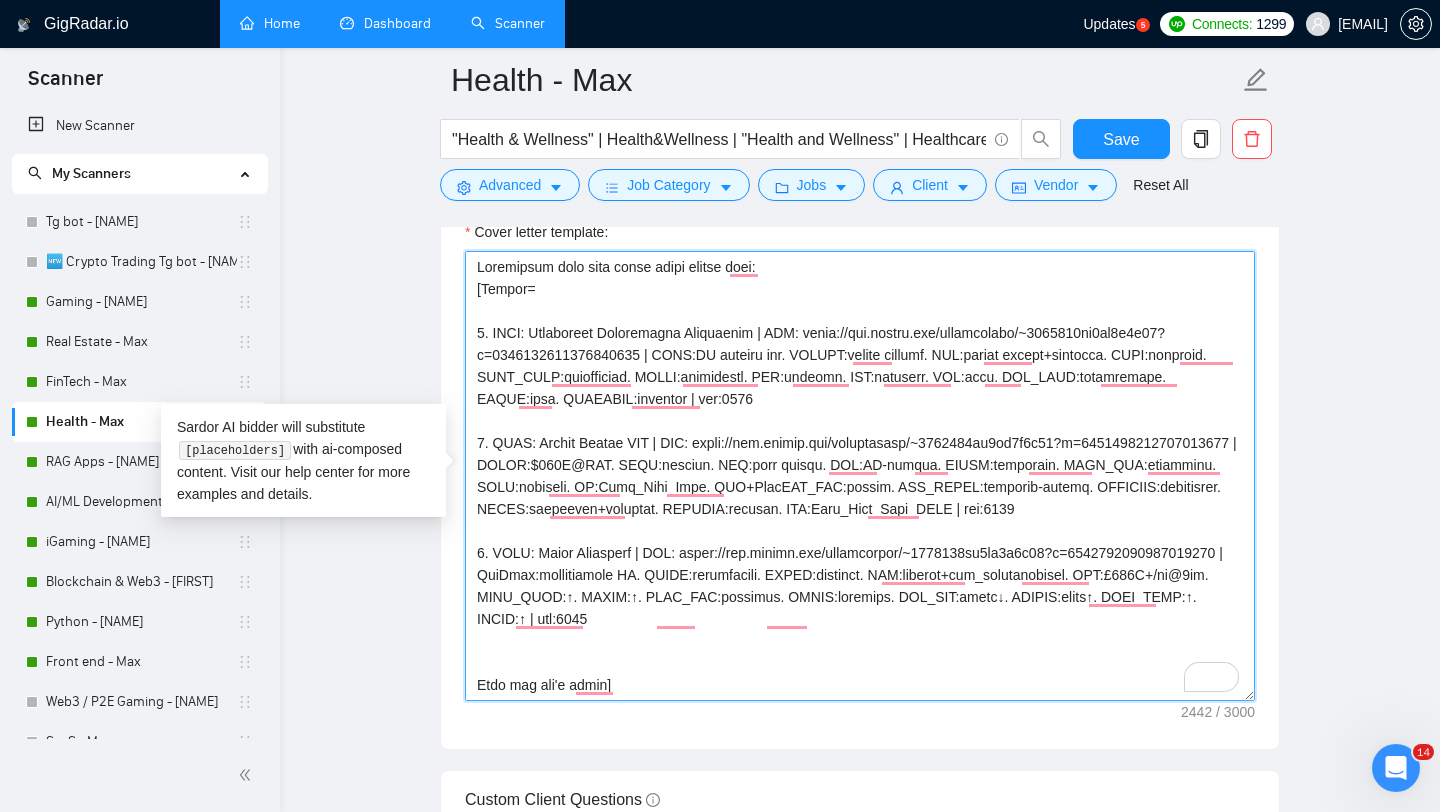 drag, startPoint x: 493, startPoint y: 331, endPoint x: 535, endPoint y: 339, distance: 42.755116 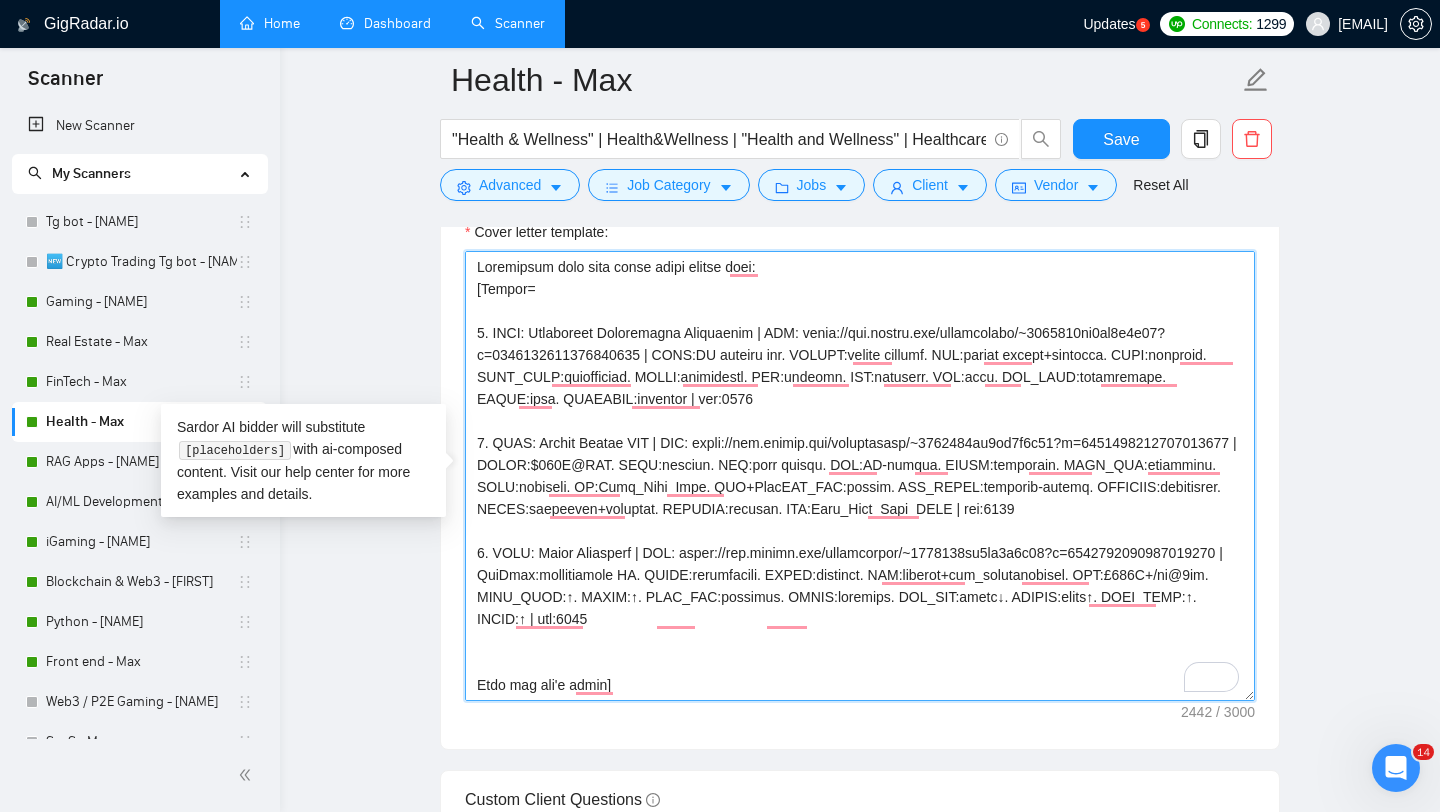 drag, startPoint x: 782, startPoint y: 335, endPoint x: 802, endPoint y: 335, distance: 20 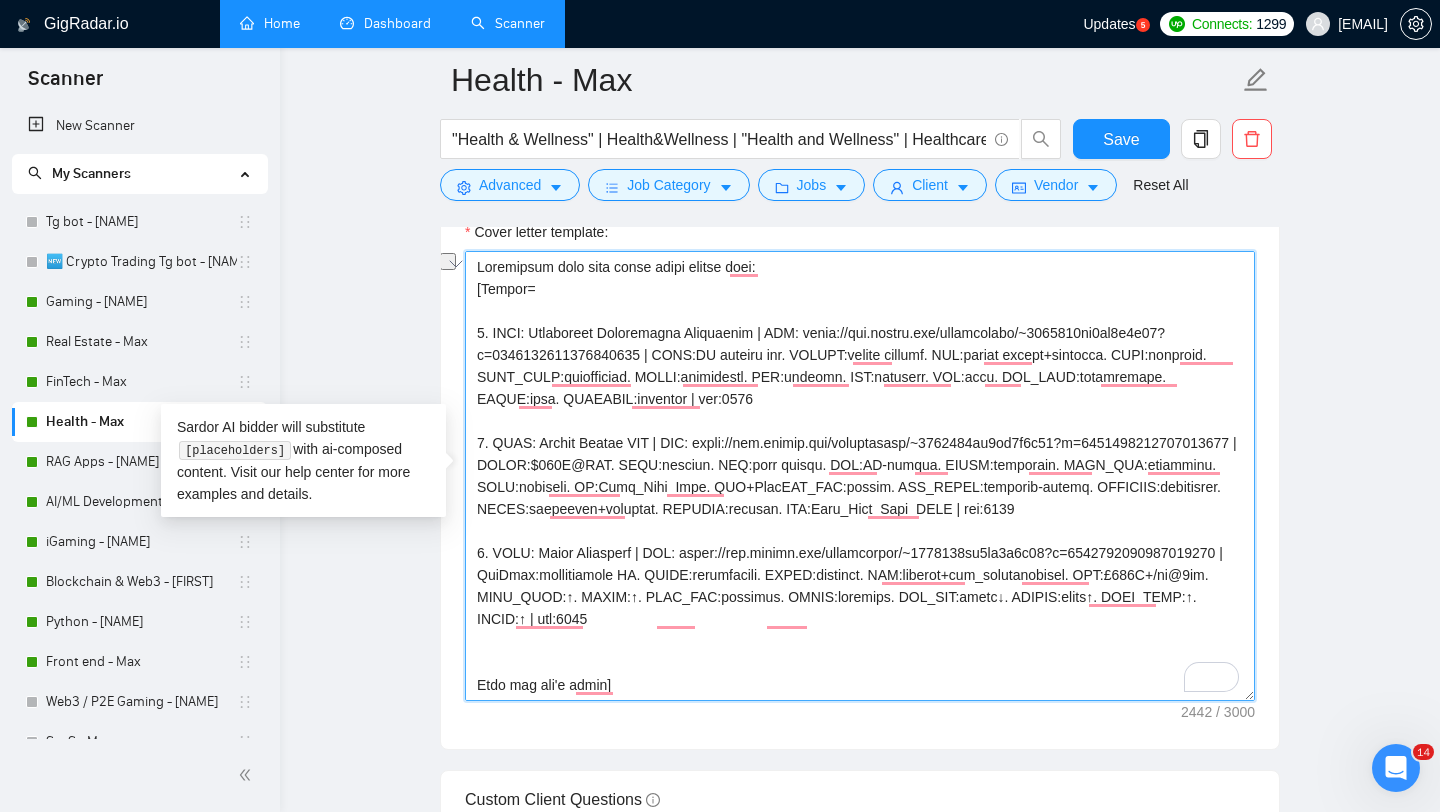 drag, startPoint x: 538, startPoint y: 331, endPoint x: 772, endPoint y: 333, distance: 234.00854 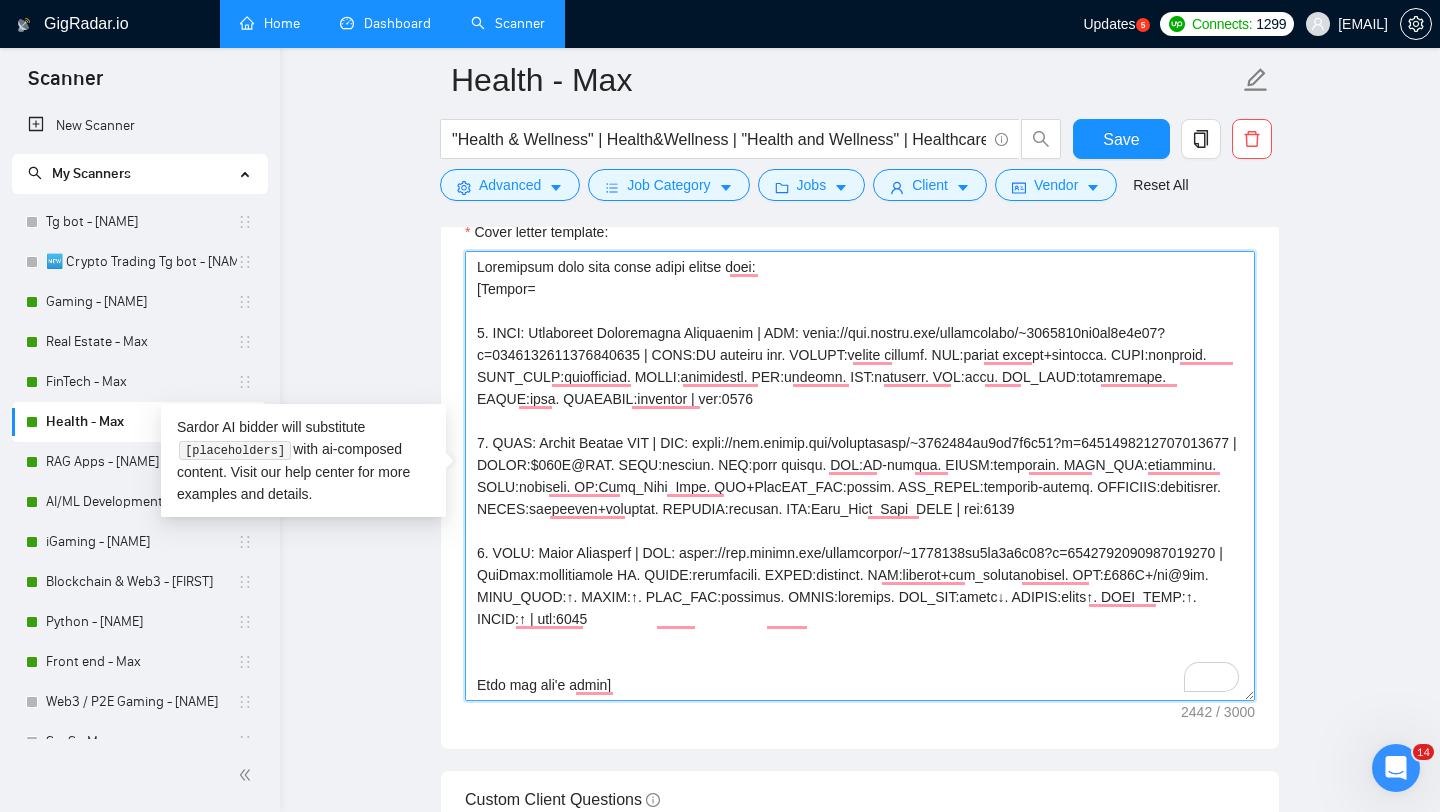 drag, startPoint x: 818, startPoint y: 332, endPoint x: 662, endPoint y: 353, distance: 157.40712 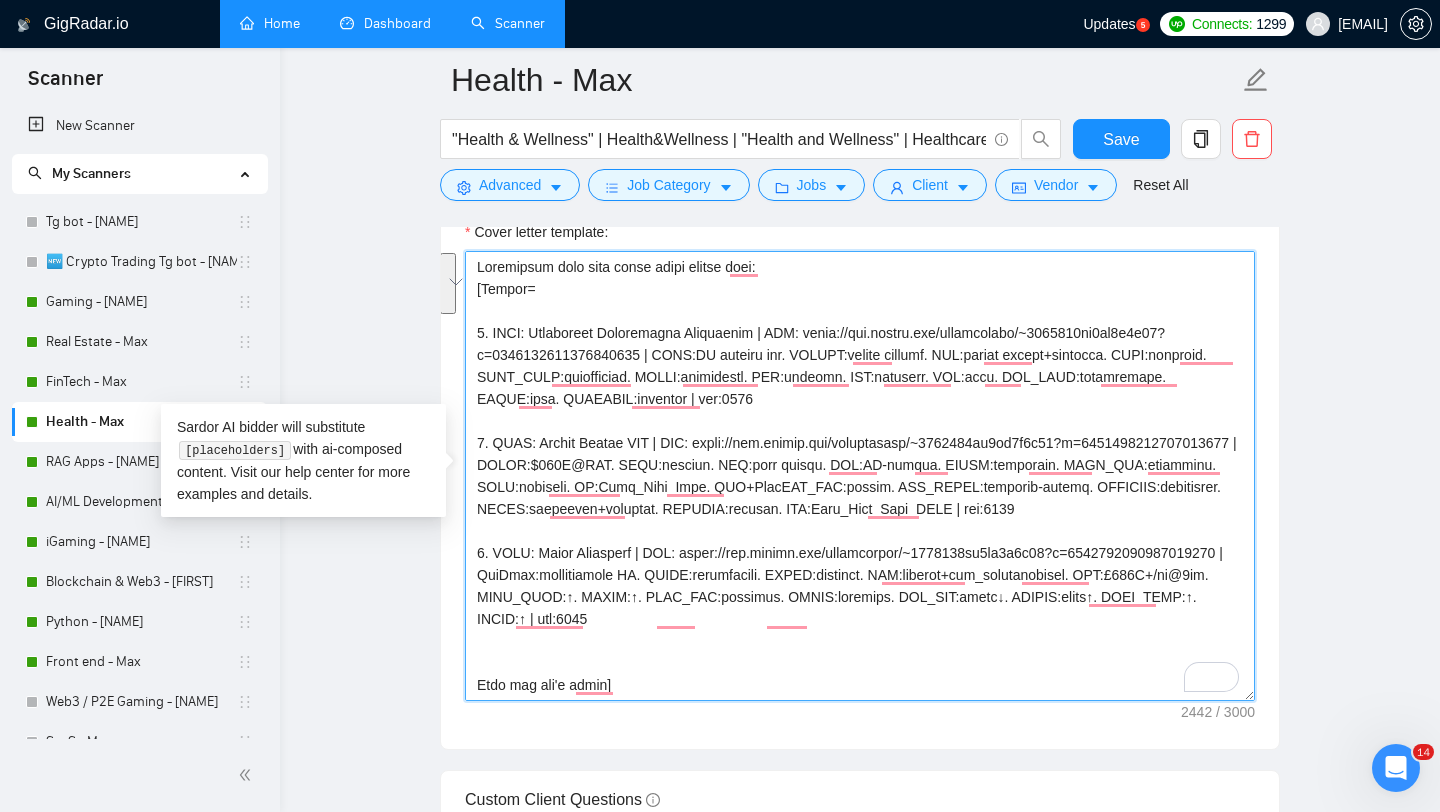 drag, startPoint x: 672, startPoint y: 352, endPoint x: 856, endPoint y: 406, distance: 191.76027 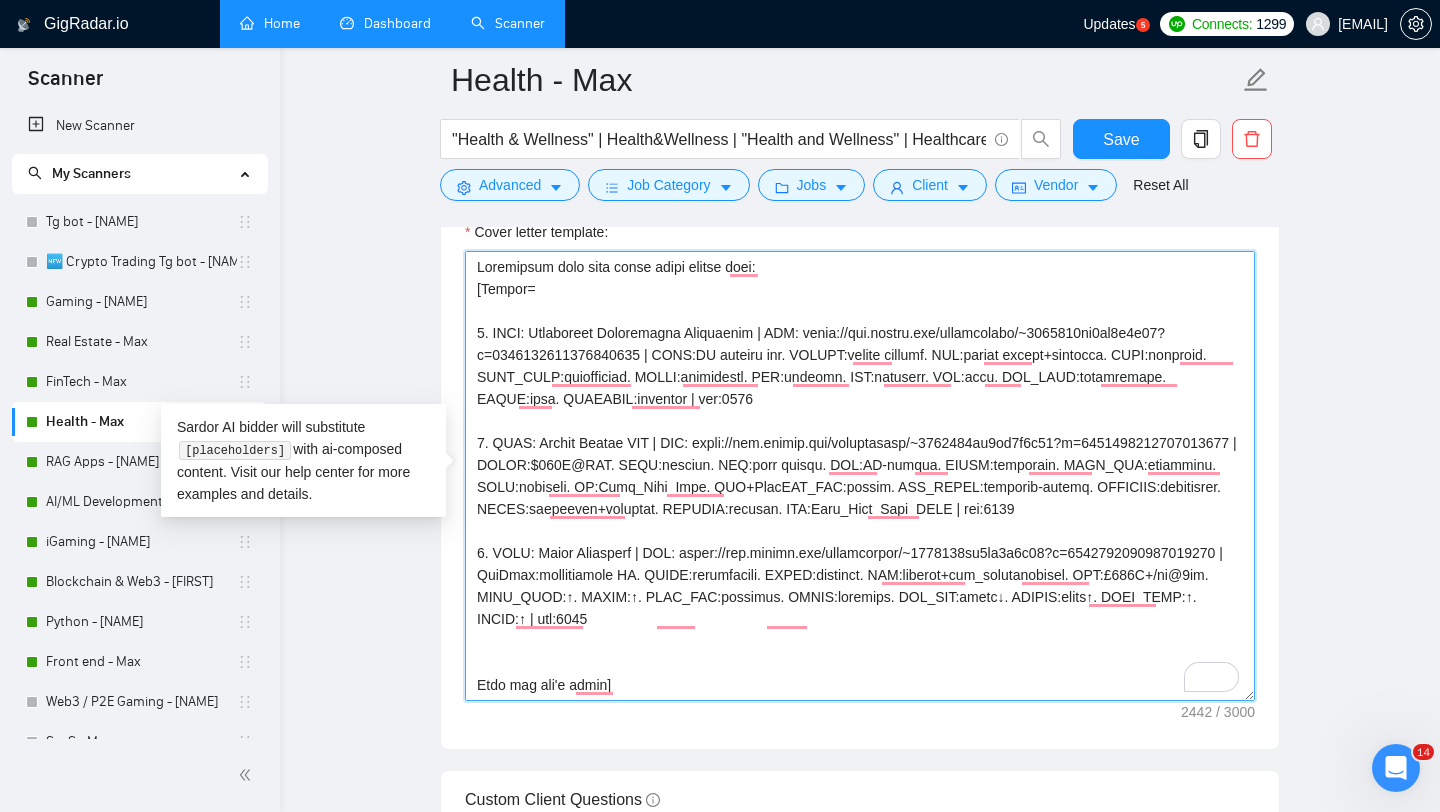 drag, startPoint x: 867, startPoint y: 399, endPoint x: 947, endPoint y: 397, distance: 80.024994 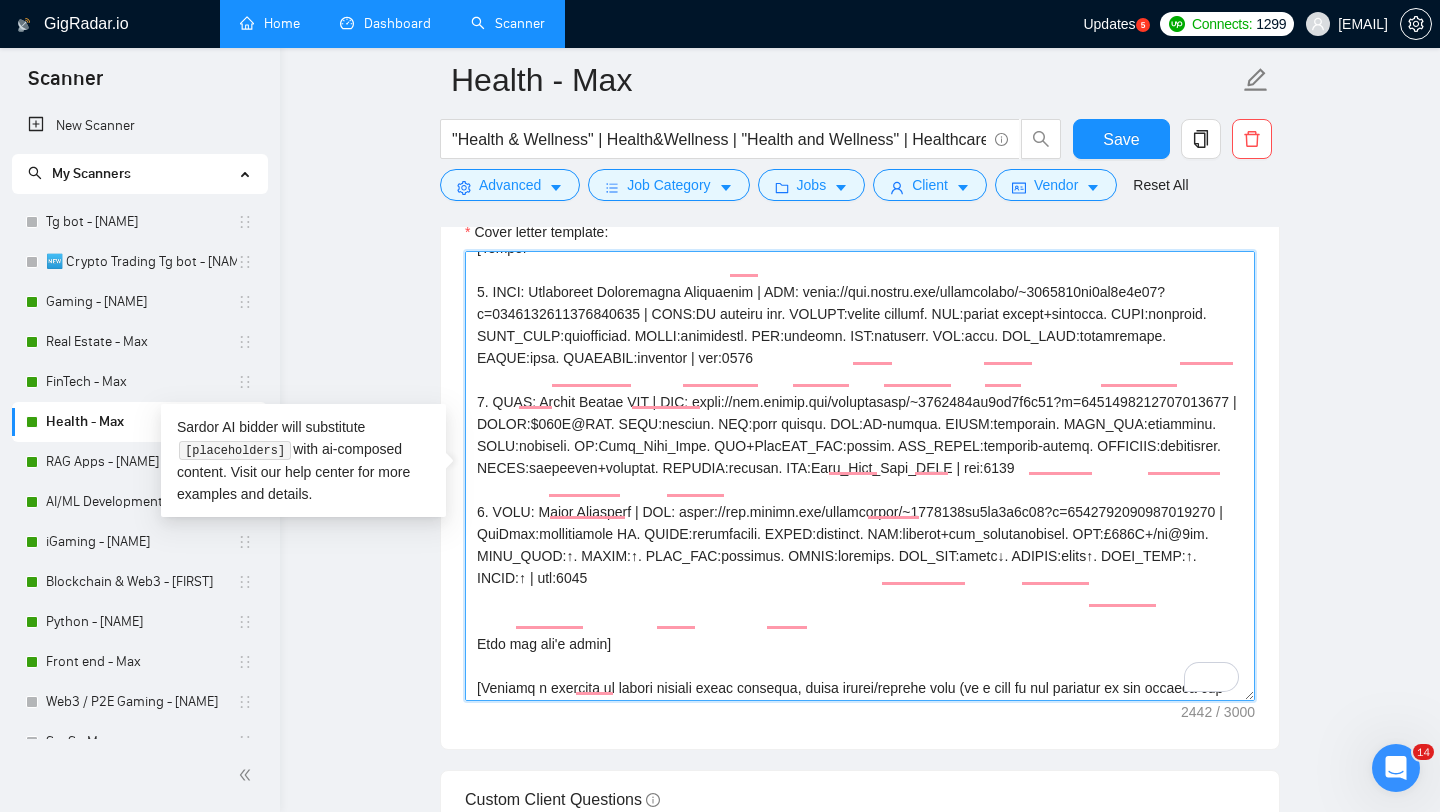 scroll, scrollTop: 75, scrollLeft: 0, axis: vertical 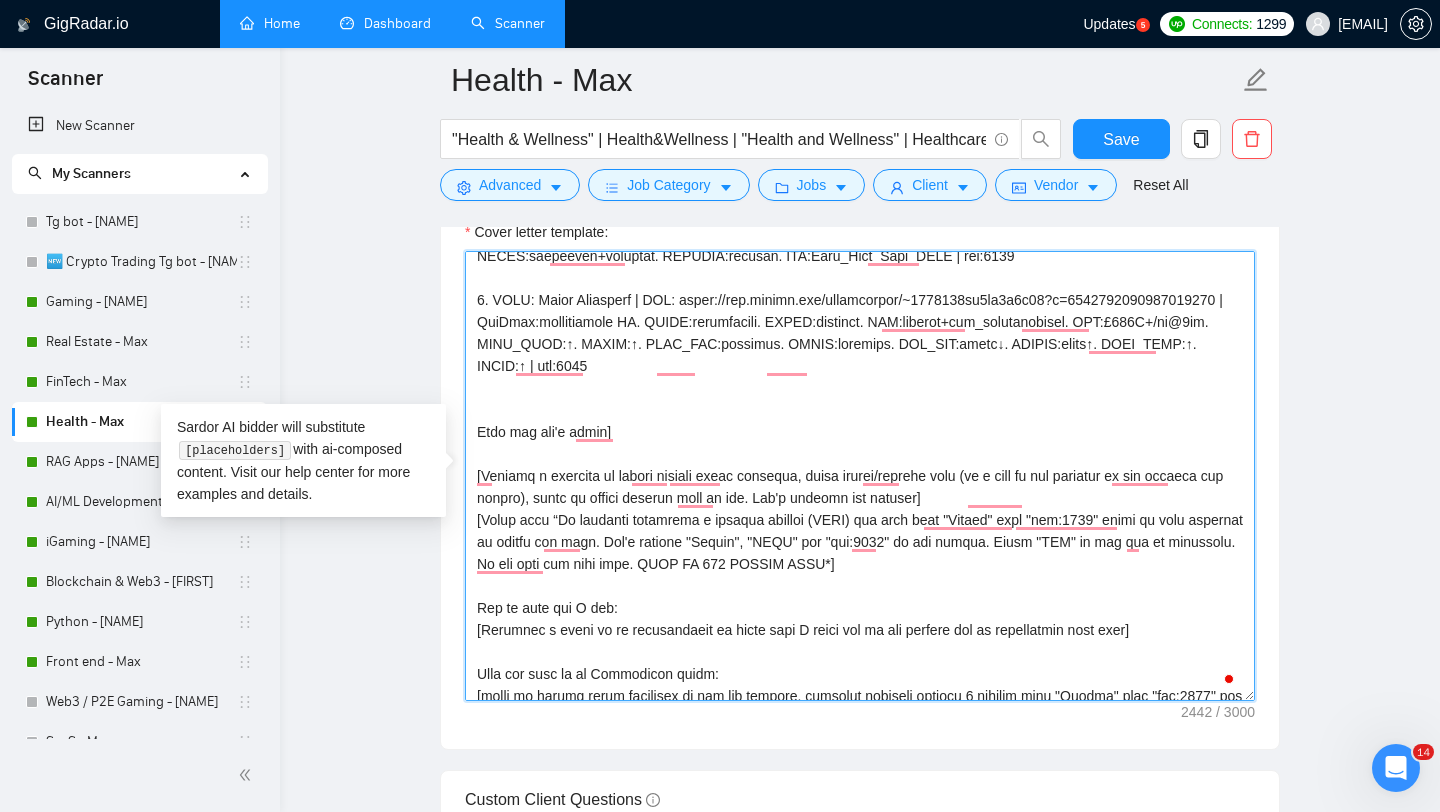 drag, startPoint x: 612, startPoint y: 494, endPoint x: 844, endPoint y: 495, distance: 232.00215 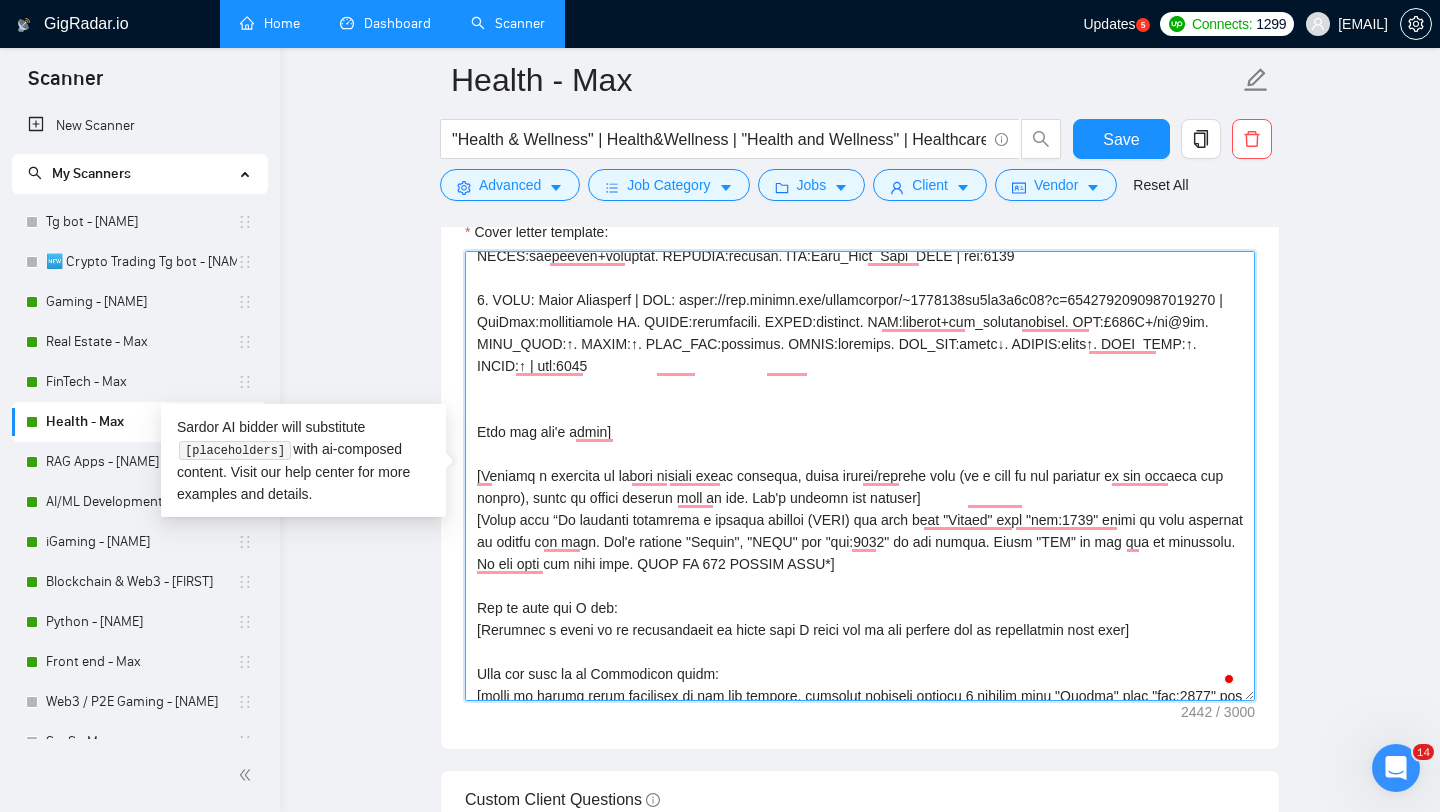 drag, startPoint x: 483, startPoint y: 523, endPoint x: 545, endPoint y: 524, distance: 62.008064 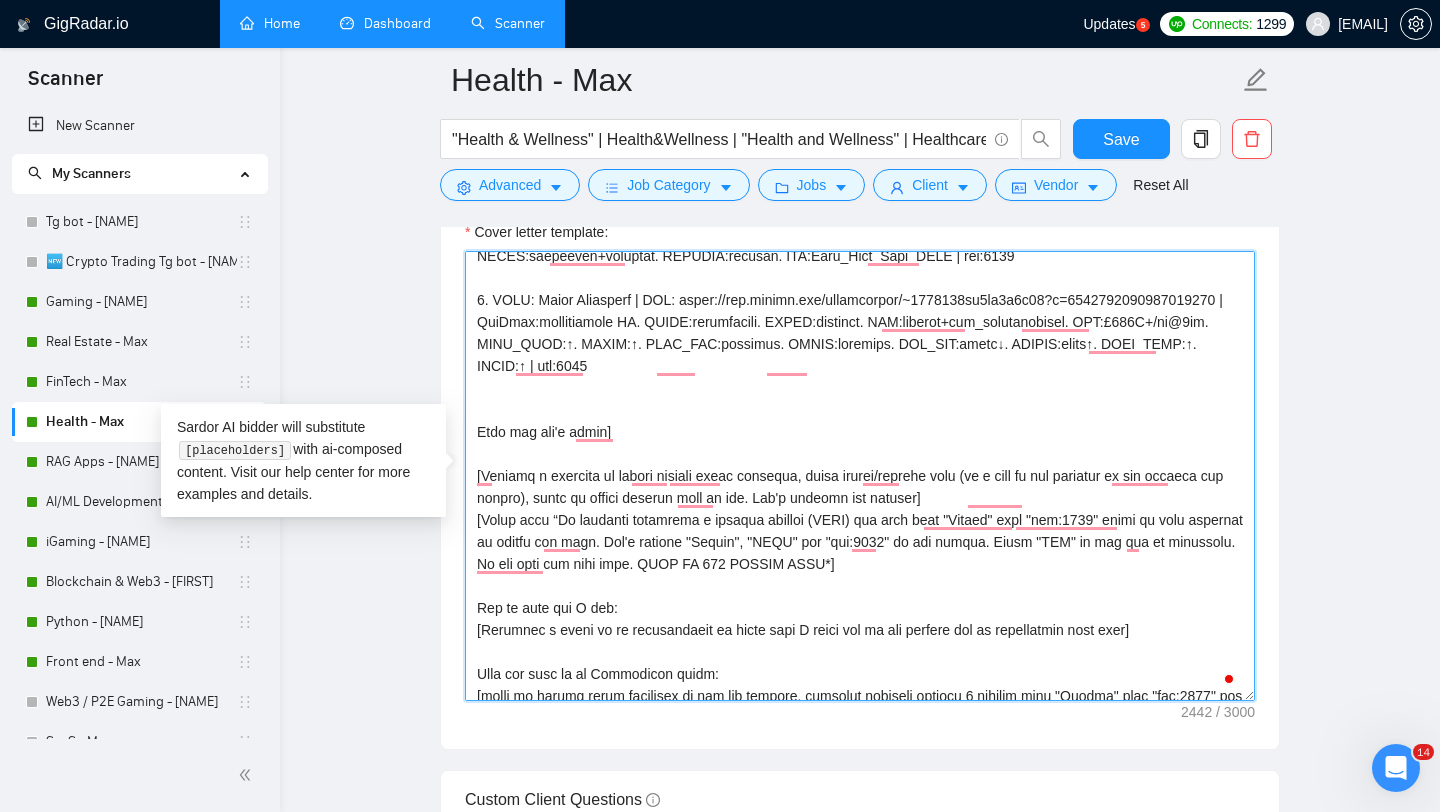 drag, startPoint x: 537, startPoint y: 304, endPoint x: 647, endPoint y: 303, distance: 110.00455 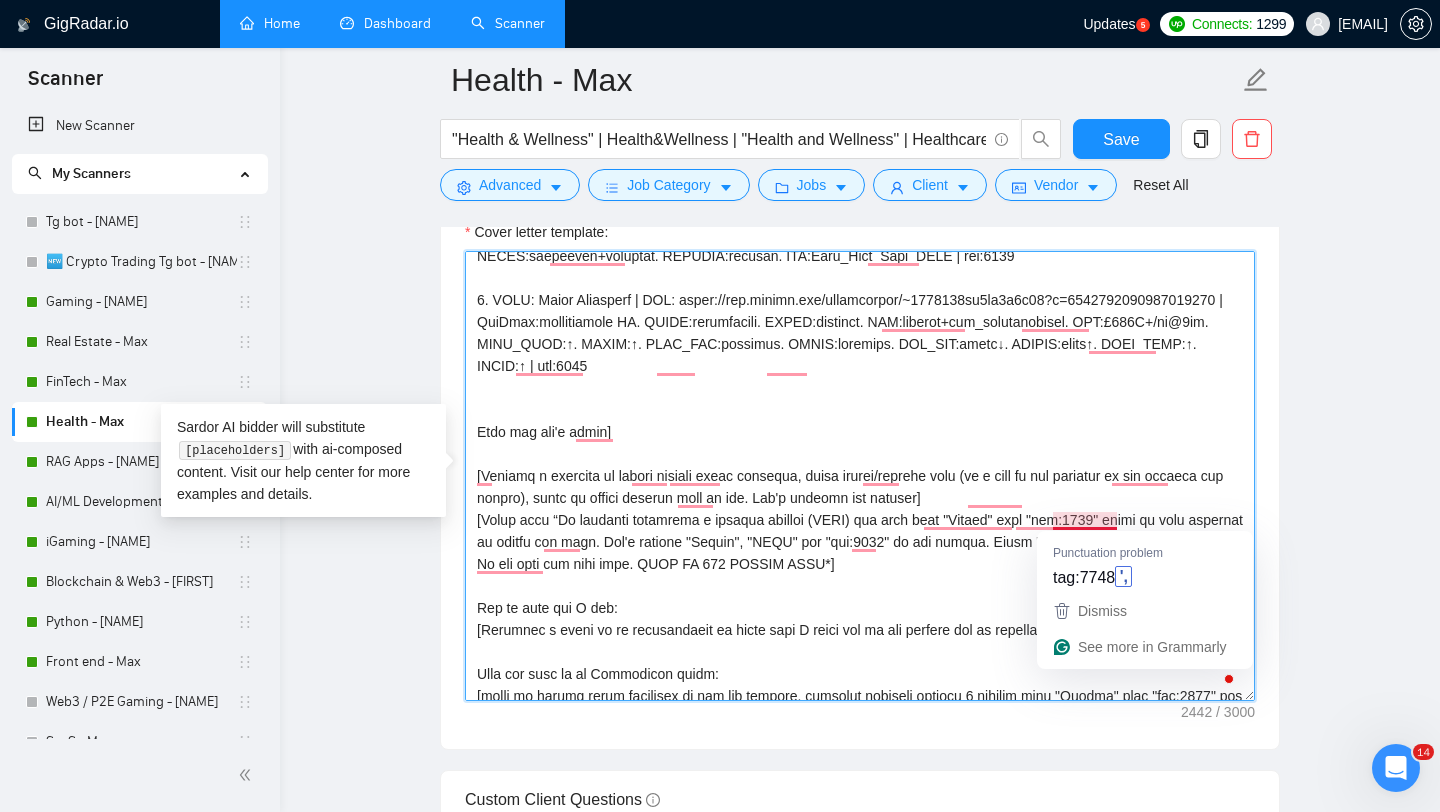 drag, startPoint x: 864, startPoint y: 523, endPoint x: 1116, endPoint y: 524, distance: 252.00198 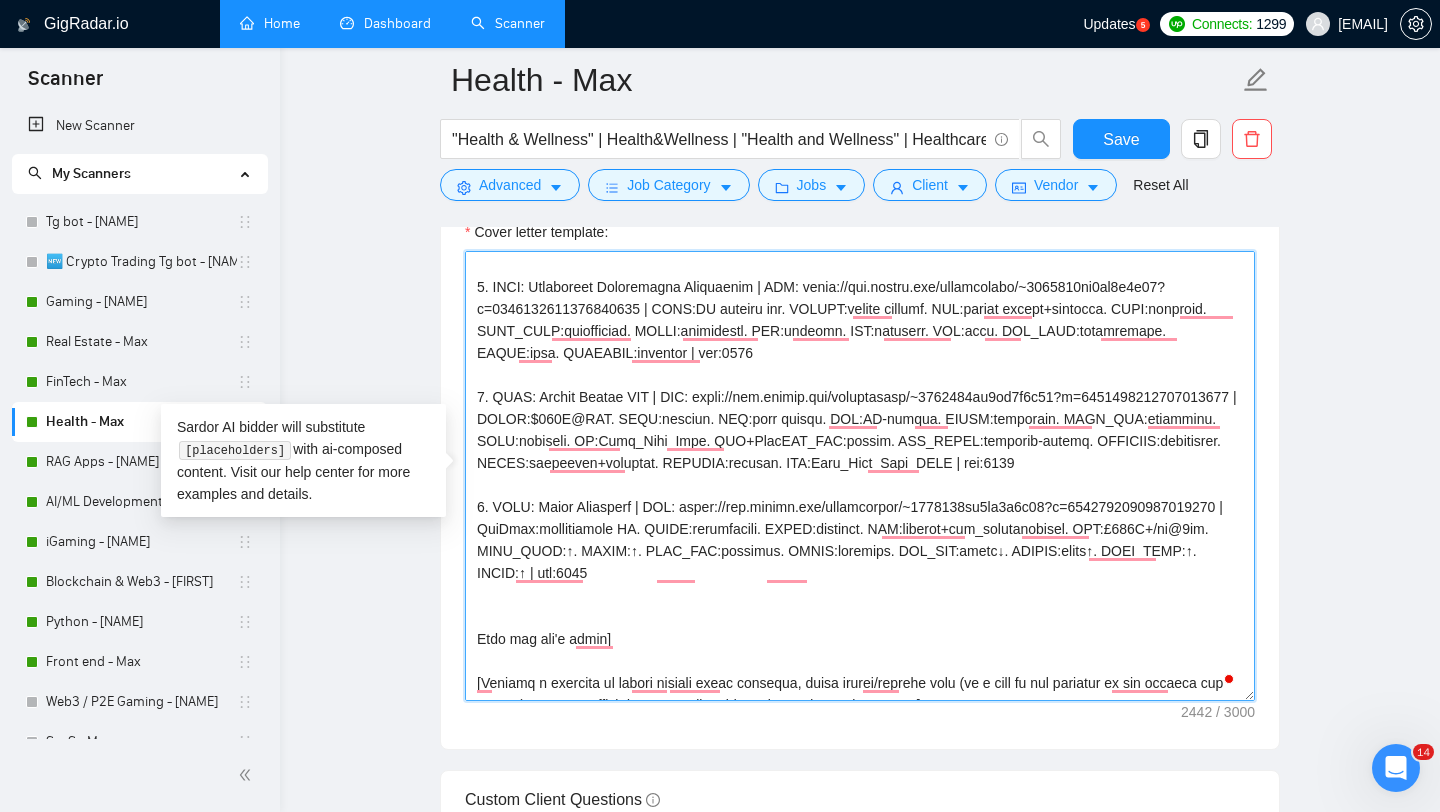 drag, startPoint x: 936, startPoint y: 350, endPoint x: 637, endPoint y: 327, distance: 299.8833 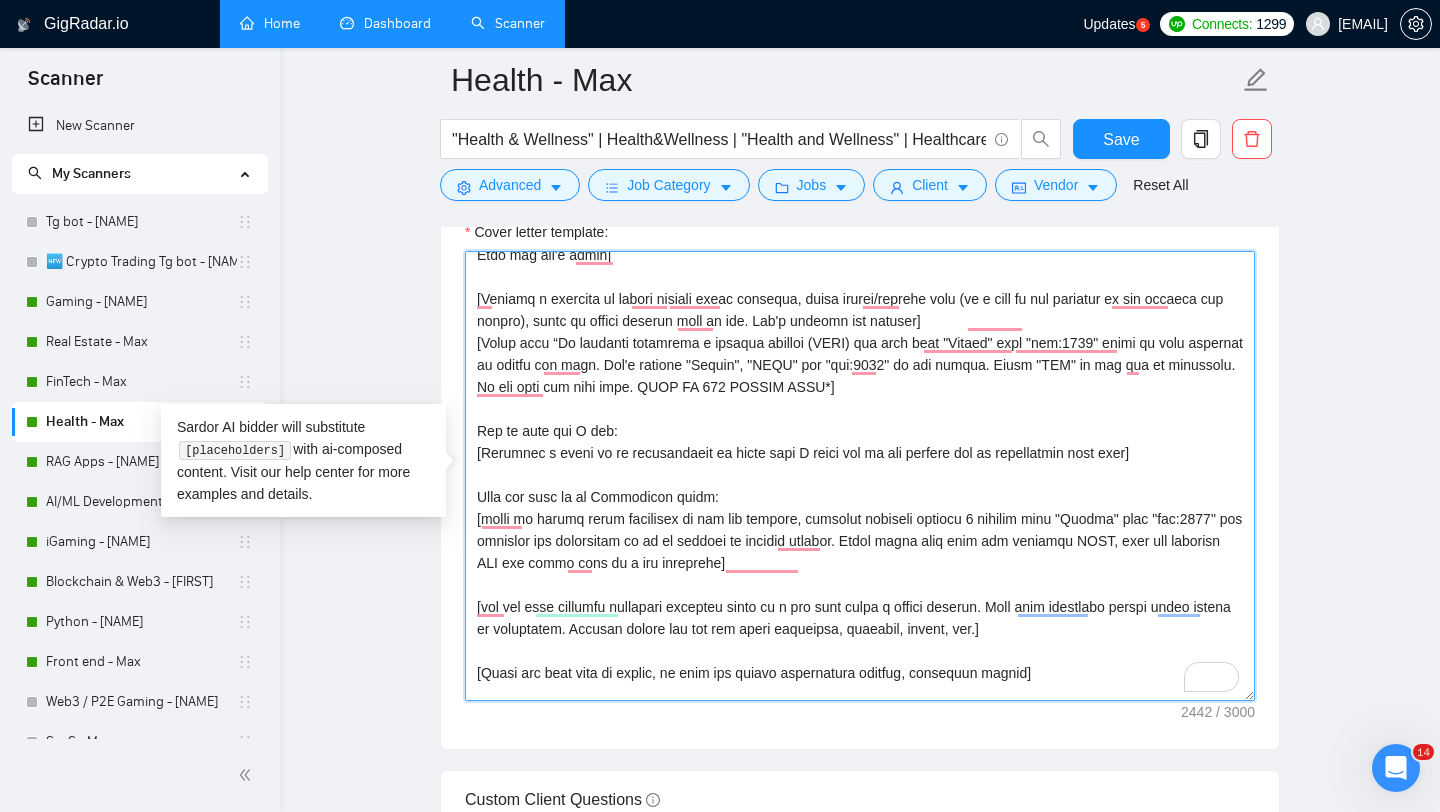 drag, startPoint x: 476, startPoint y: 431, endPoint x: 646, endPoint y: 432, distance: 170.00294 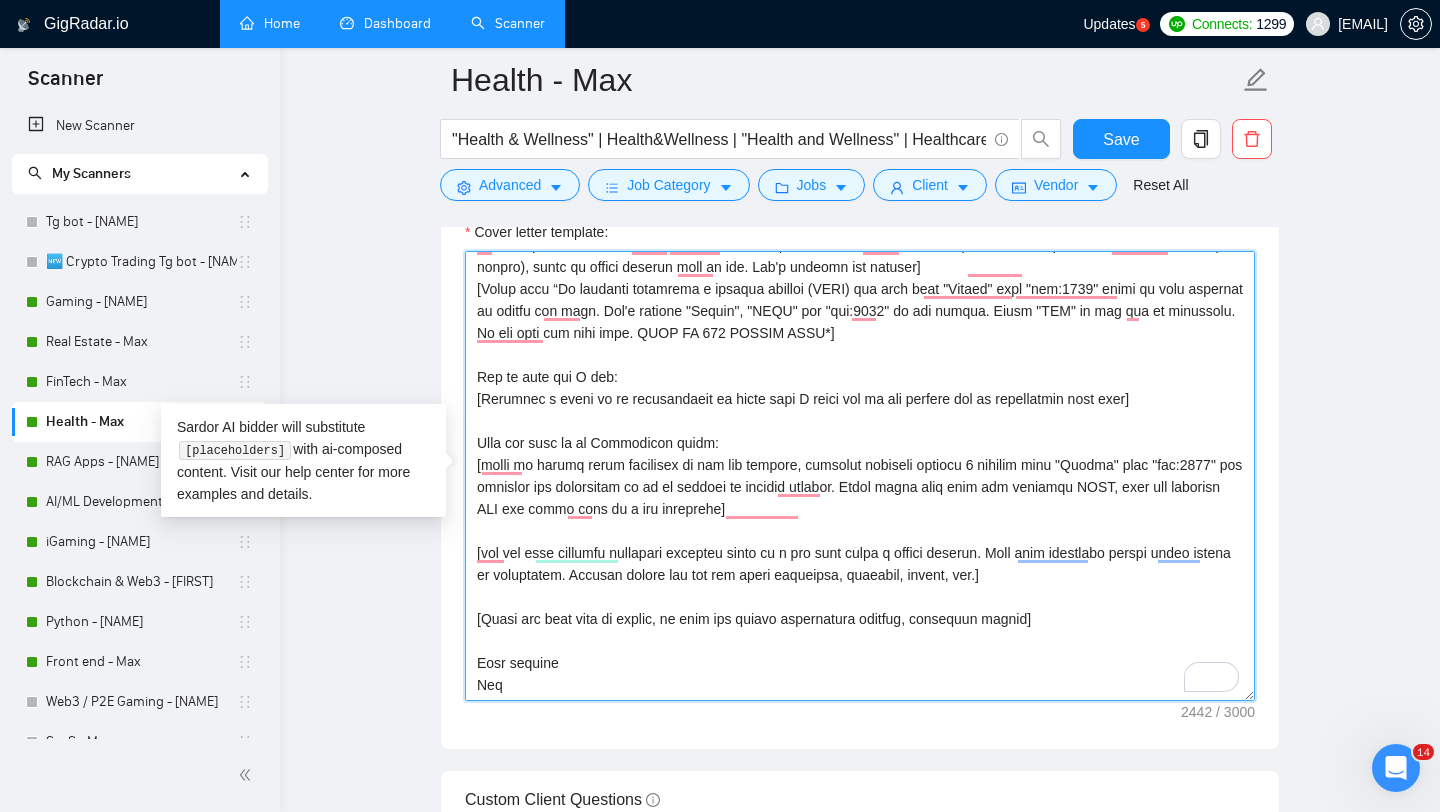 drag, startPoint x: 477, startPoint y: 462, endPoint x: 879, endPoint y: 502, distance: 403.98514 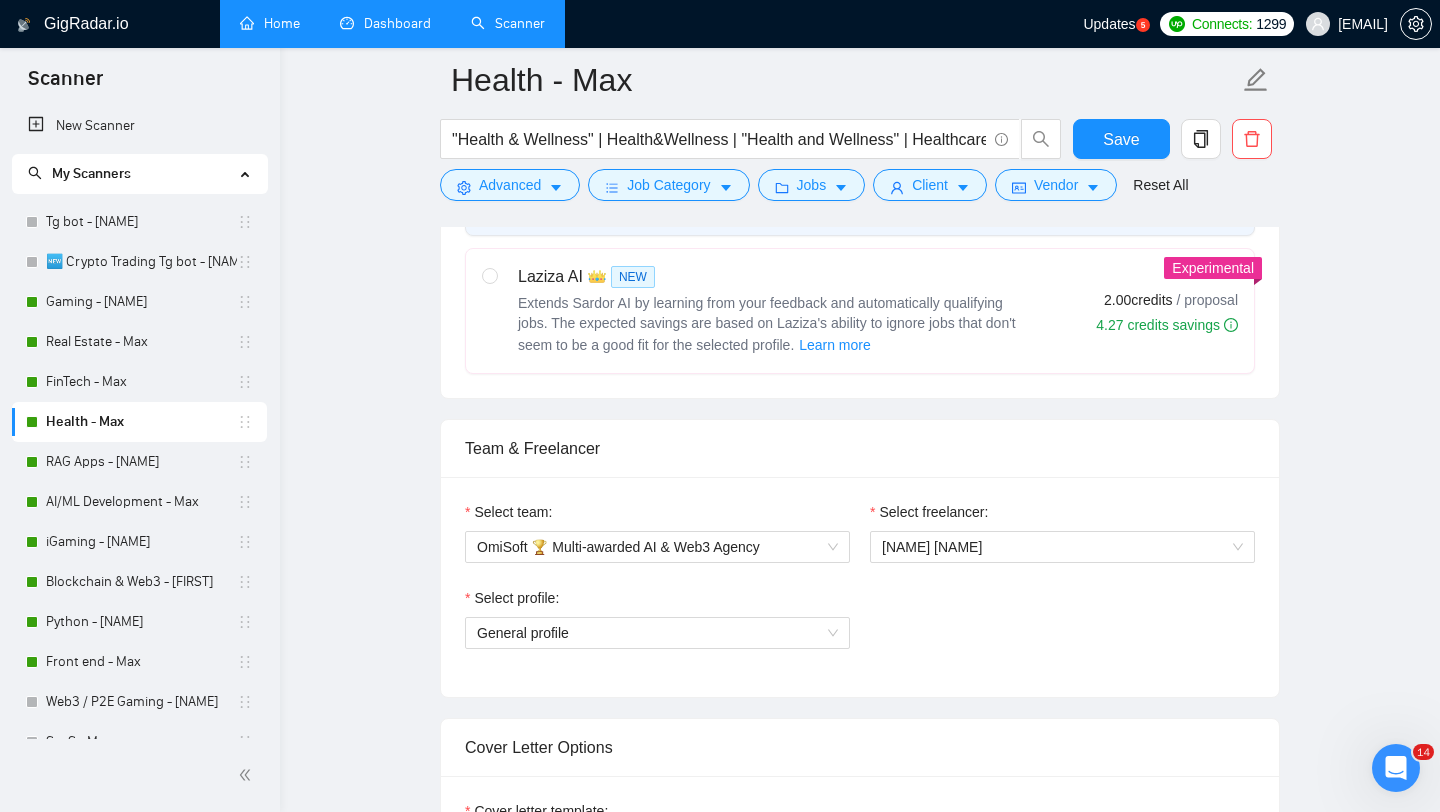 scroll, scrollTop: 0, scrollLeft: 0, axis: both 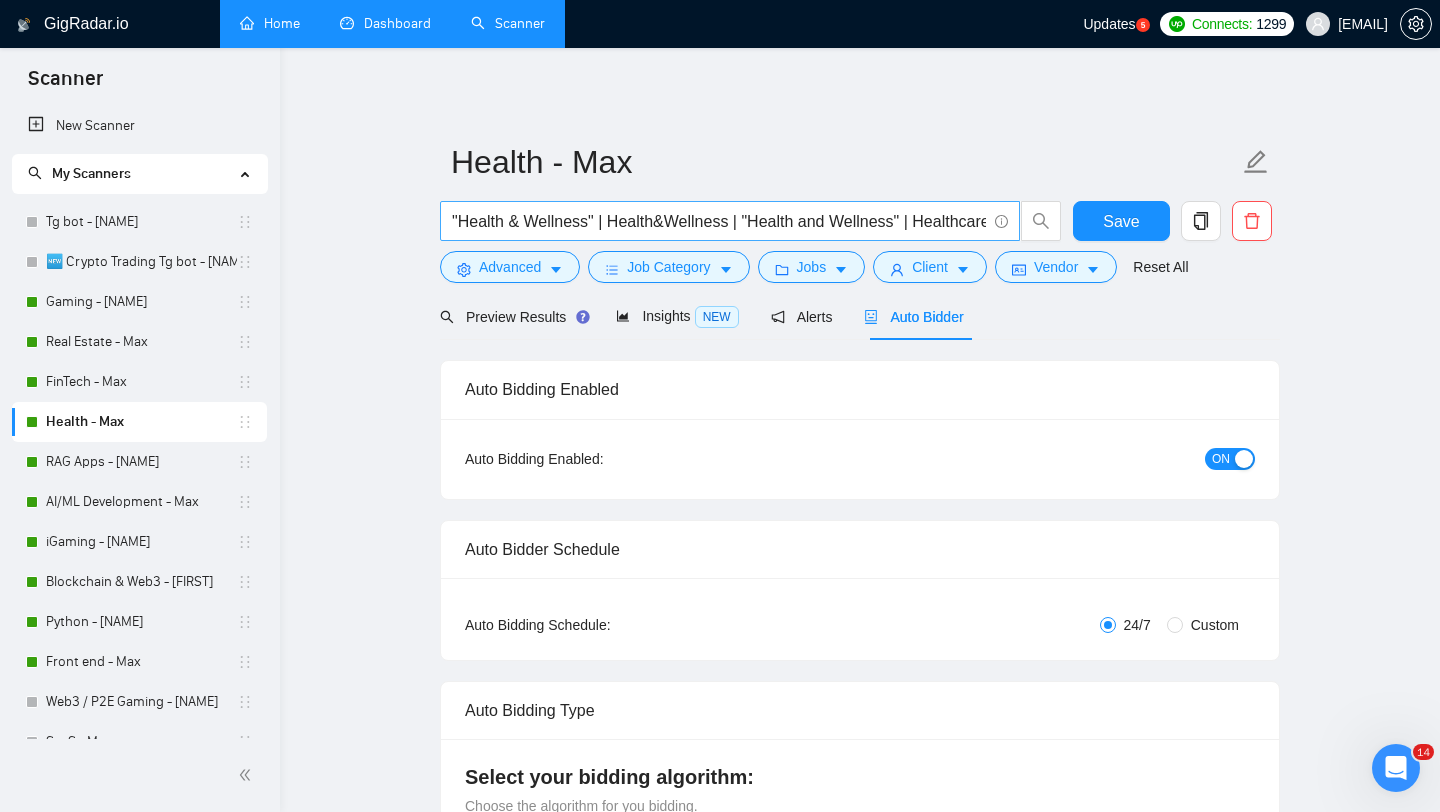 click on ""Health & Wellness" | Health&Wellness | "Health and Wellness" | Healthcare | "Health care" | Diet | Dentist | Telemedicine | "Mental Health" | Telehealth | Pharmacy | "Clinic*" | HIPAA | "Hospital*" | Wellness | "Emotional Healing" | EHR | "Electronic Health Records" | EMR | "Electronic Medical Records" | Medical | "Digital Health Solution" | mHealth | "Mobile Health" | HIPAA | FHIR | "Clinical Decision Support System" | CDSS | "Medical Billing" | health | medical" at bounding box center (719, 221) 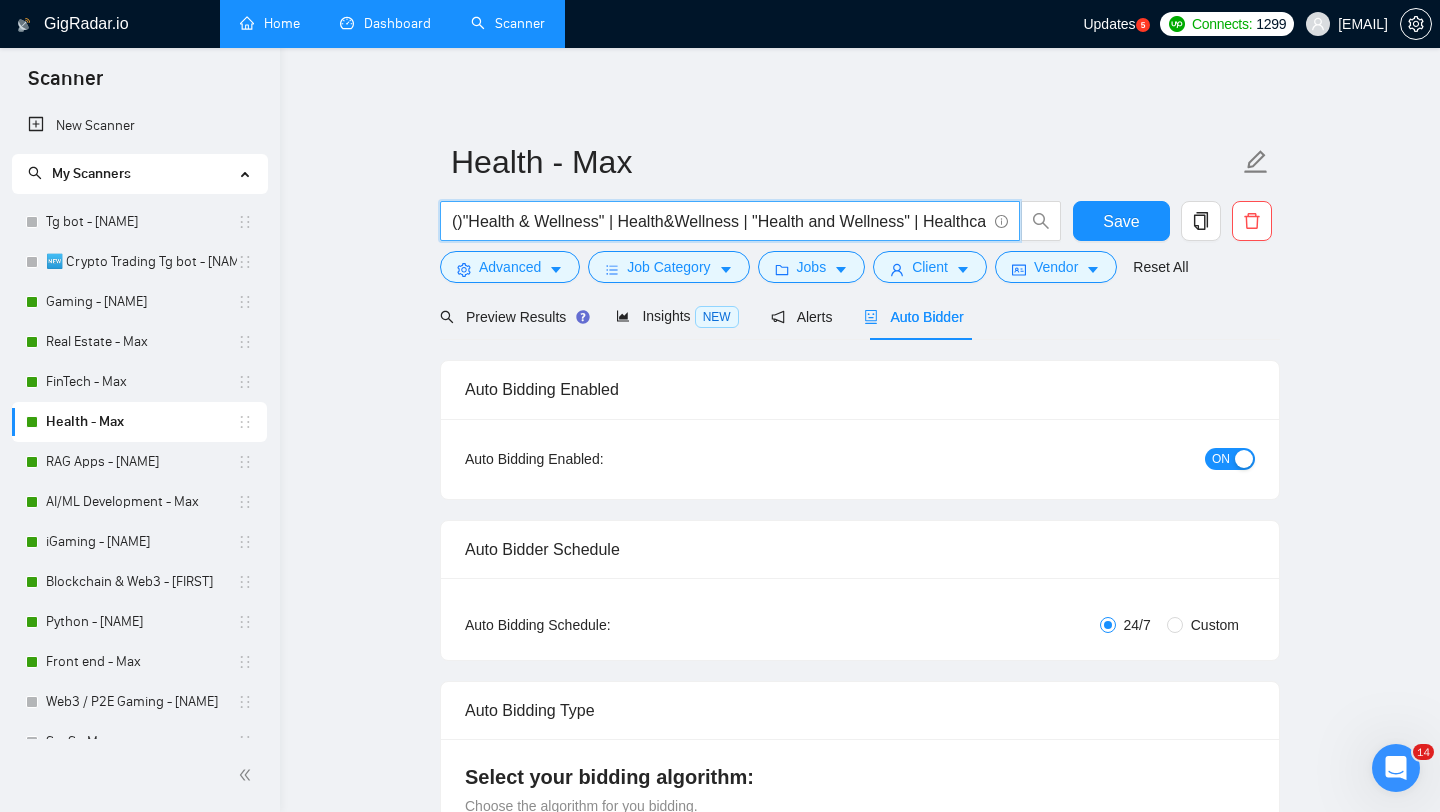drag, startPoint x: 461, startPoint y: 225, endPoint x: 447, endPoint y: 225, distance: 14 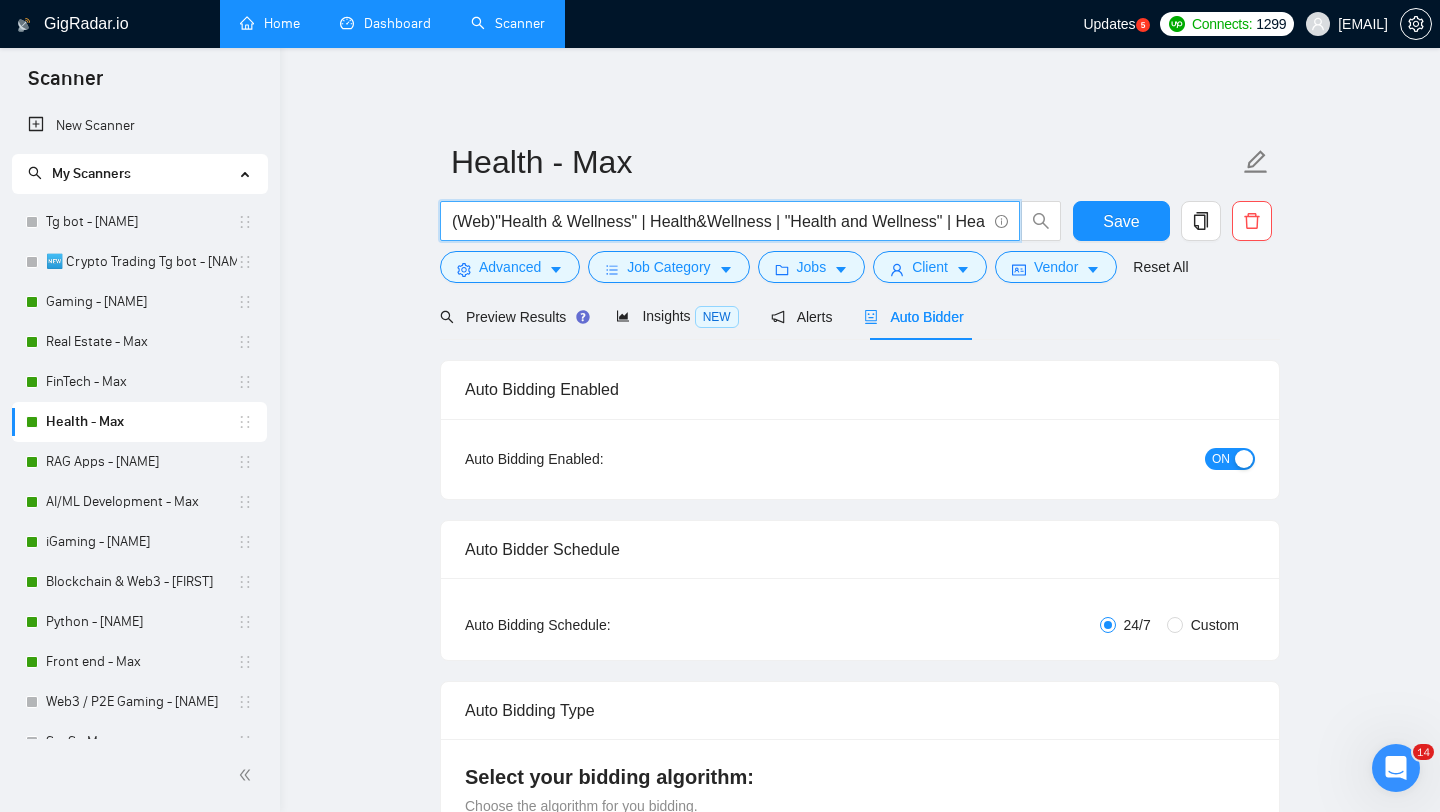 click on "(Web)"Health & Wellness" | Health&Wellness | "Health and Wellness" | Healthcare | "Health care" | Diet | Dentist | Telemedicine | "Mental Health" | Telehealth | Pharmacy | "Clinic*" | HIPAA | "Hospital*" | Wellness | "Emotional Healing" | EHR | "Electronic Health Records" | EMR | "Electronic Medical Records" | Medical | "Digital Health Solution" | mHealth | "Mobile Health" | HIPAA | FHIR | "Clinical Decision Support System" | CDSS | "Medical Billing" | health | medical" at bounding box center [719, 221] 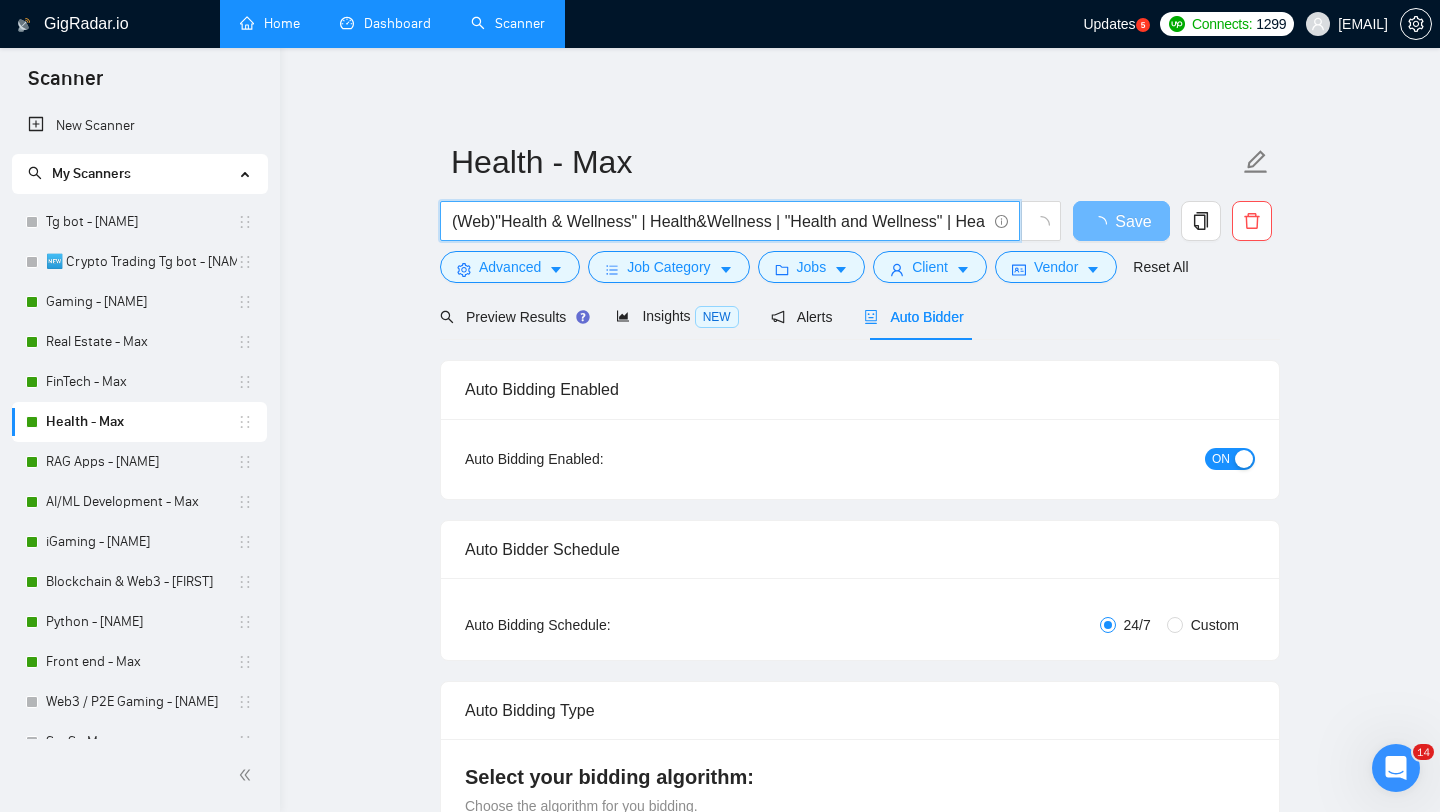 drag, startPoint x: 496, startPoint y: 217, endPoint x: 443, endPoint y: 218, distance: 53.009434 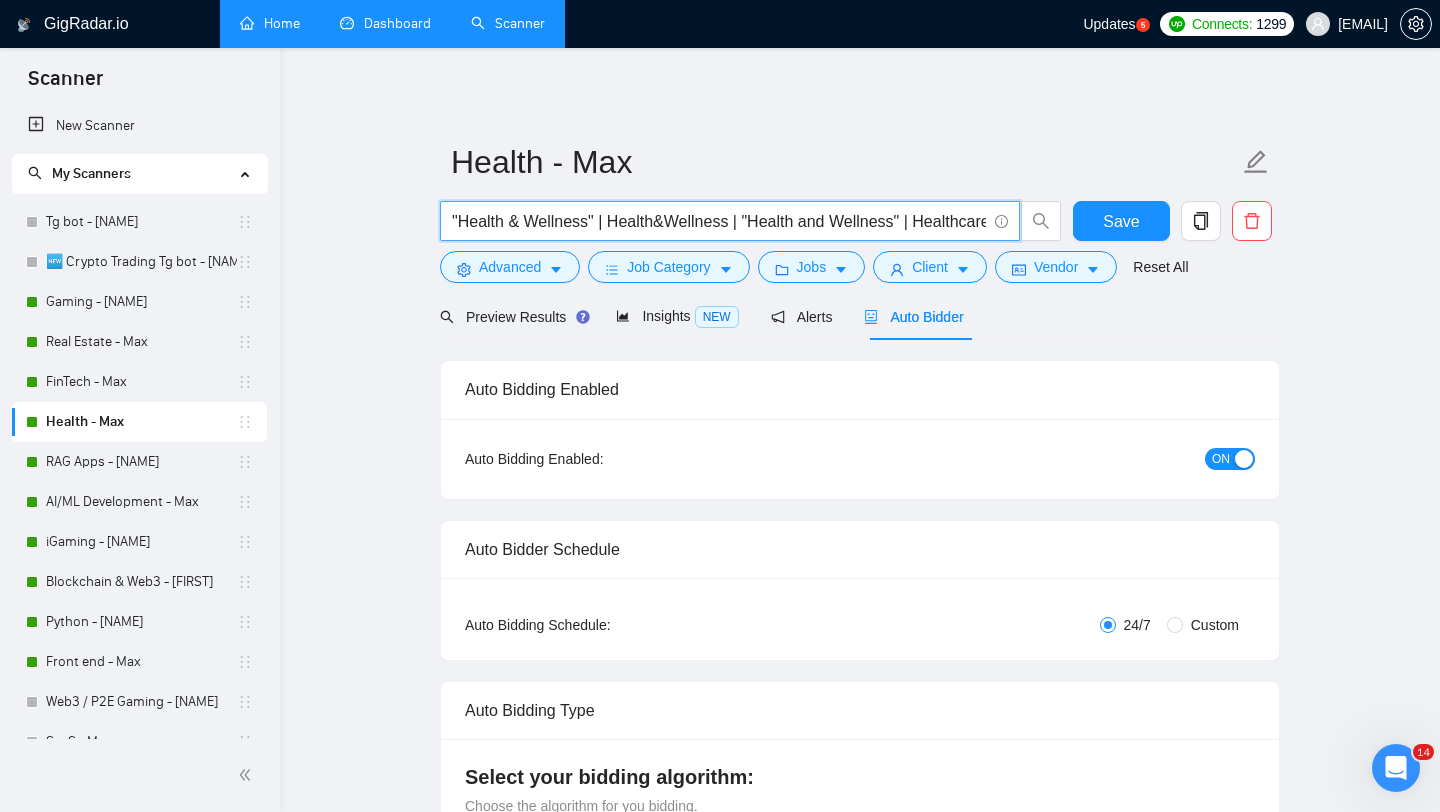 click on "[USERNAME]@example.com" at bounding box center [1347, 24] 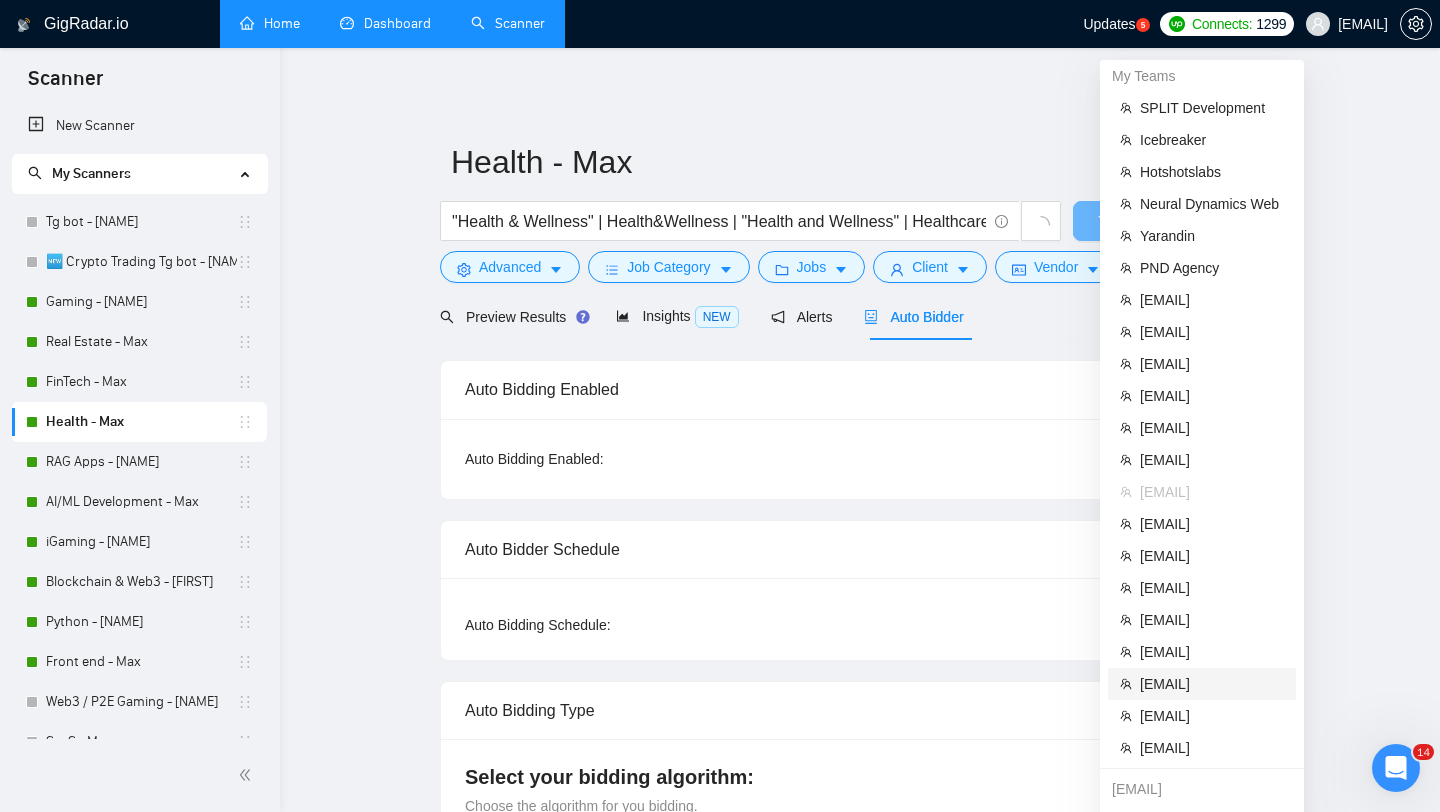 click on "[USERNAME]@example.com" at bounding box center [1212, 684] 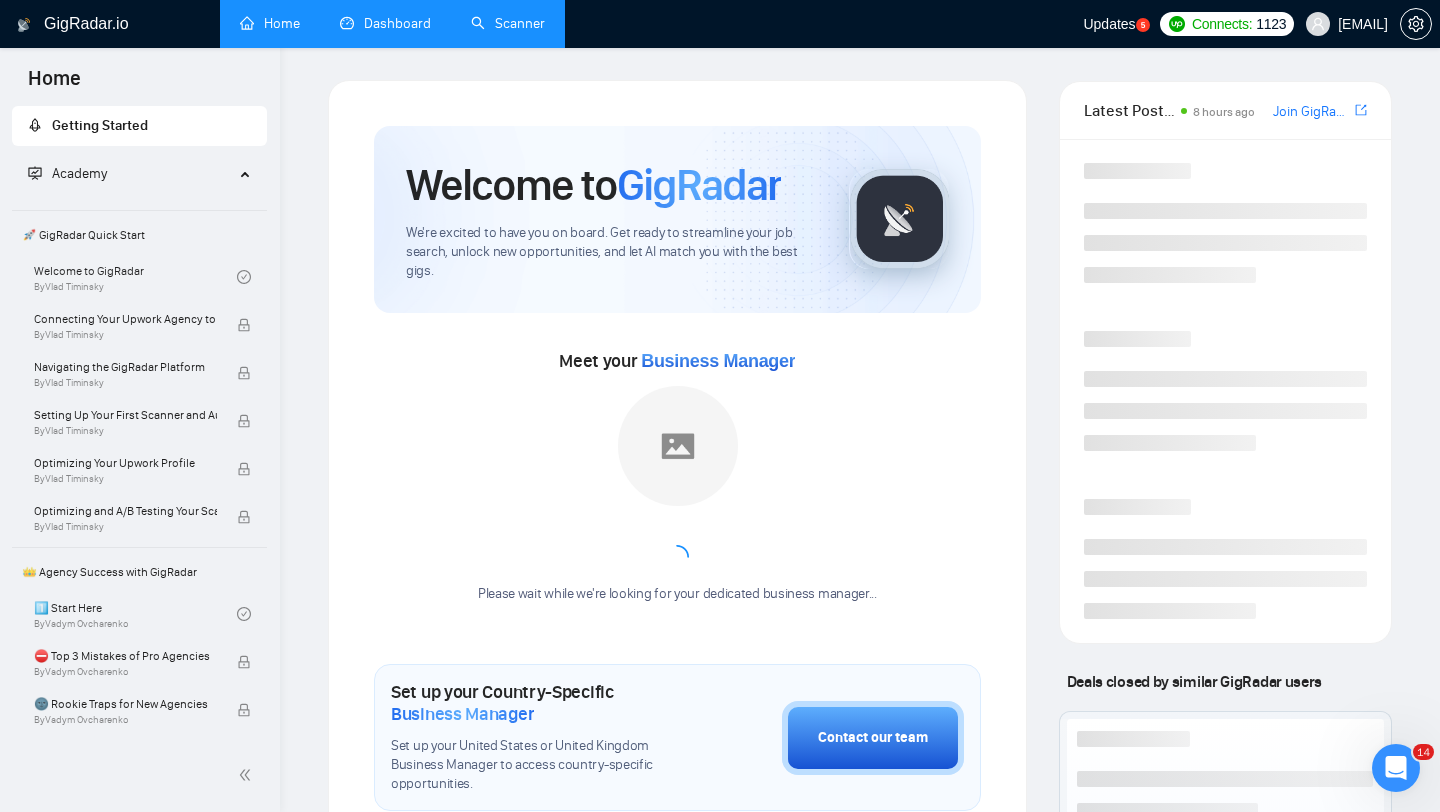 click on "Dashboard" at bounding box center (385, 23) 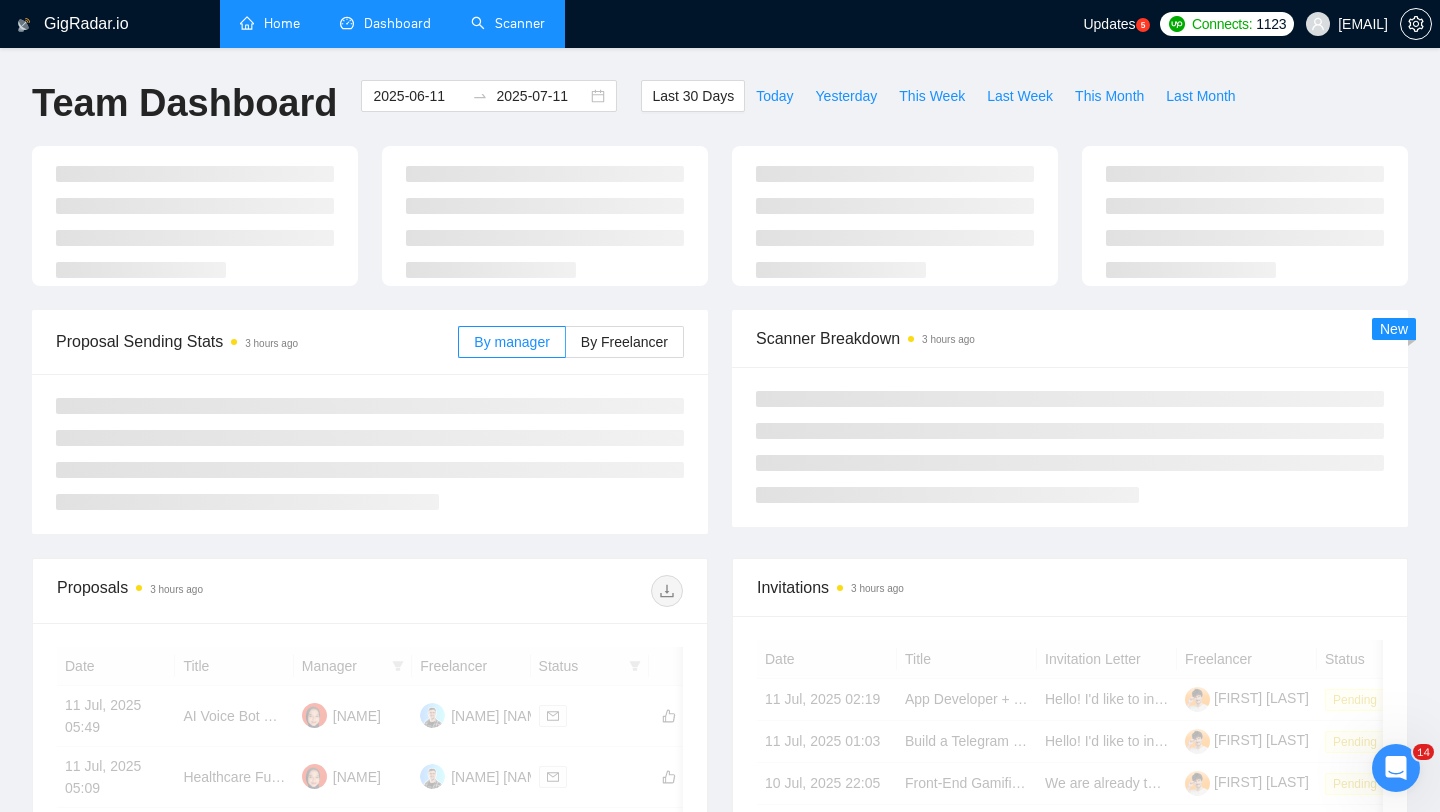 click on "Scanner" at bounding box center [508, 23] 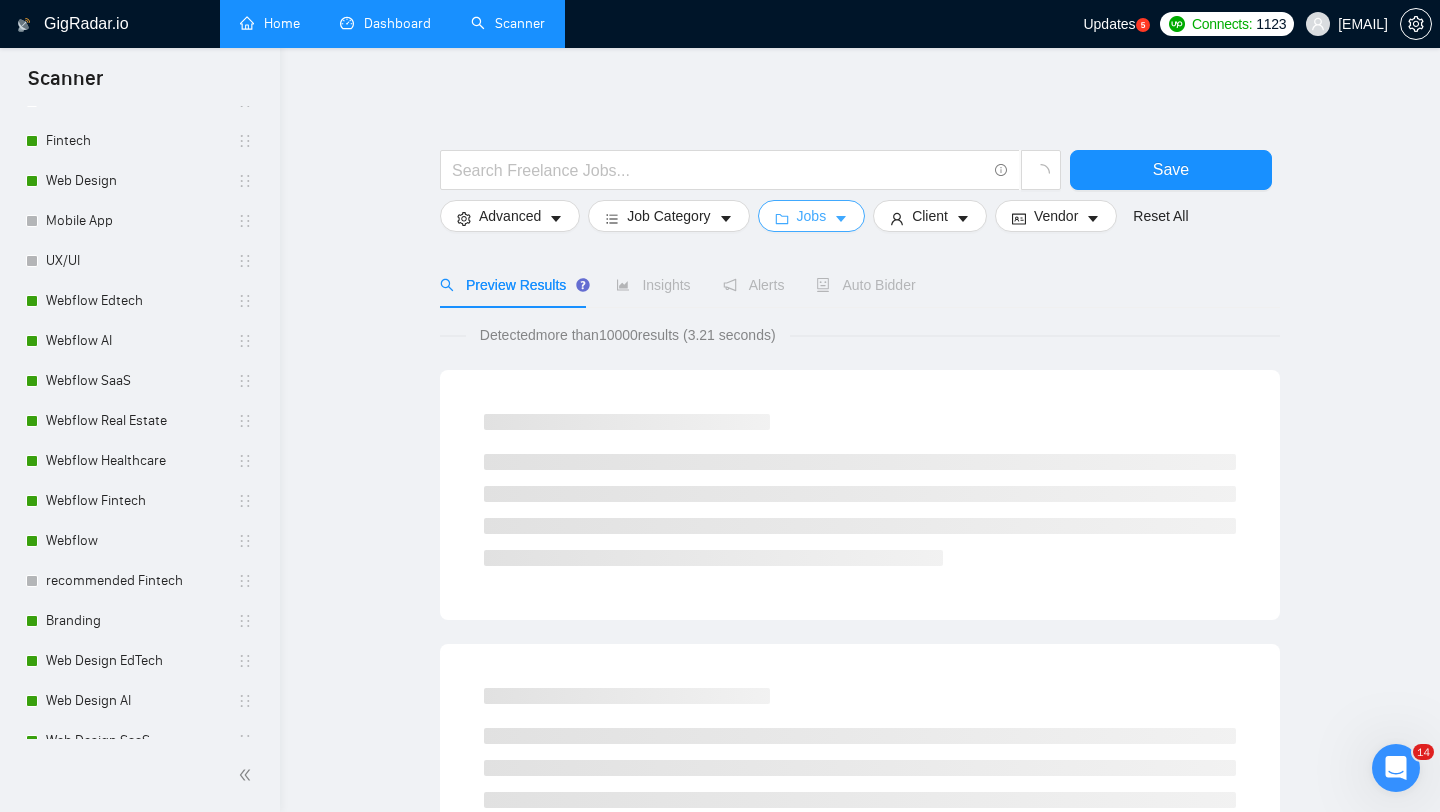 scroll, scrollTop: 140, scrollLeft: 0, axis: vertical 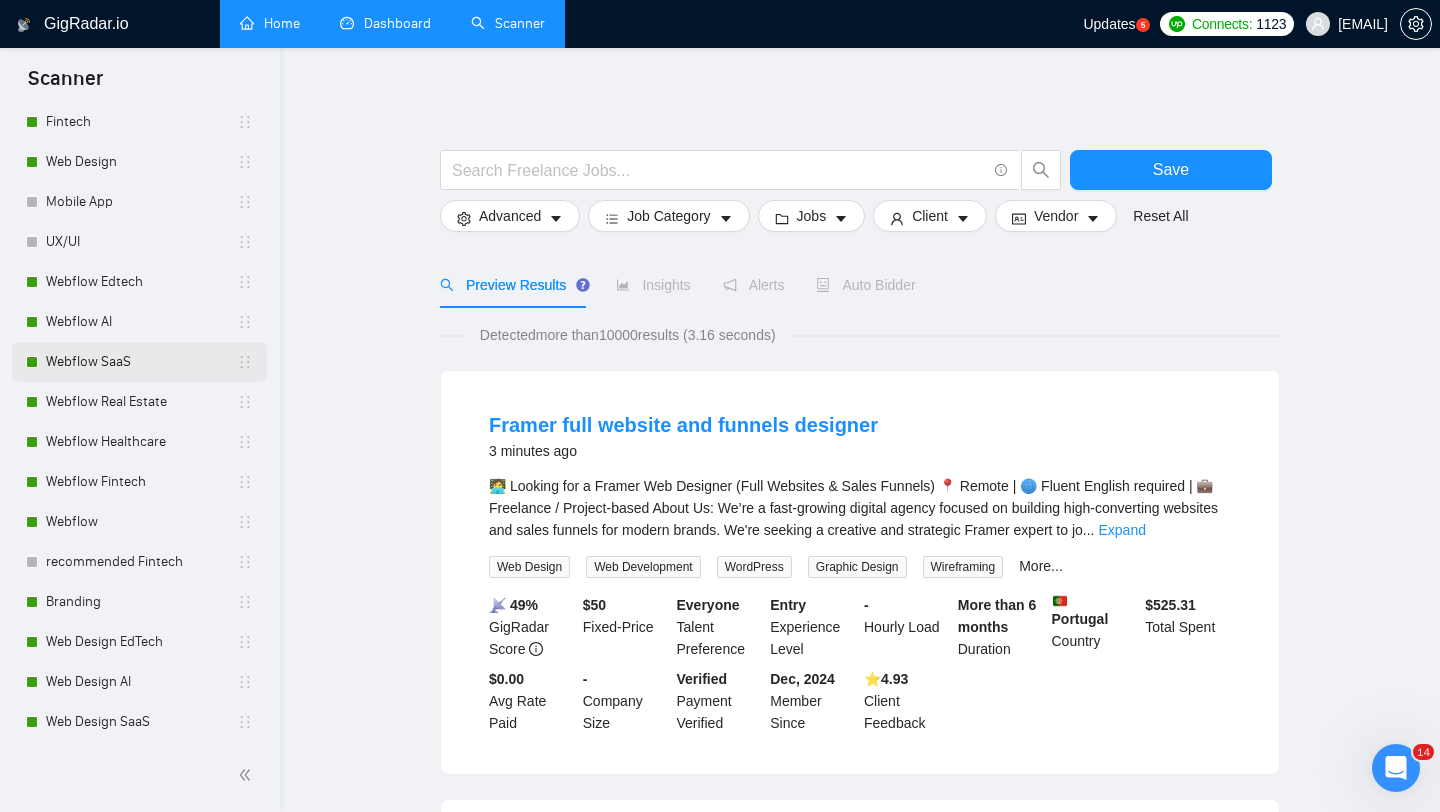 click on "Webflow SaaS" at bounding box center (141, 362) 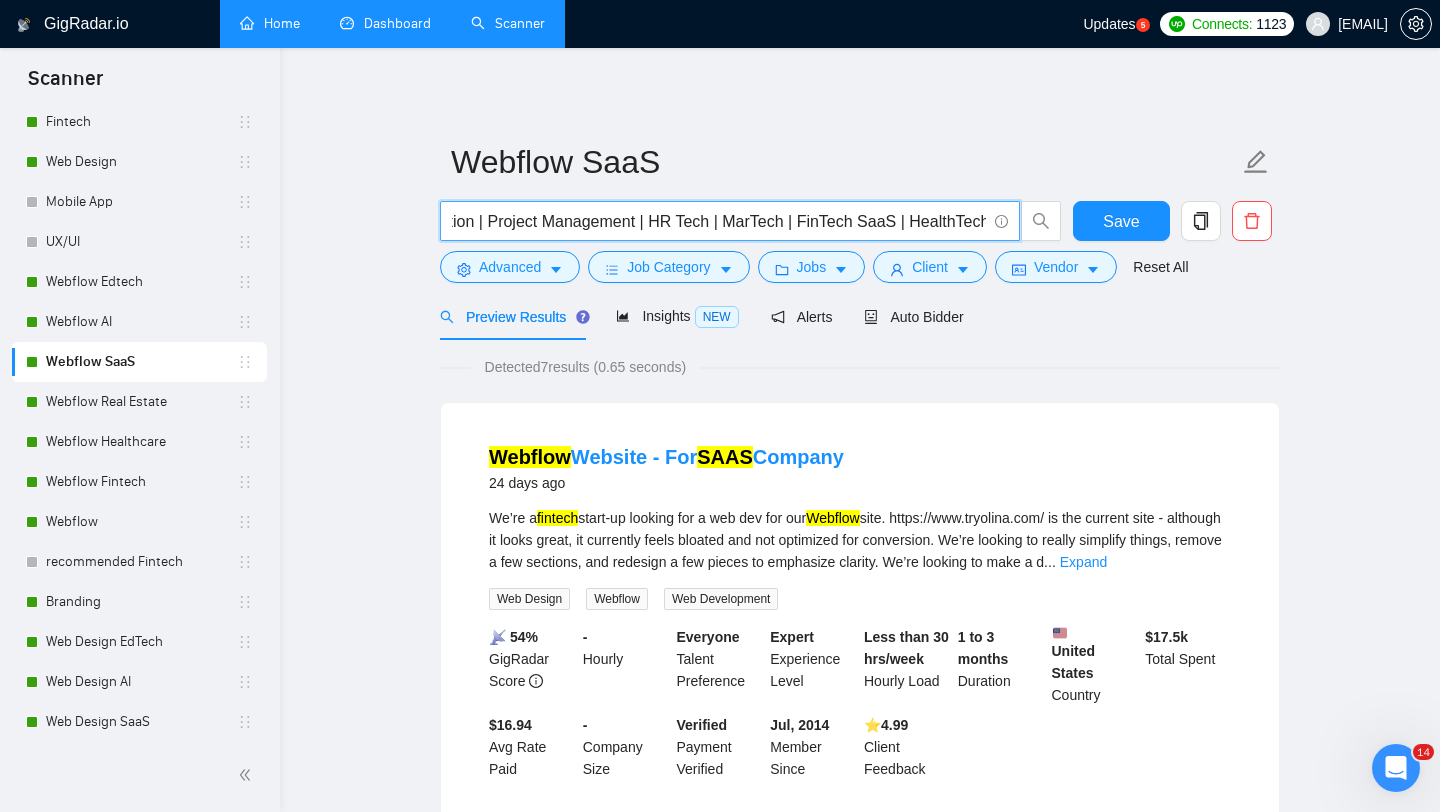 scroll, scrollTop: 0, scrollLeft: 831, axis: horizontal 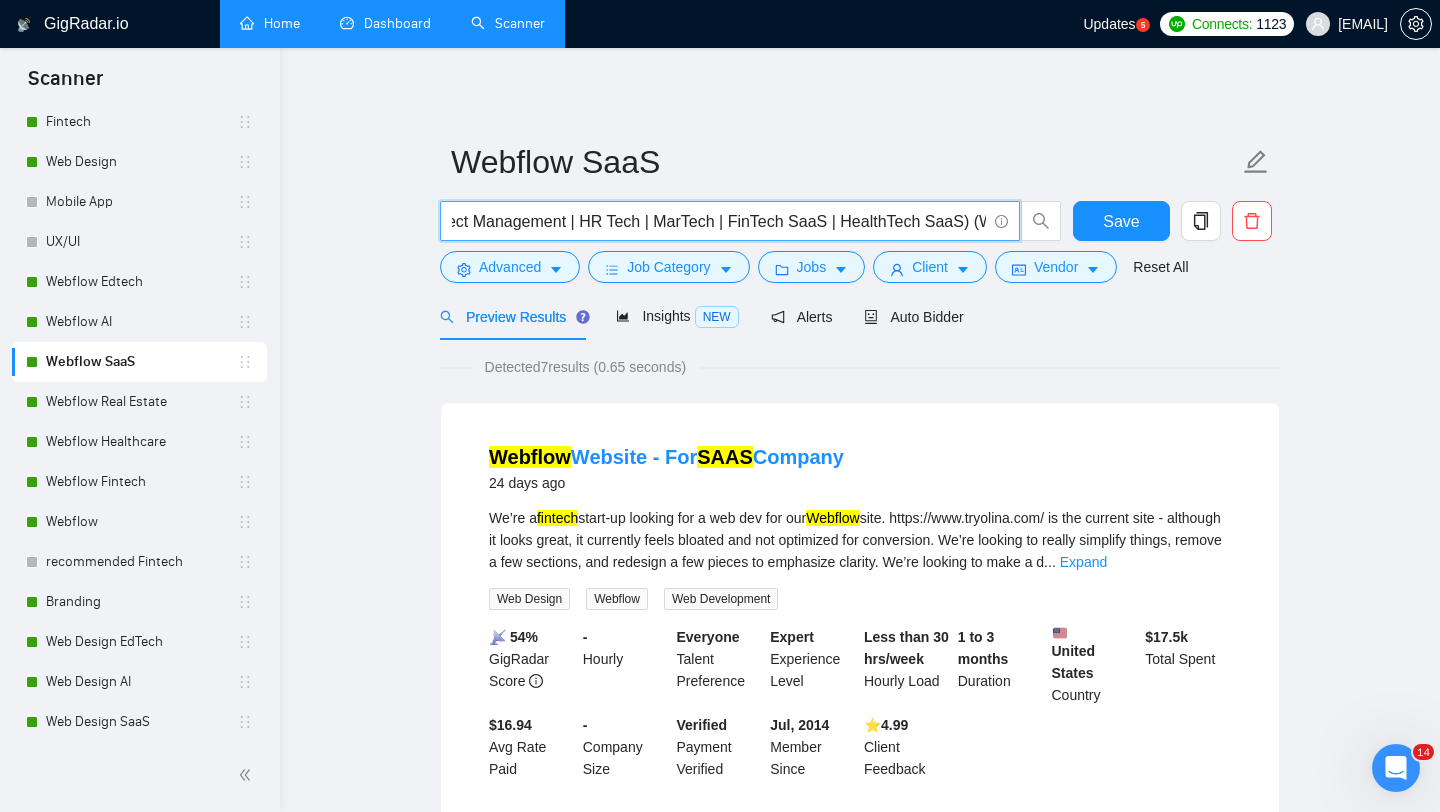drag, startPoint x: 458, startPoint y: 224, endPoint x: 968, endPoint y: 226, distance: 510.00394 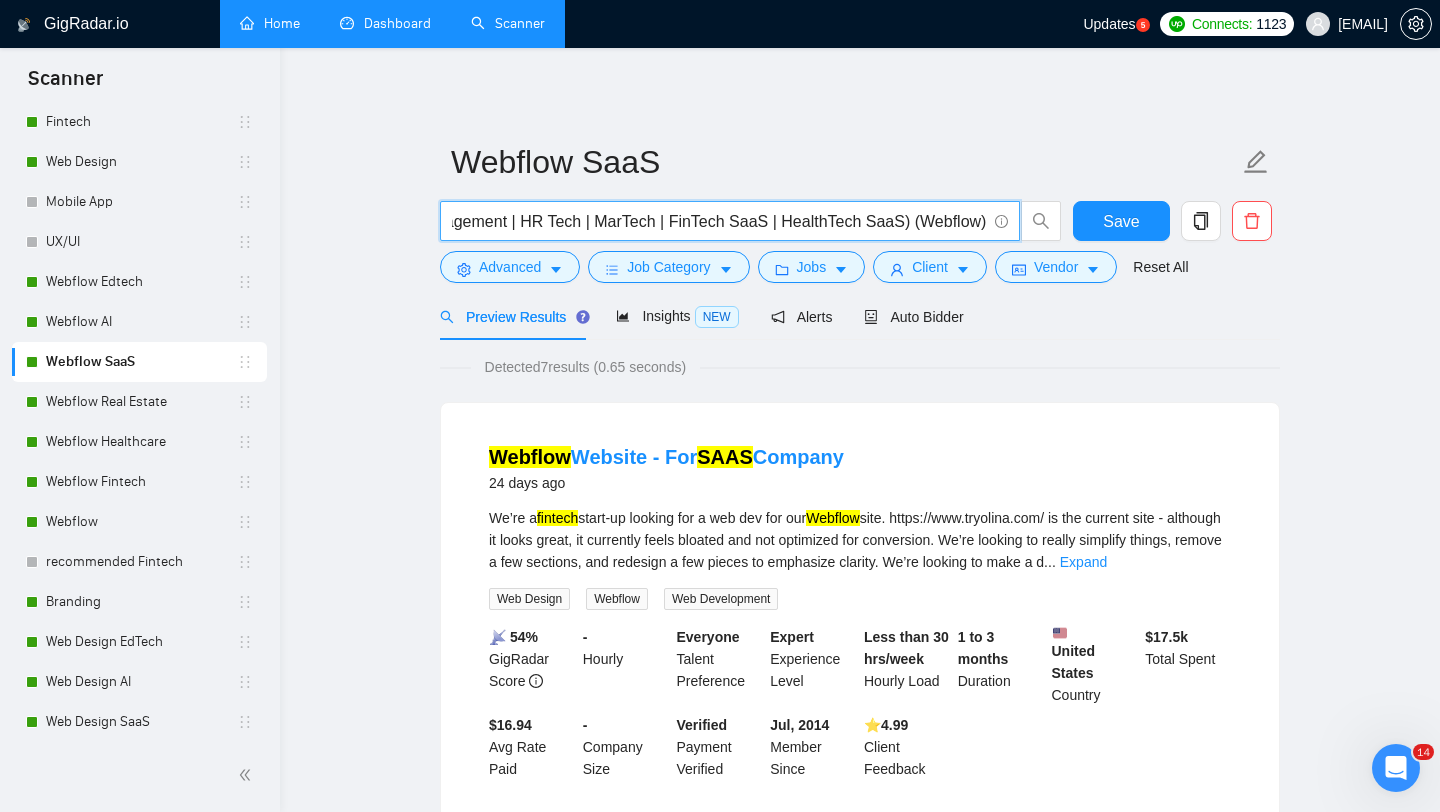 drag, startPoint x: 914, startPoint y: 226, endPoint x: 995, endPoint y: 227, distance: 81.00617 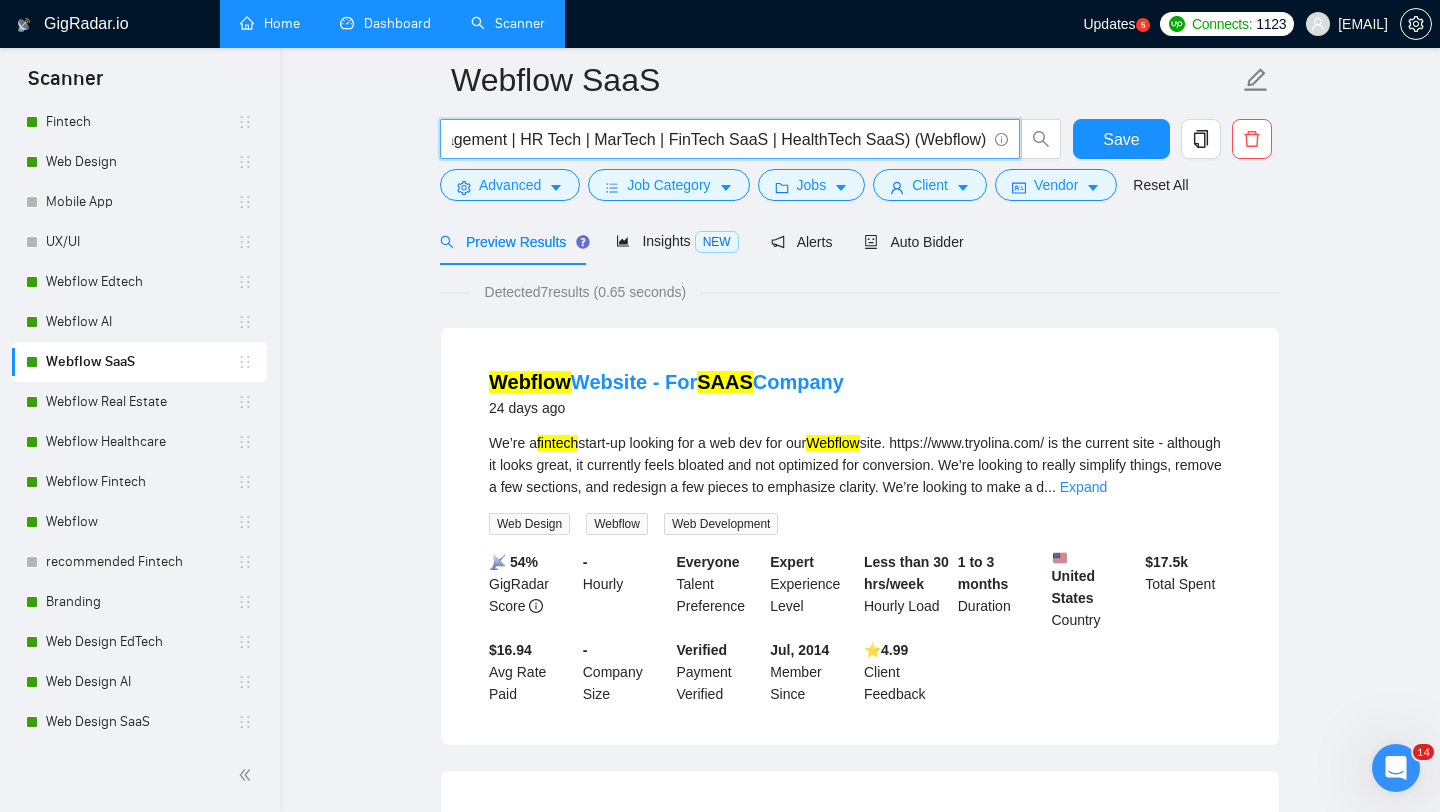 scroll, scrollTop: 95, scrollLeft: 0, axis: vertical 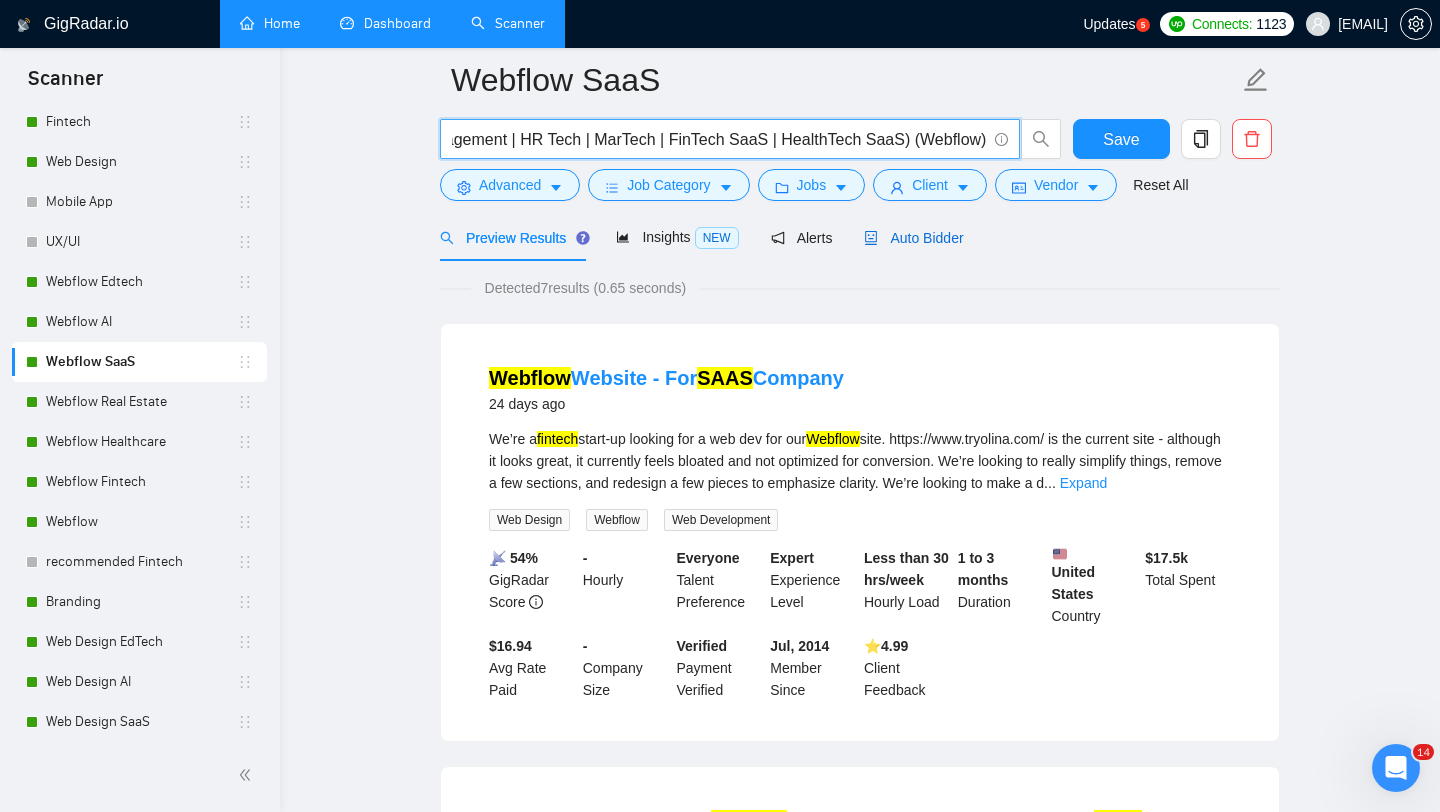 click on "Auto Bidder" at bounding box center [913, 238] 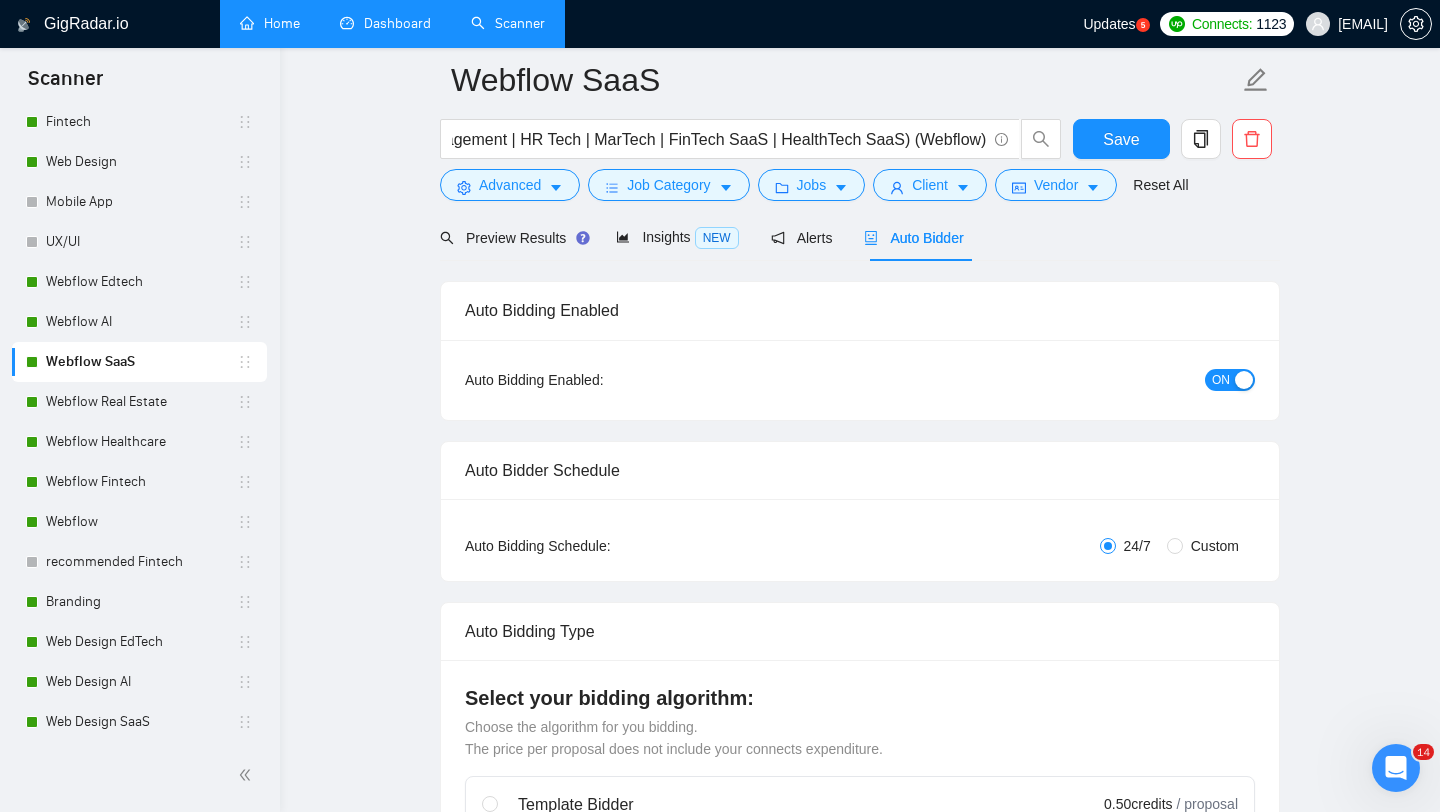 scroll, scrollTop: 0, scrollLeft: 0, axis: both 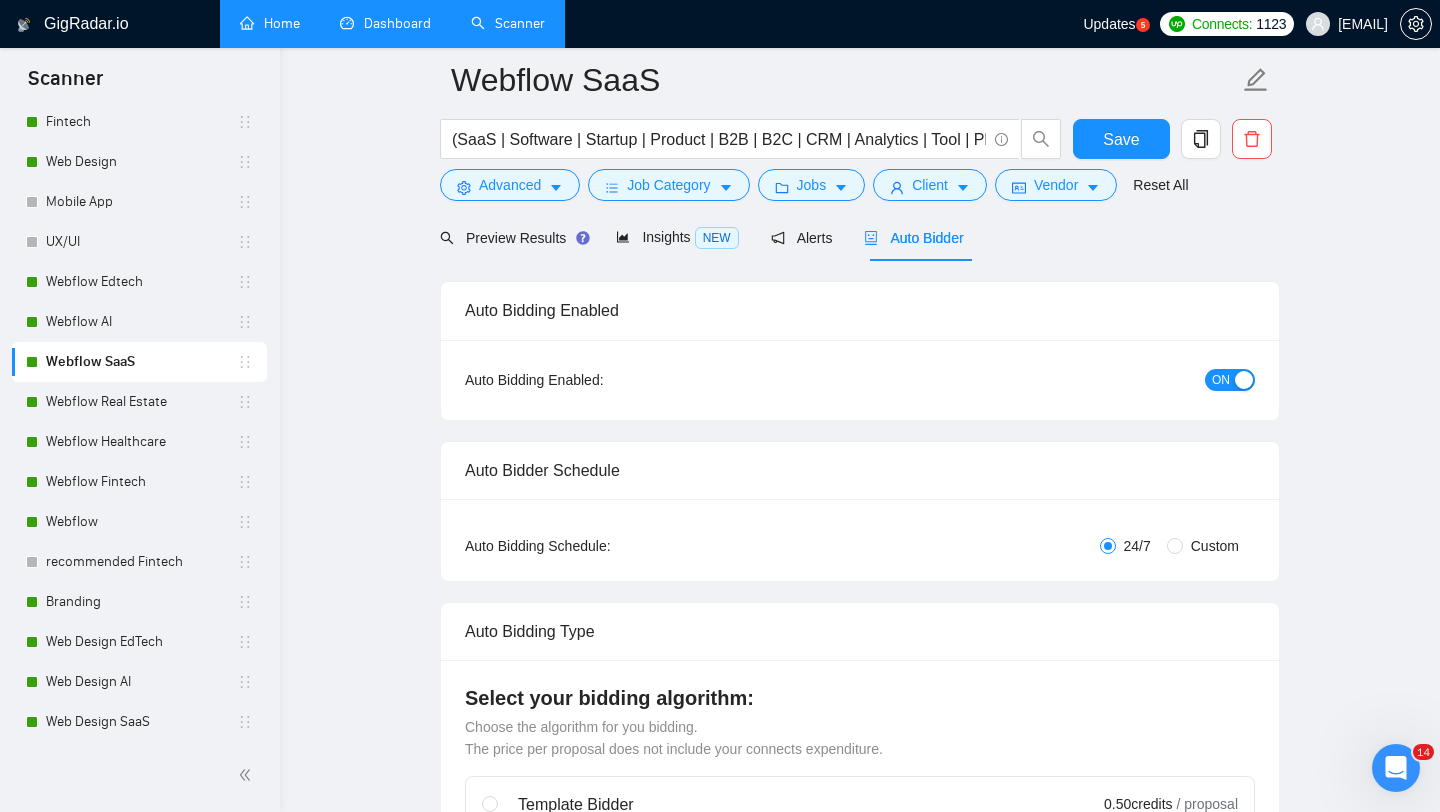 type 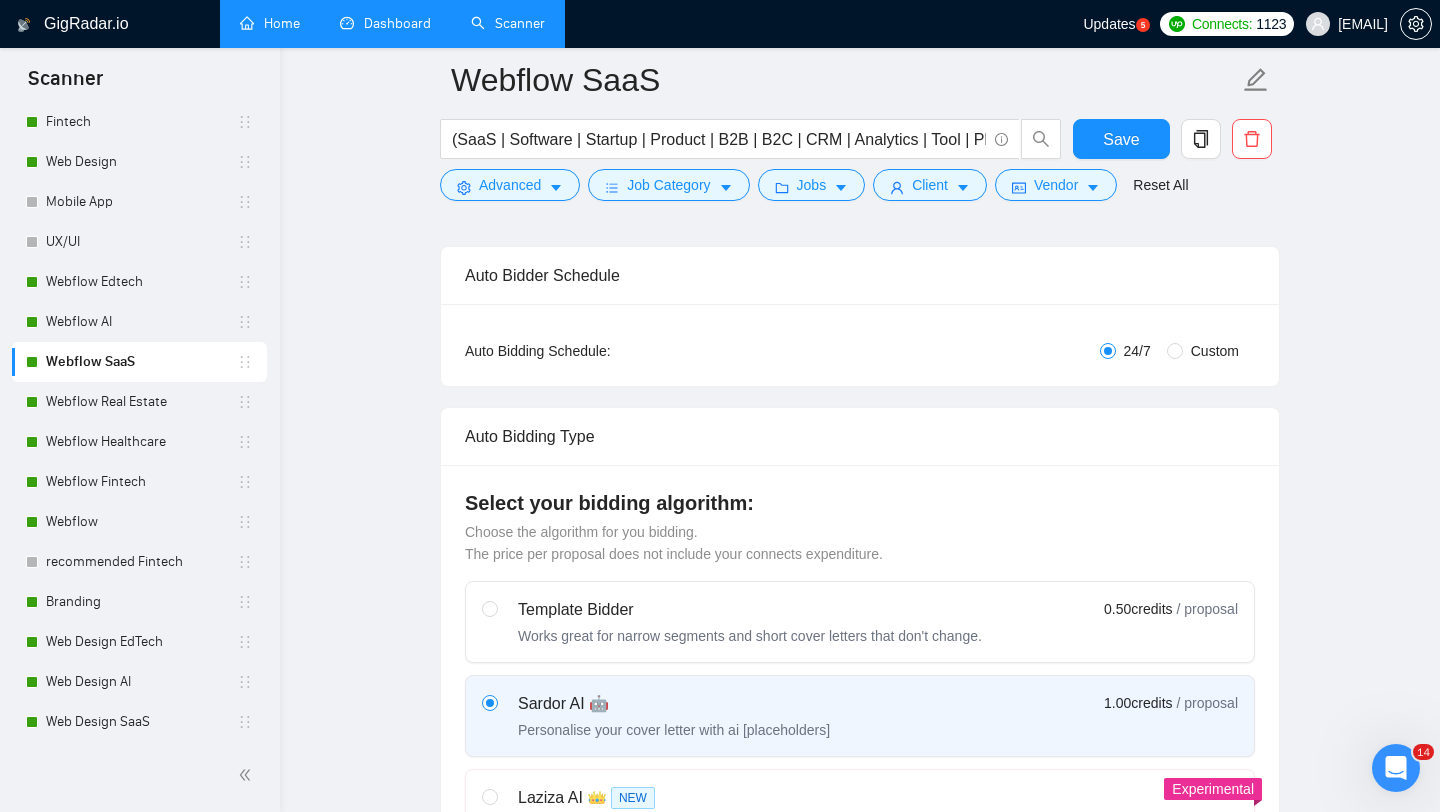 scroll, scrollTop: 1335, scrollLeft: 0, axis: vertical 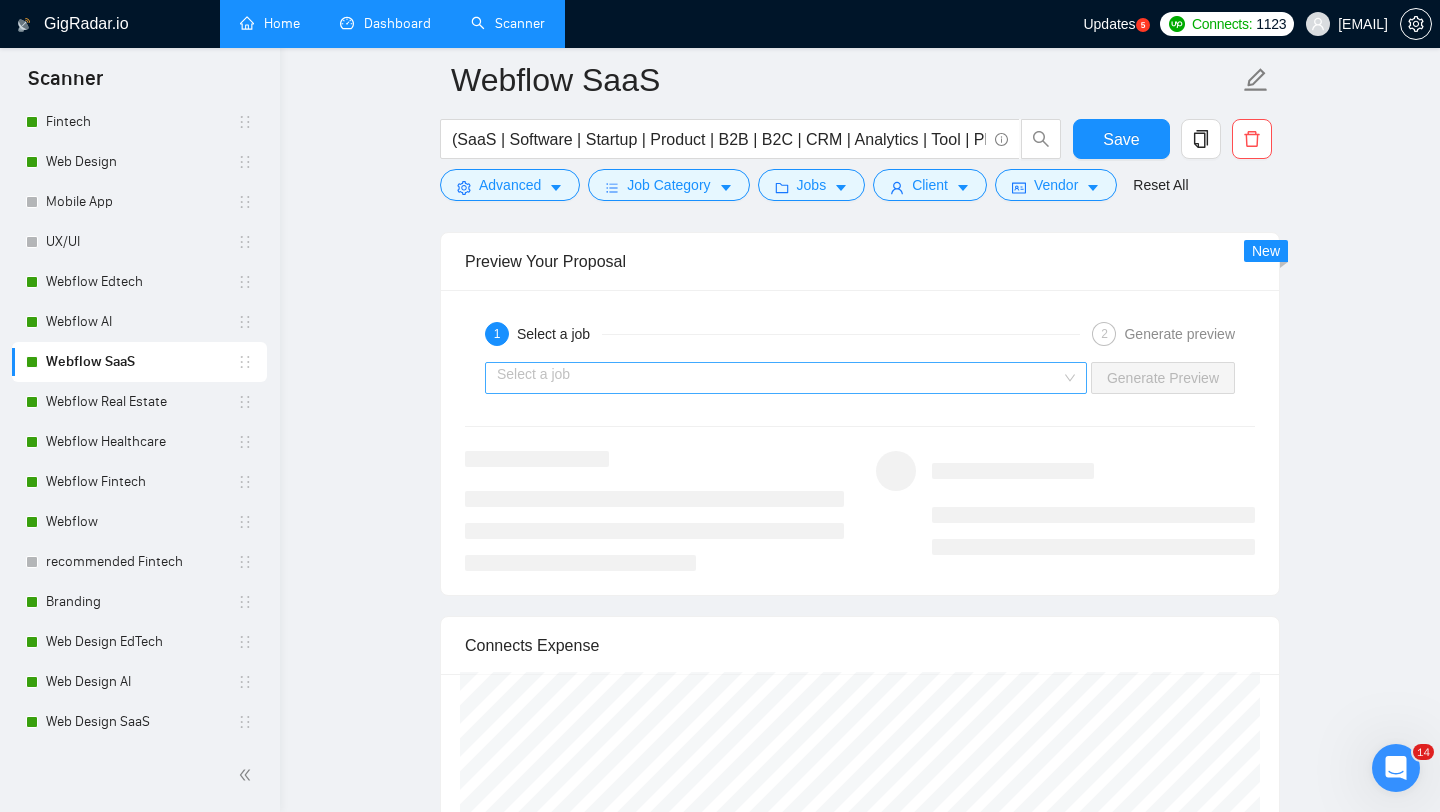 click at bounding box center (779, 378) 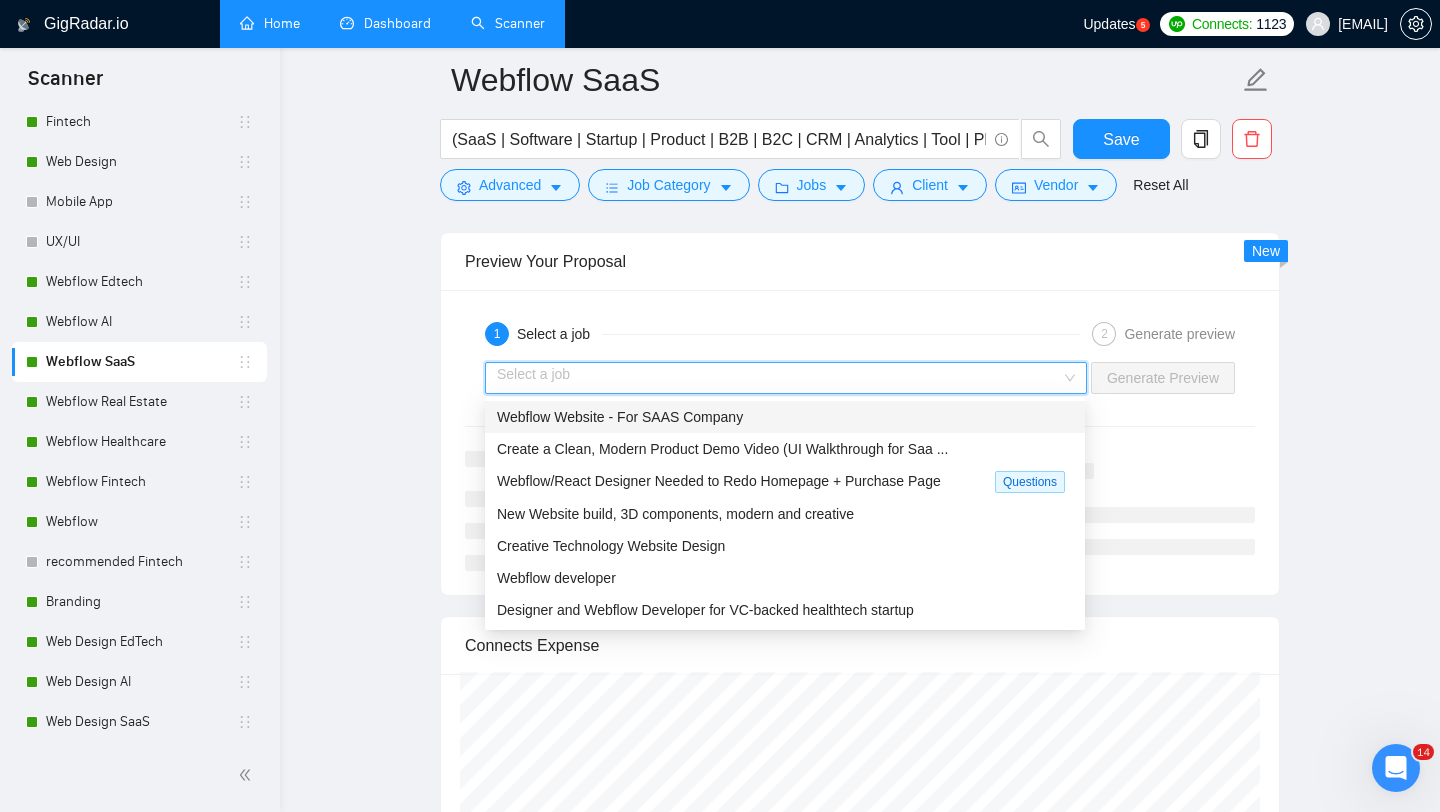click on "Webflow Website - For SAAS Company" at bounding box center [620, 417] 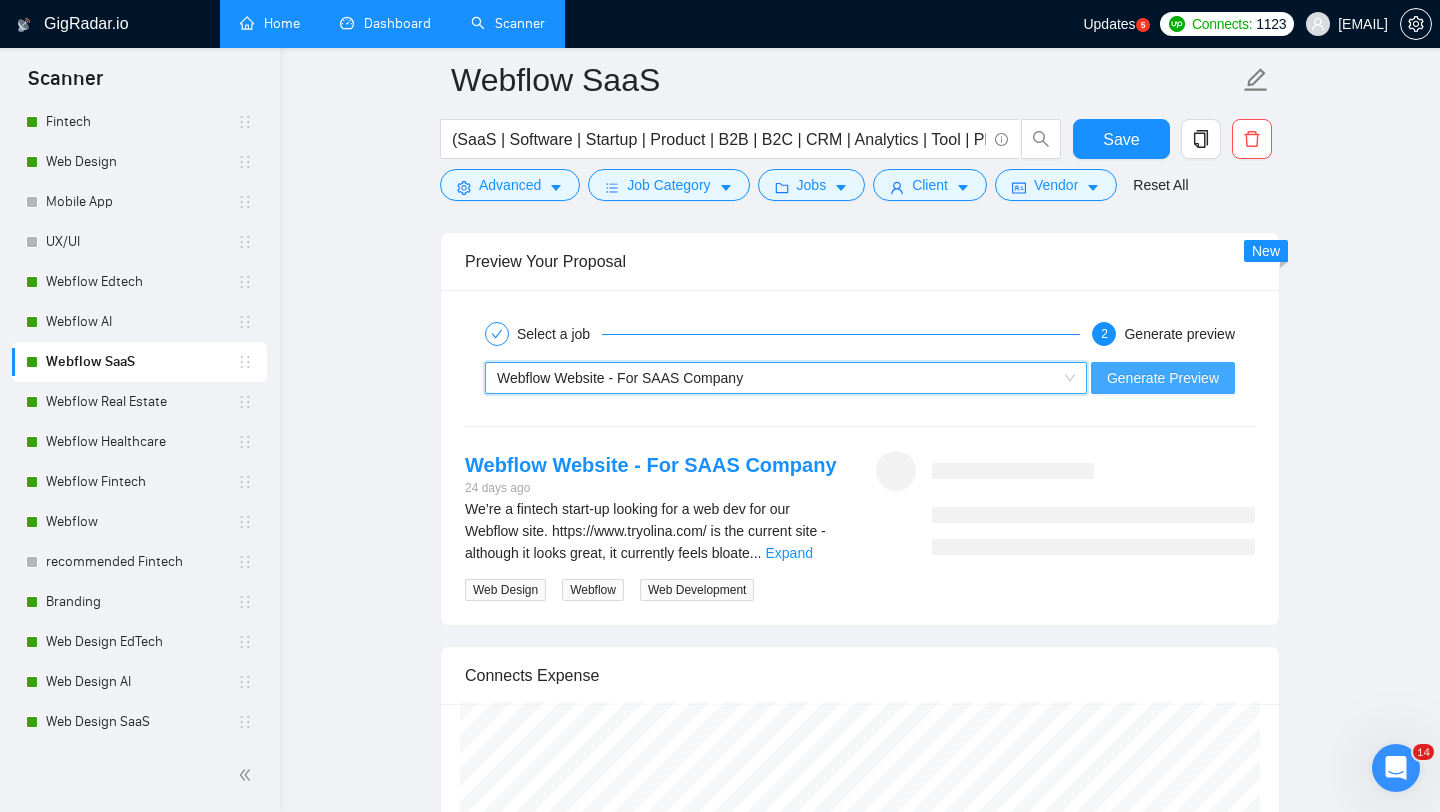click on "Generate Preview" at bounding box center (1163, 378) 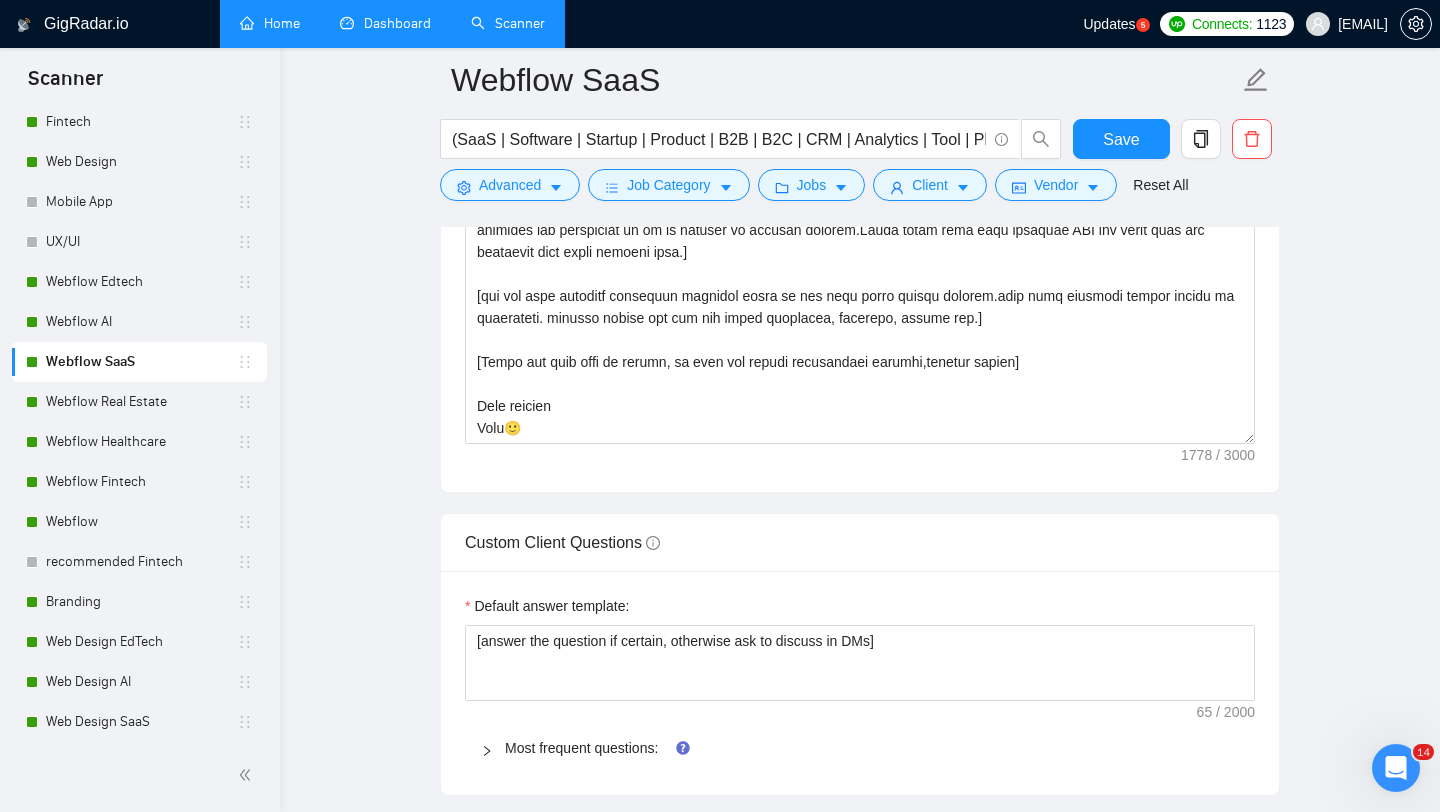 scroll, scrollTop: 1604, scrollLeft: 0, axis: vertical 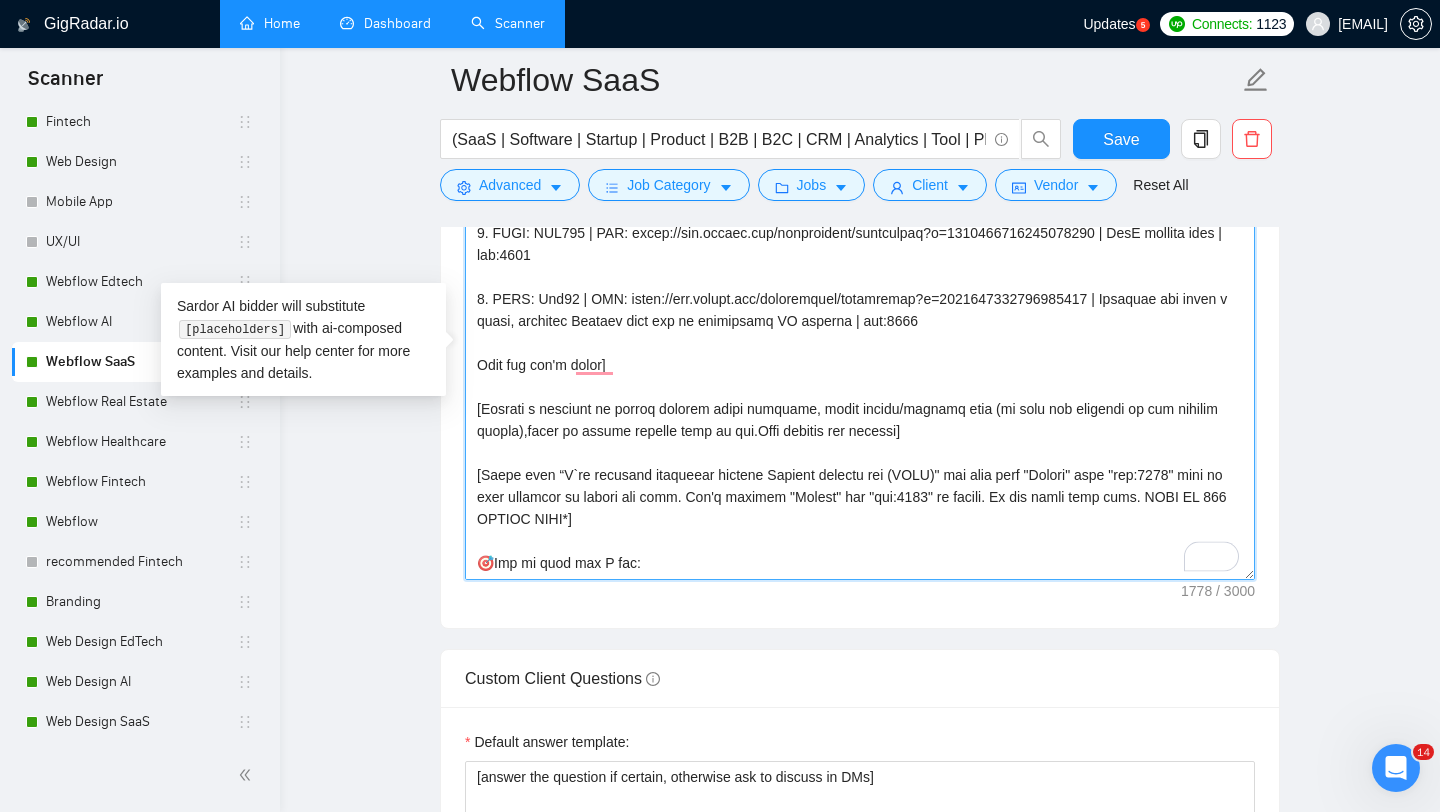 drag, startPoint x: 553, startPoint y: 478, endPoint x: 753, endPoint y: 466, distance: 200.35968 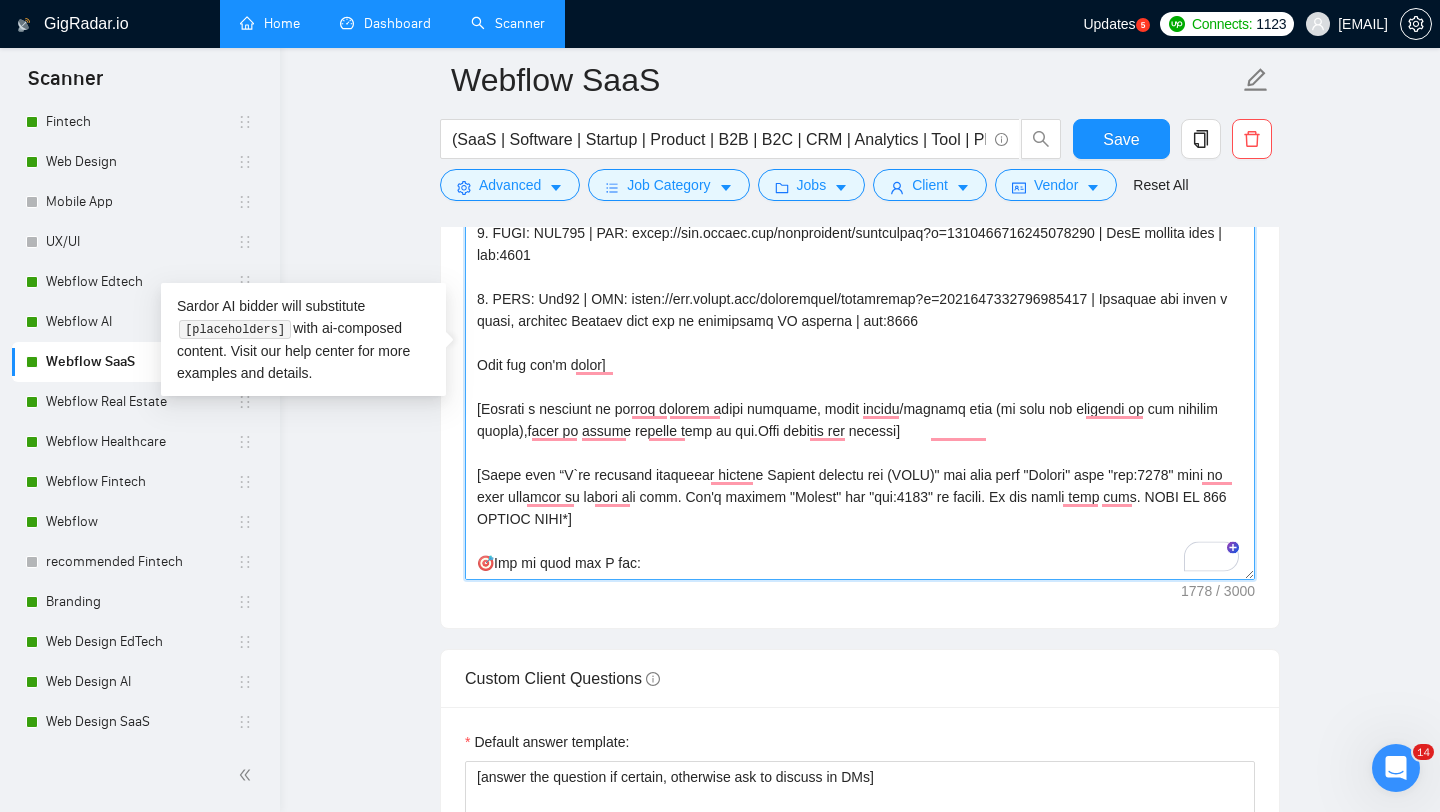 scroll, scrollTop: 67, scrollLeft: 0, axis: vertical 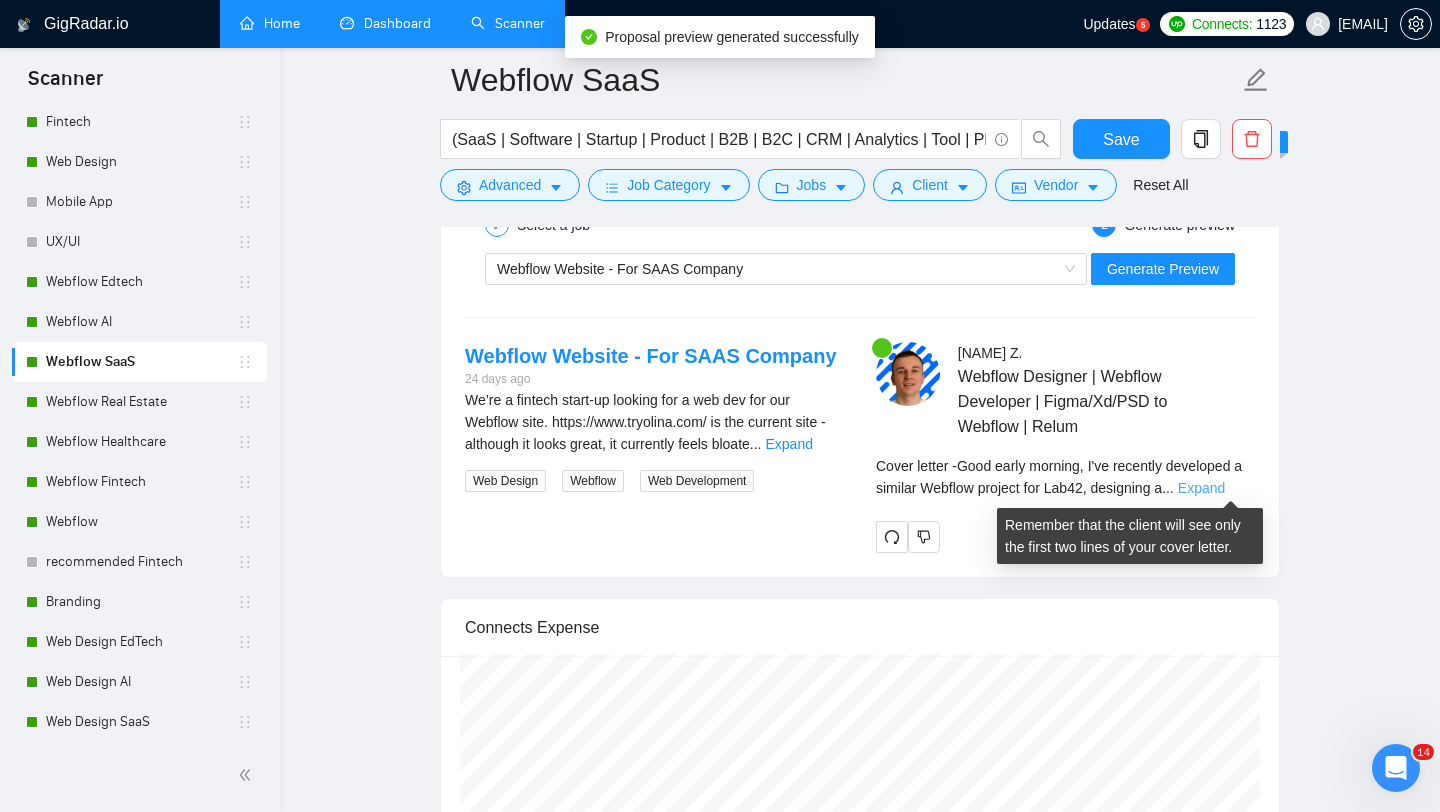 click on "Expand" at bounding box center (1201, 488) 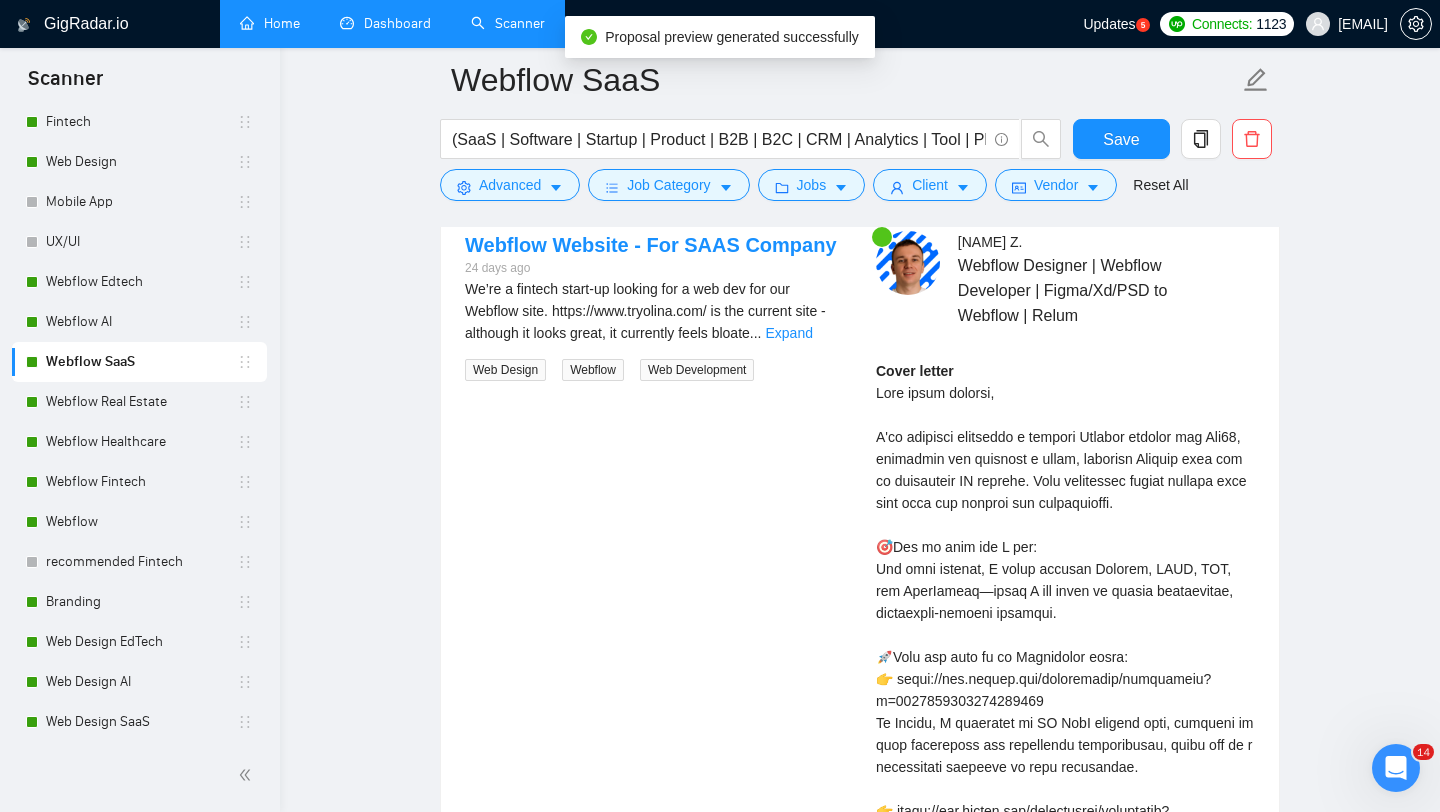 scroll, scrollTop: 3140, scrollLeft: 0, axis: vertical 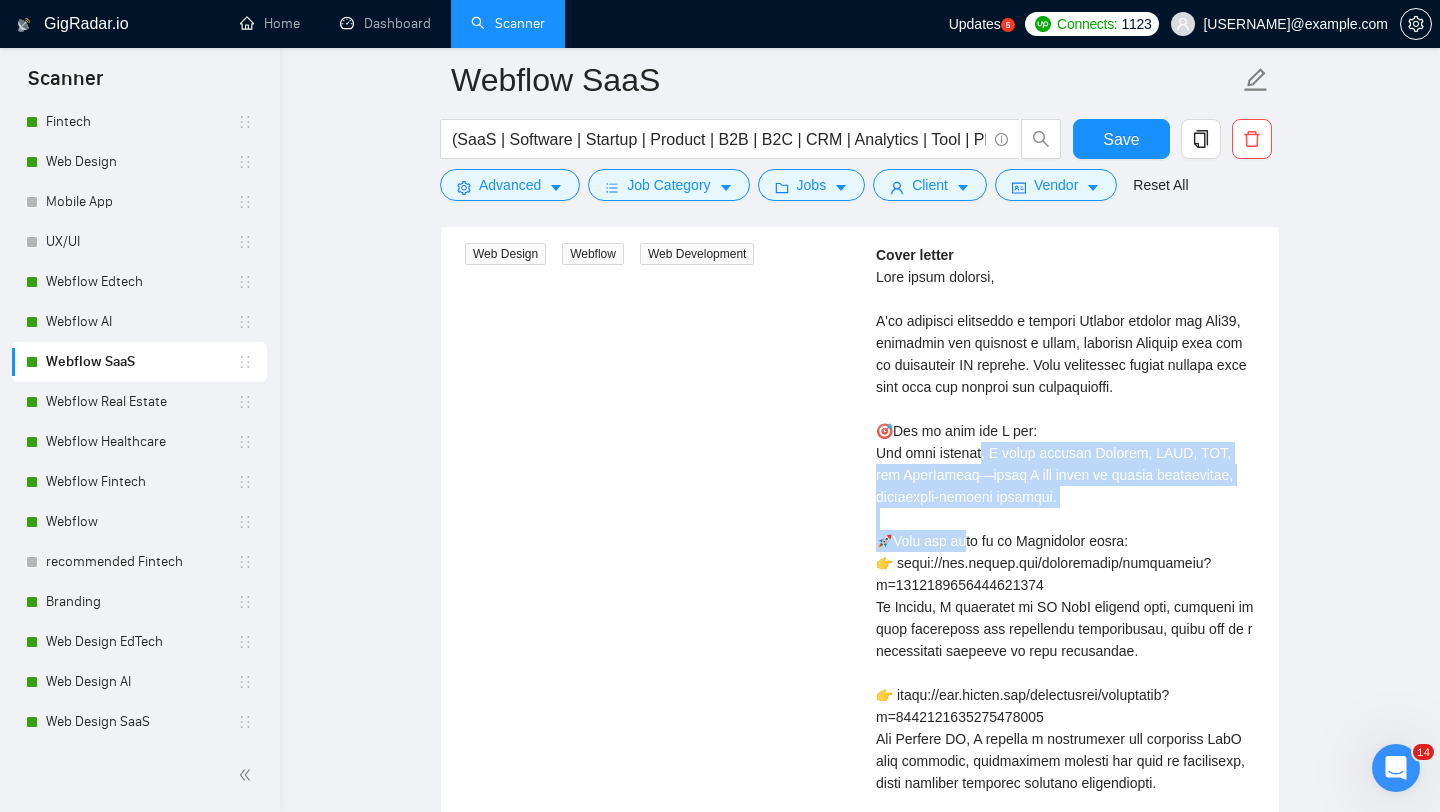 drag, startPoint x: 863, startPoint y: 446, endPoint x: 1065, endPoint y: 501, distance: 209.35378 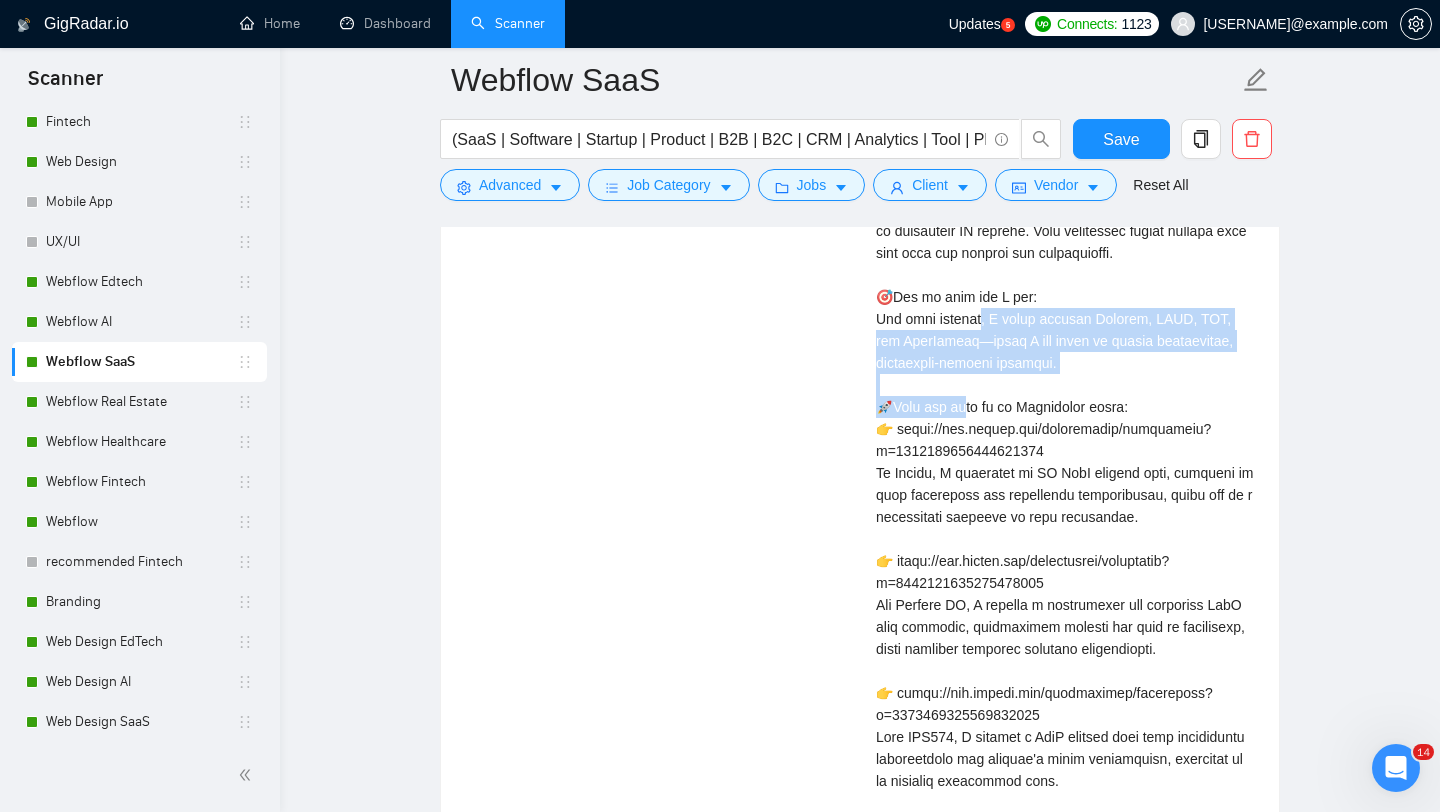 scroll, scrollTop: 3386, scrollLeft: 0, axis: vertical 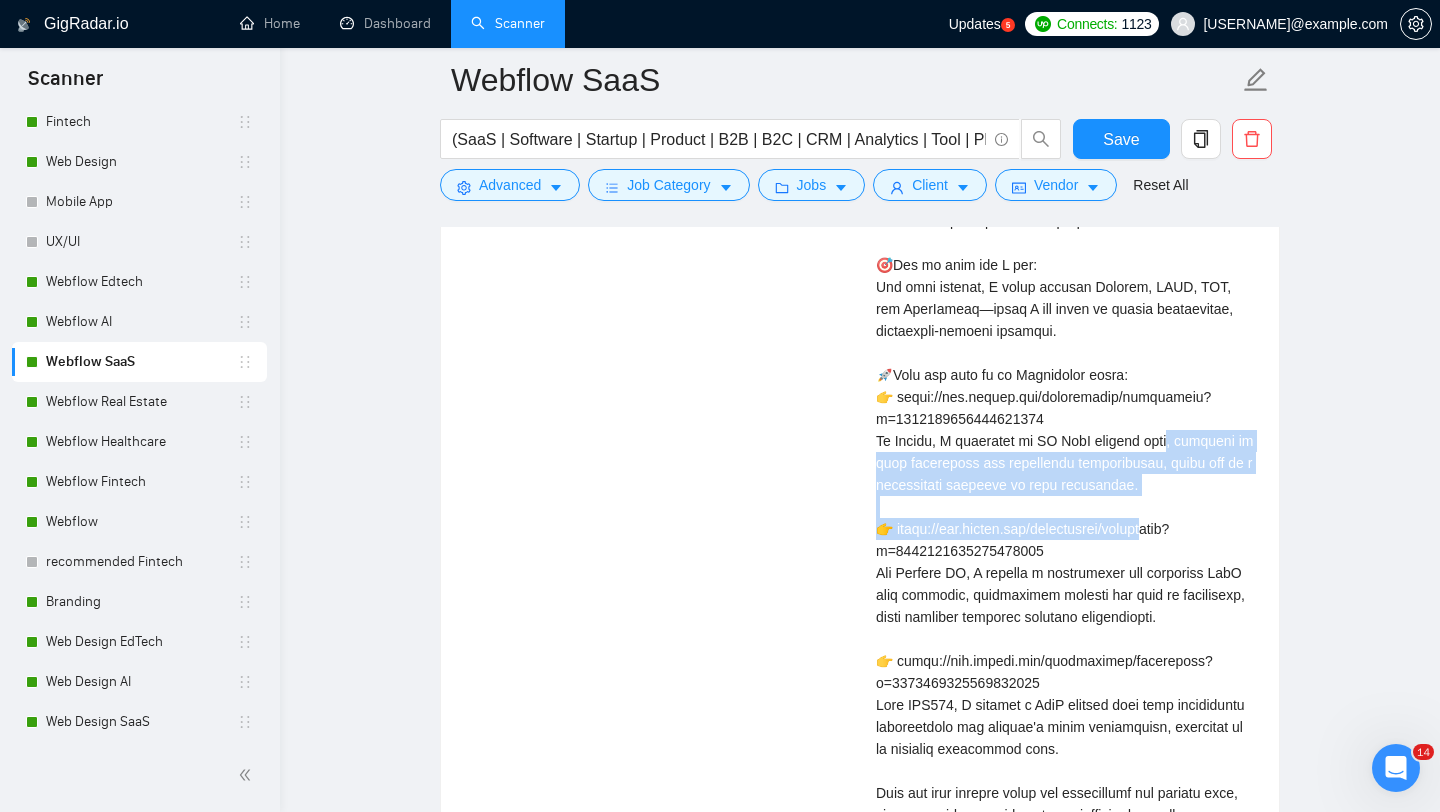 drag, startPoint x: 878, startPoint y: 441, endPoint x: 1225, endPoint y: 478, distance: 348.96704 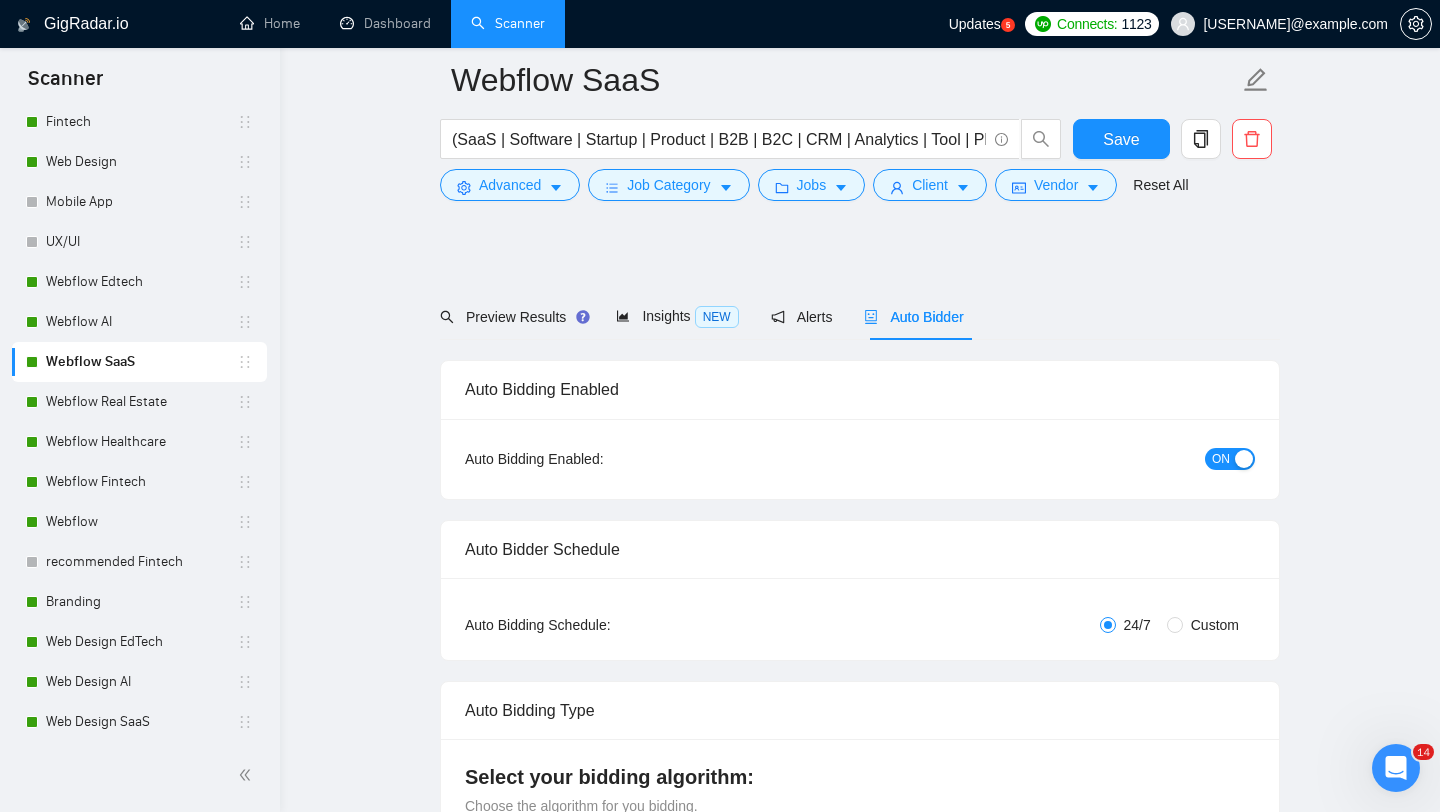 scroll, scrollTop: 1290, scrollLeft: 0, axis: vertical 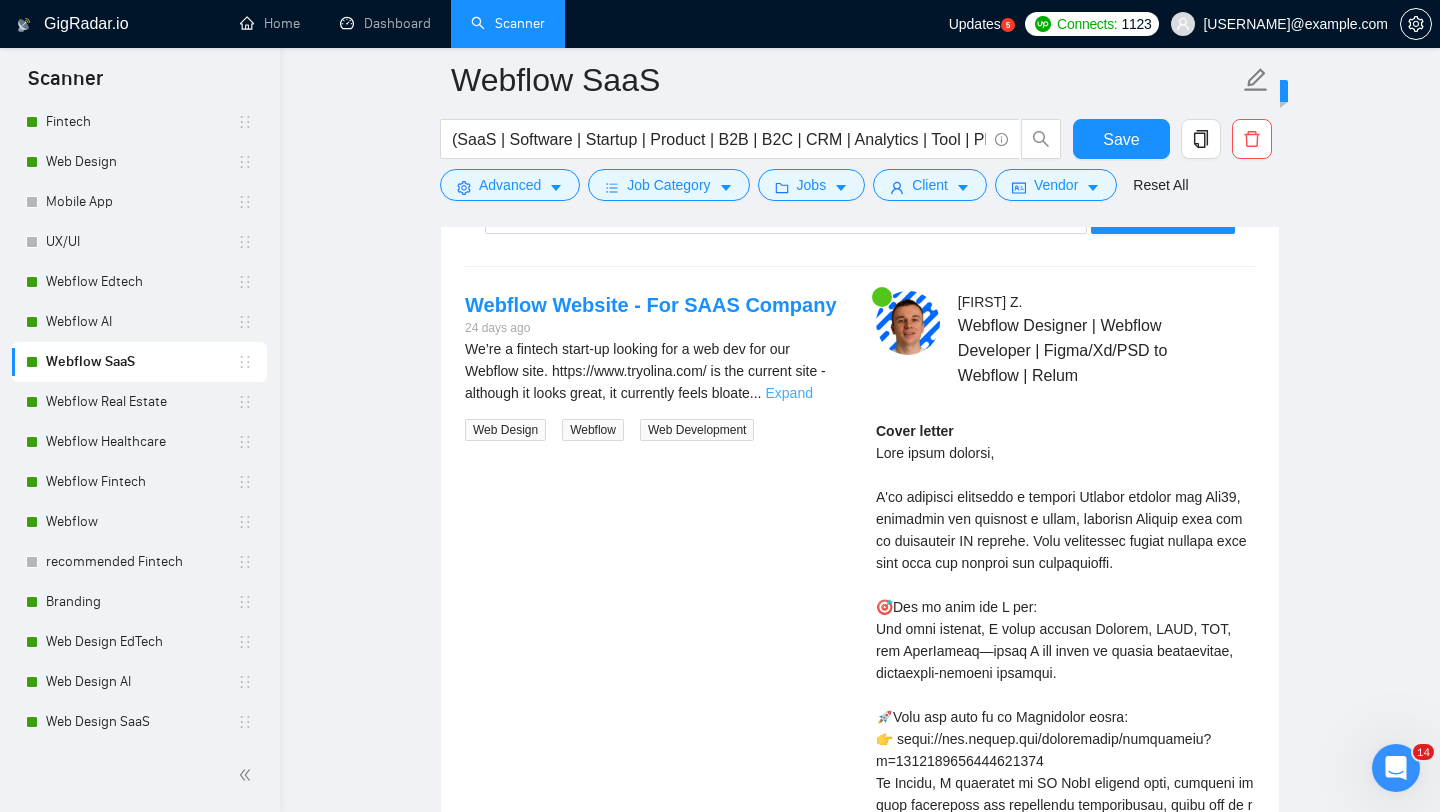 click on "Expand" at bounding box center (789, 393) 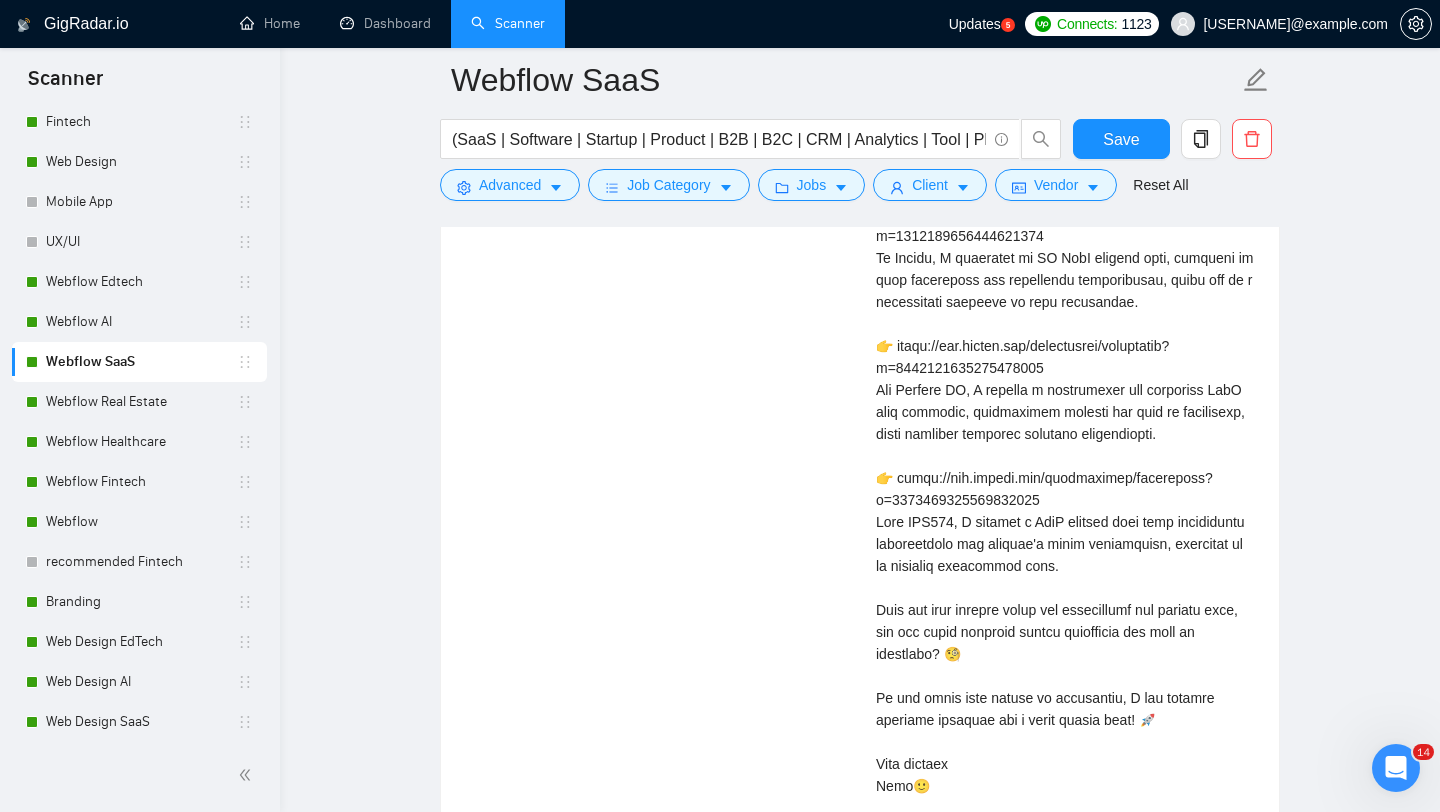 scroll, scrollTop: 3553, scrollLeft: 0, axis: vertical 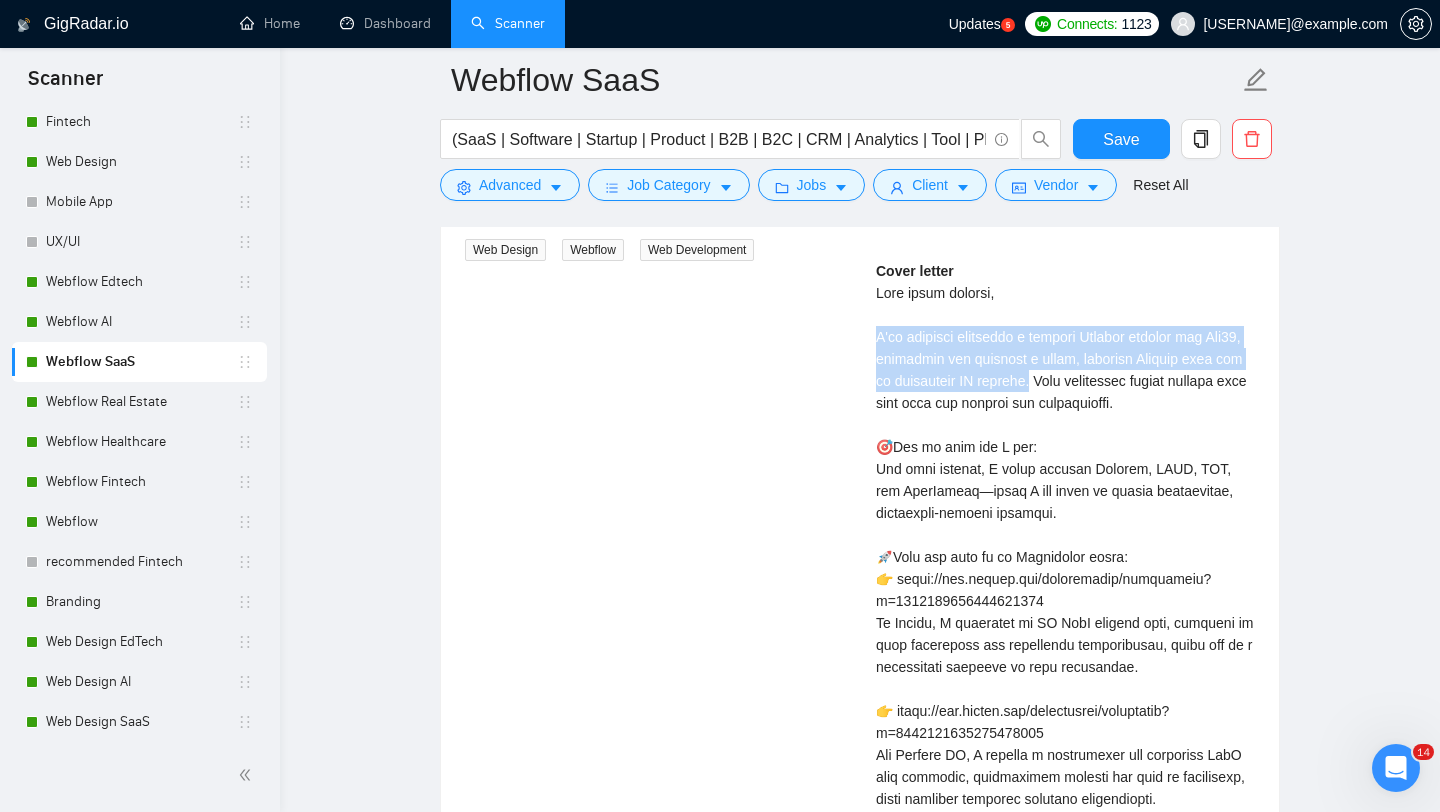 drag, startPoint x: 874, startPoint y: 333, endPoint x: 1092, endPoint y: 388, distance: 224.83105 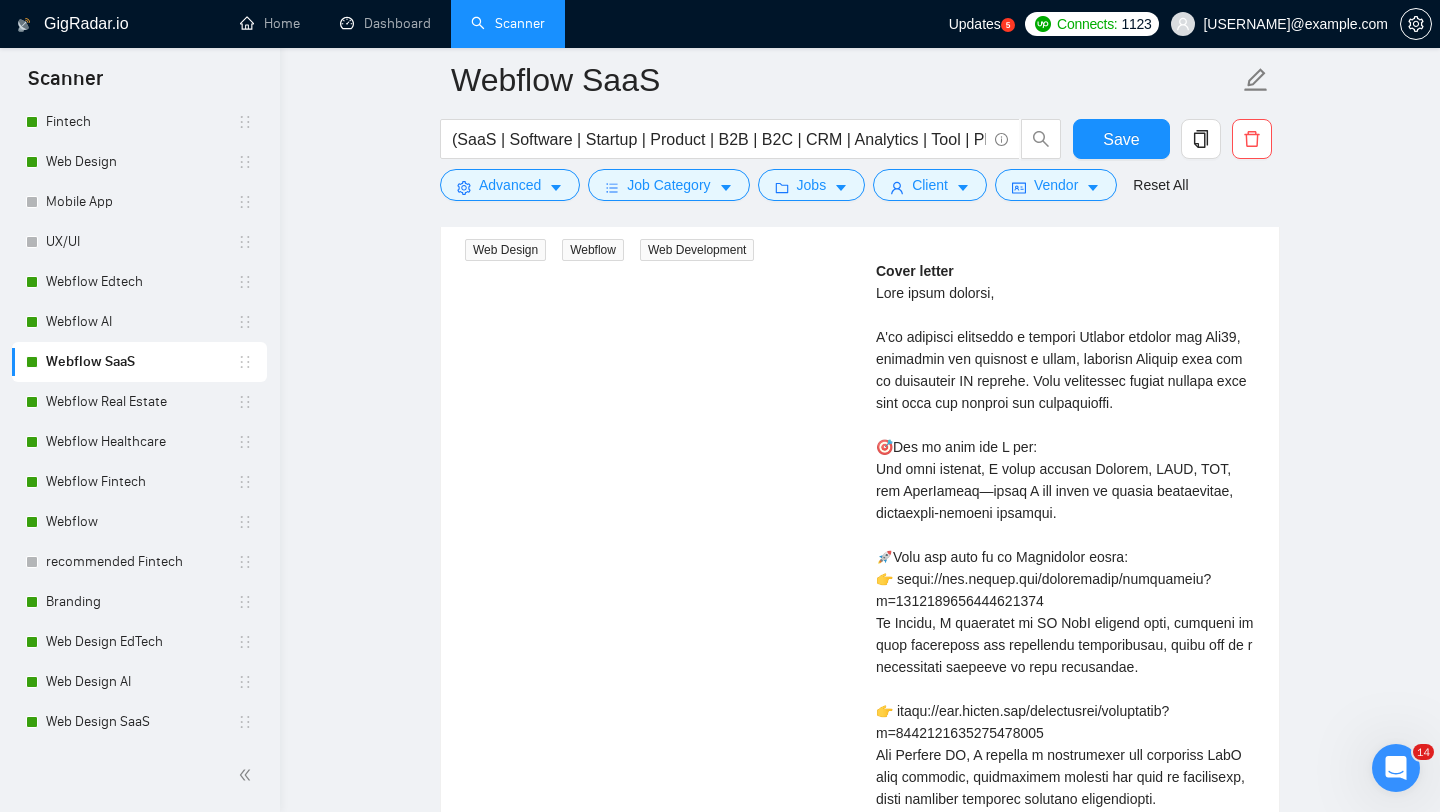 click on "Webflow SaaS (SaaS | Software | Startup | Product | B2B | B2C | CRM | Analytics | Tool | Platform | Productivity | Collaboration | Project Management | HR Tech | MarTech | FinTech SaaS | HealthTech SaaS) (Webflow) Save Advanced   Job Category   Jobs   Client   Vendor   Reset All Preview Results Insights NEW Alerts Auto Bidder Auto Bidding Enabled Auto Bidding Enabled: ON Auto Bidder Schedule Auto Bidding Type: Automated (recommended) Semi-automated Auto Bidding Schedule: 24/7 Custom Custom Auto Bidder Schedule Repeat every week on Monday Tuesday Wednesday Thursday Friday Saturday Sunday Active Hours ( Europe/Kiev ): From: To: ( 24  hours) Europe/Kiev Auto Bidding Type Select your bidding algorithm: Choose the algorithm for you bidding. The price per proposal does not include your connects expenditure. Template Bidder Works great for narrow segments and short cover letters that don't change. 0.50  credits / proposal Sardor AI 🤖 Personalise your cover letter with ai [placeholders] 1.00  credits / proposal" at bounding box center [860, -320] 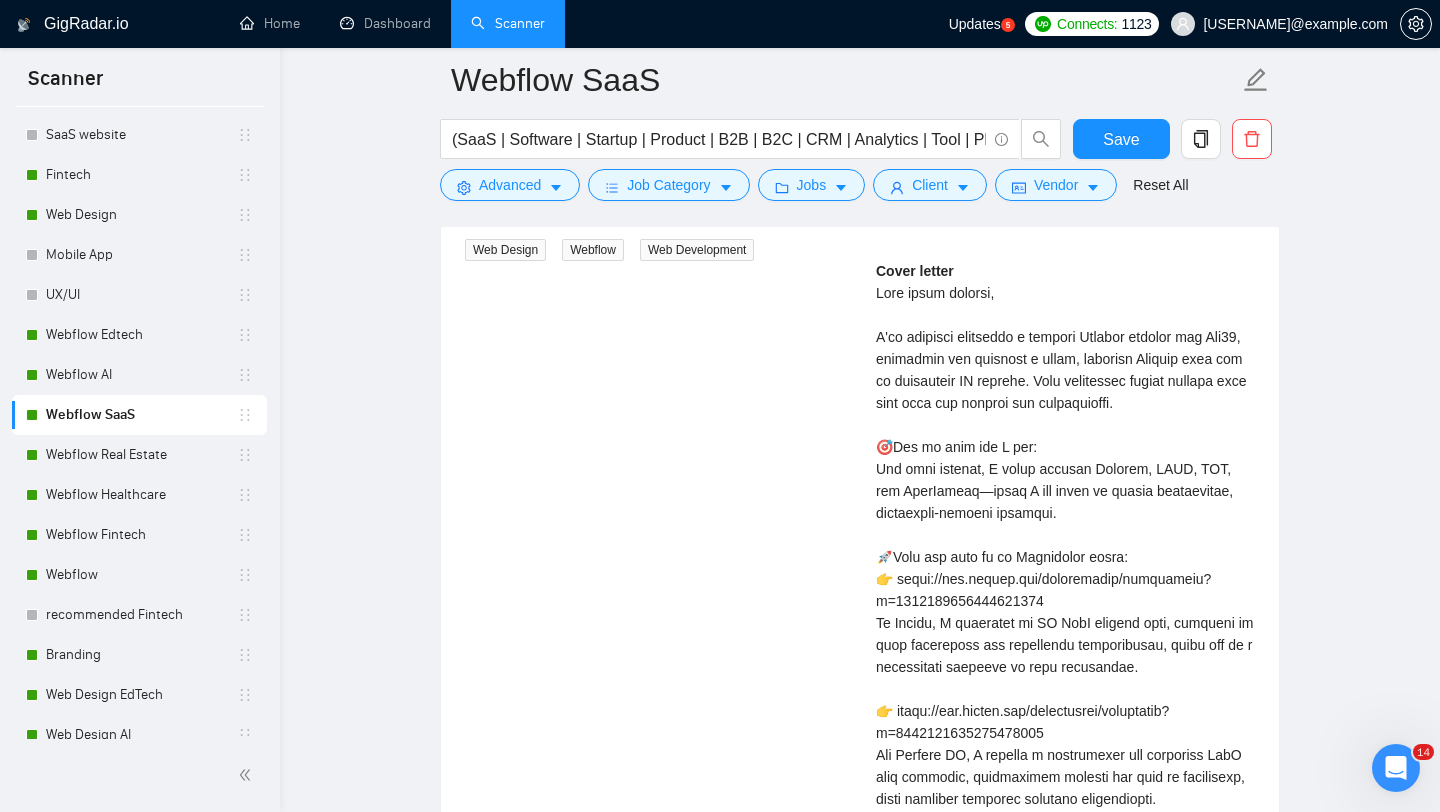 scroll, scrollTop: 0, scrollLeft: 0, axis: both 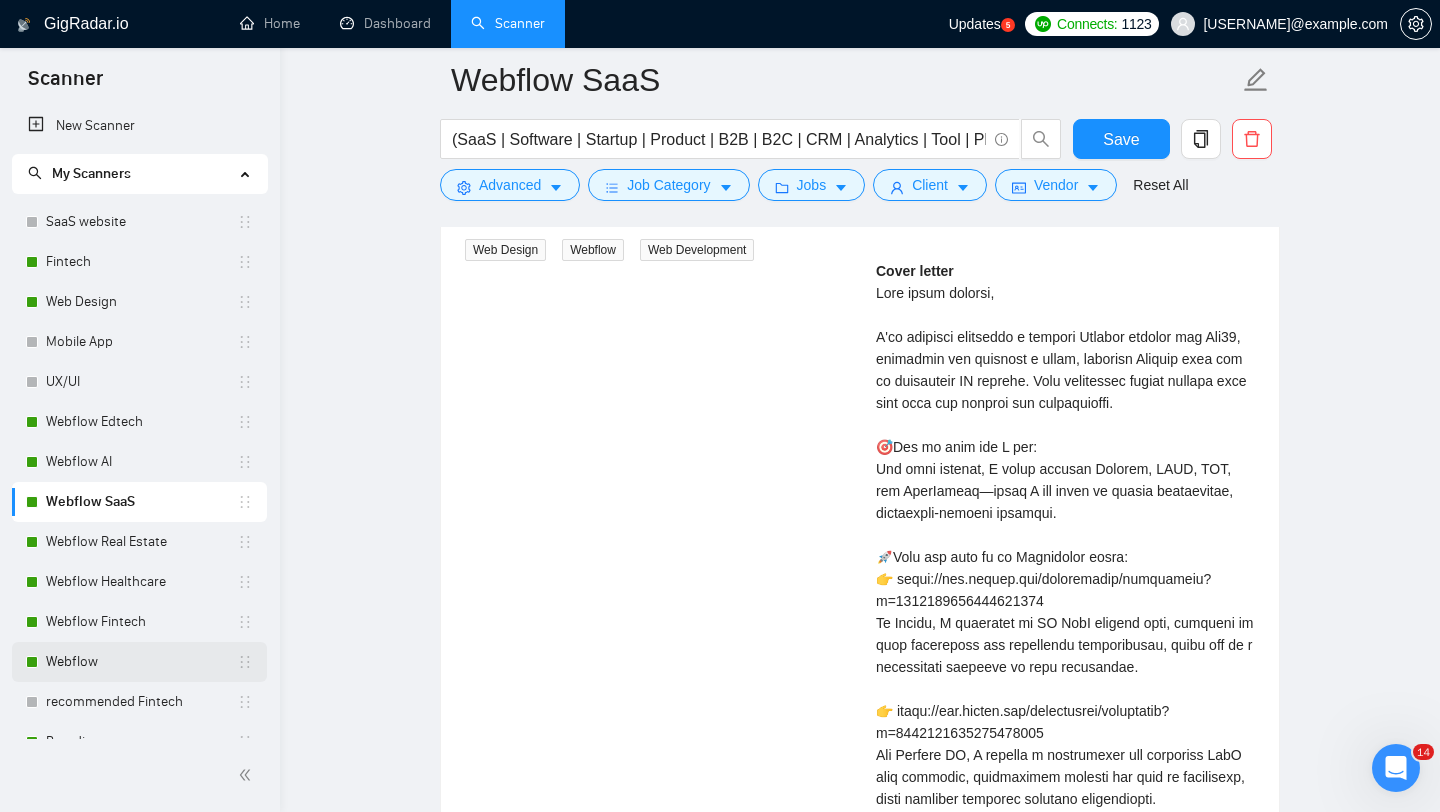 click on "Webflow" at bounding box center (141, 662) 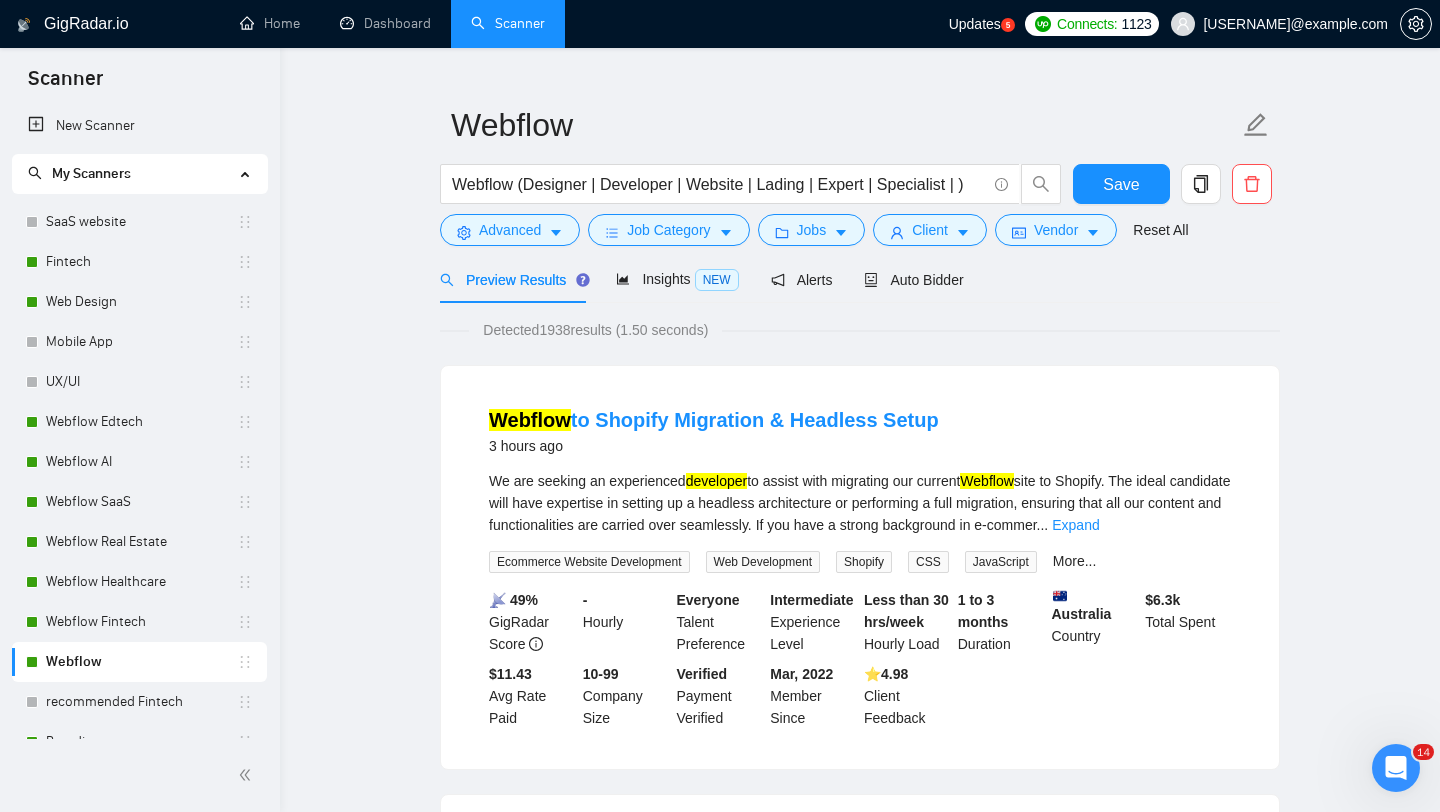 scroll, scrollTop: 0, scrollLeft: 0, axis: both 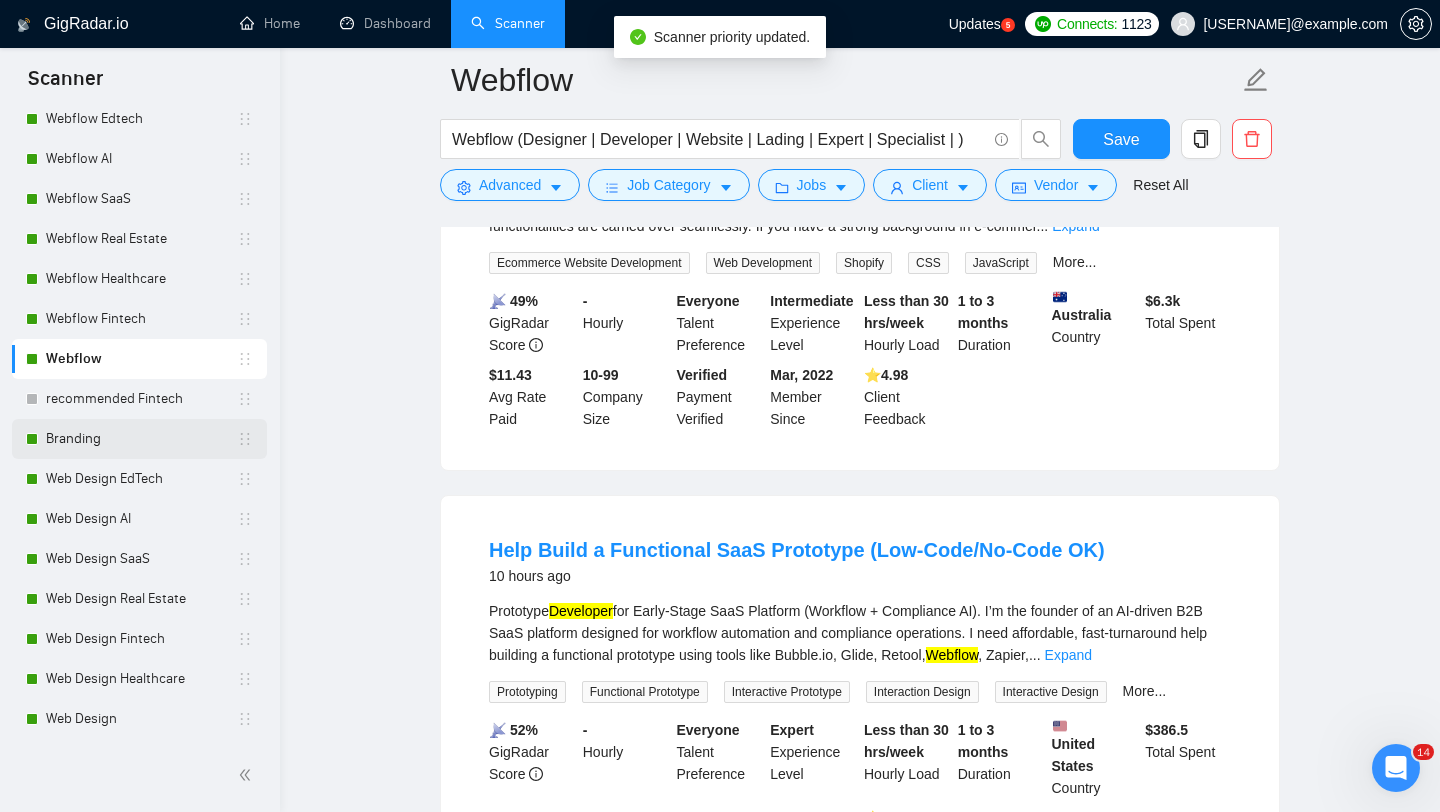 click on "Branding" at bounding box center [141, 439] 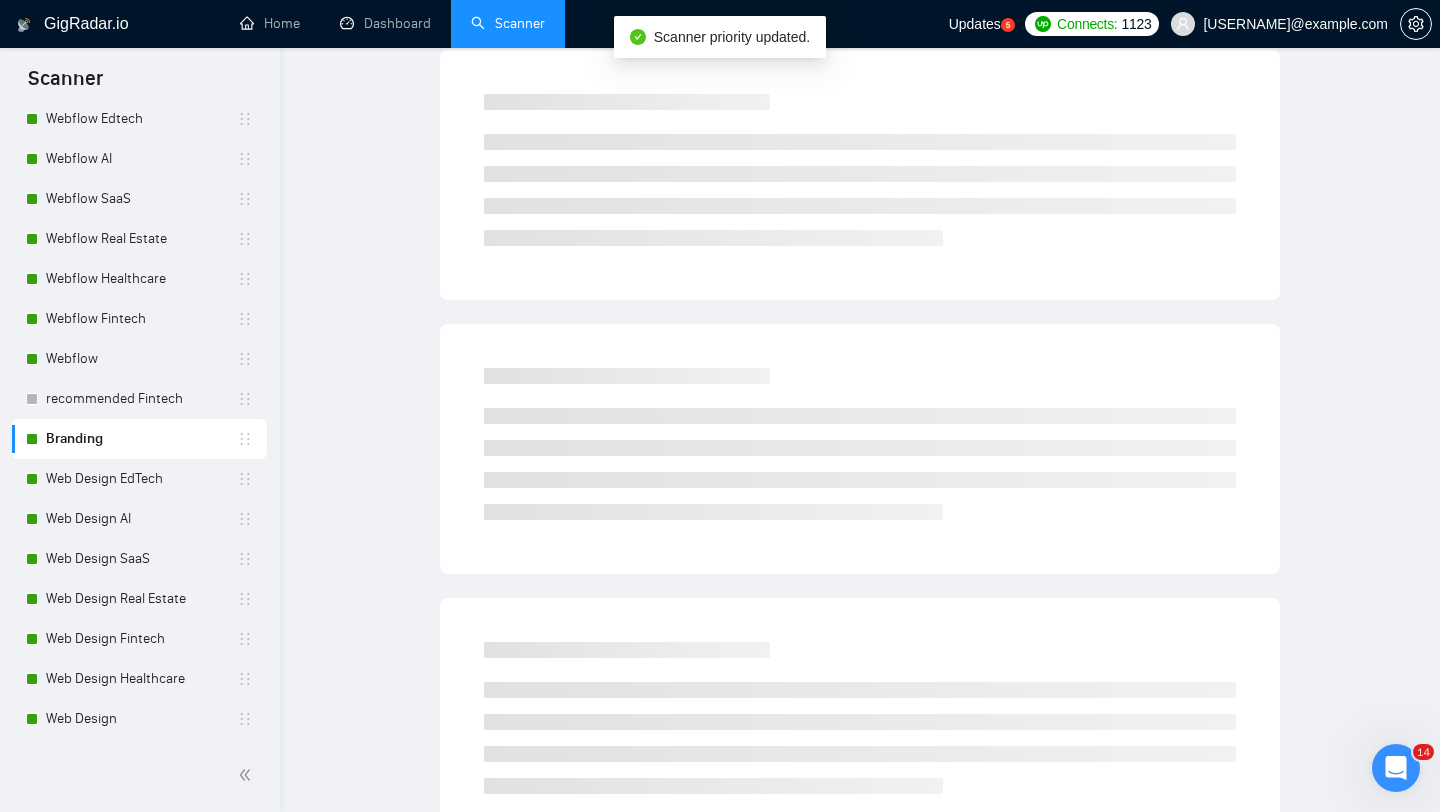 scroll, scrollTop: 0, scrollLeft: 0, axis: both 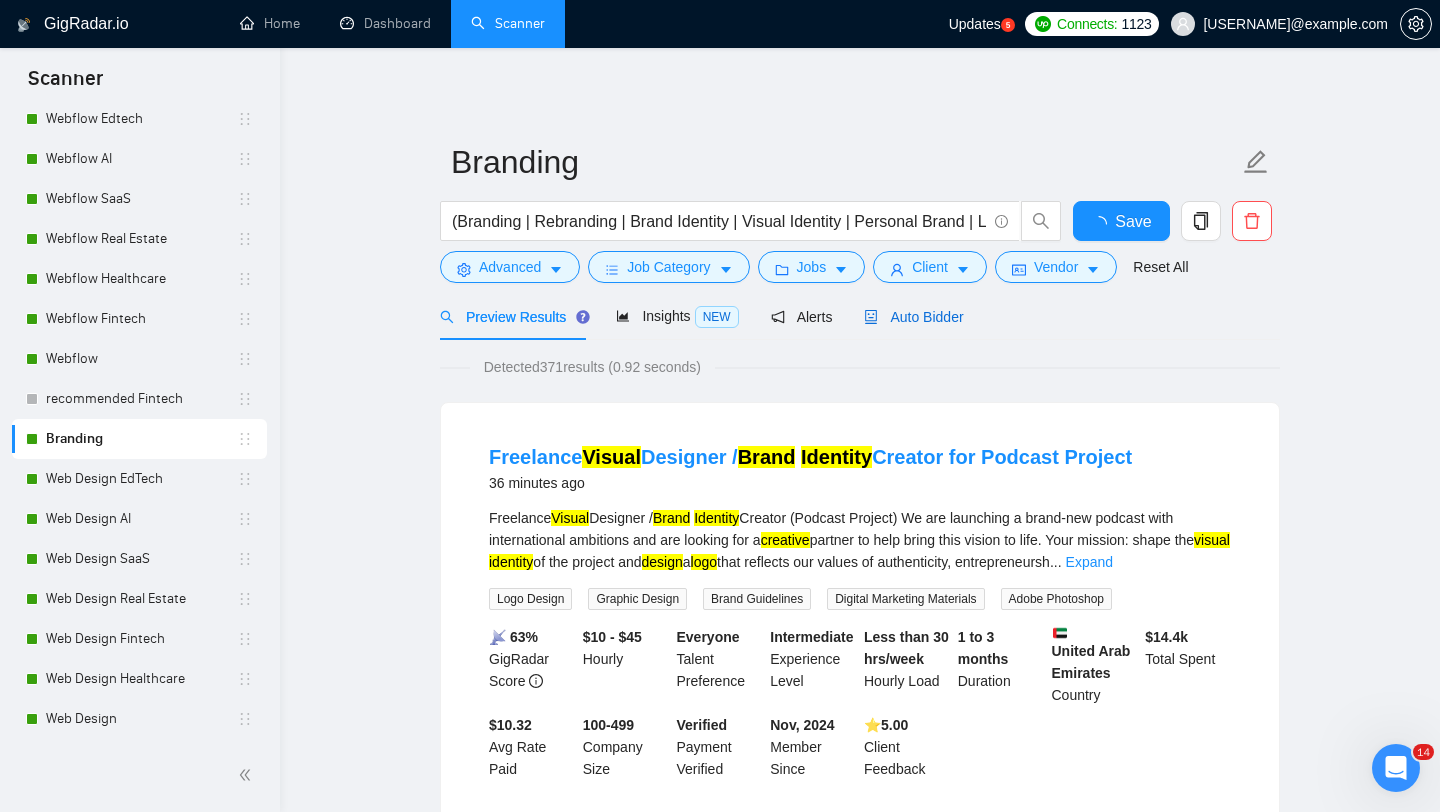click on "Auto Bidder" at bounding box center [913, 317] 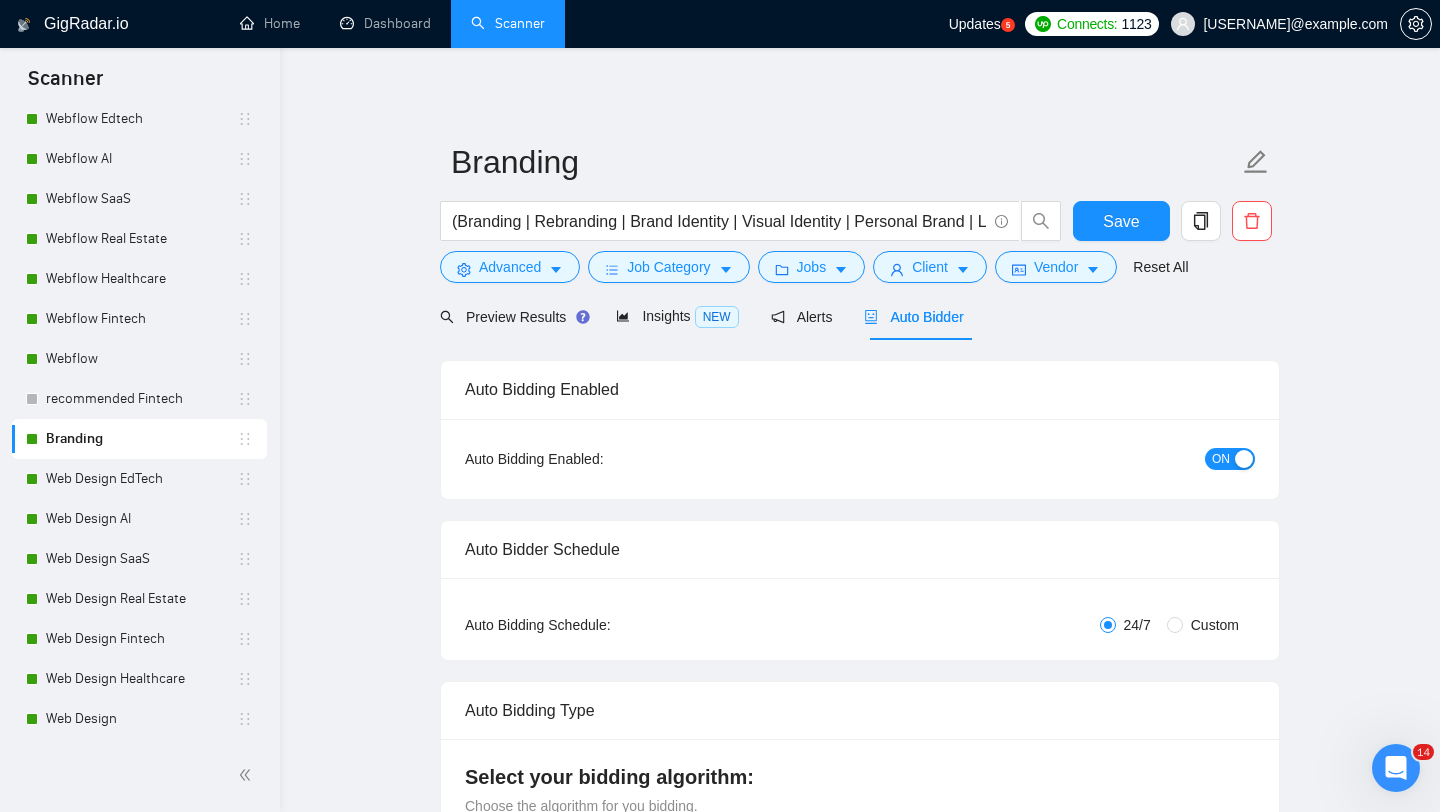 click on "Auto Bidding Enabled: ON" at bounding box center [860, 459] 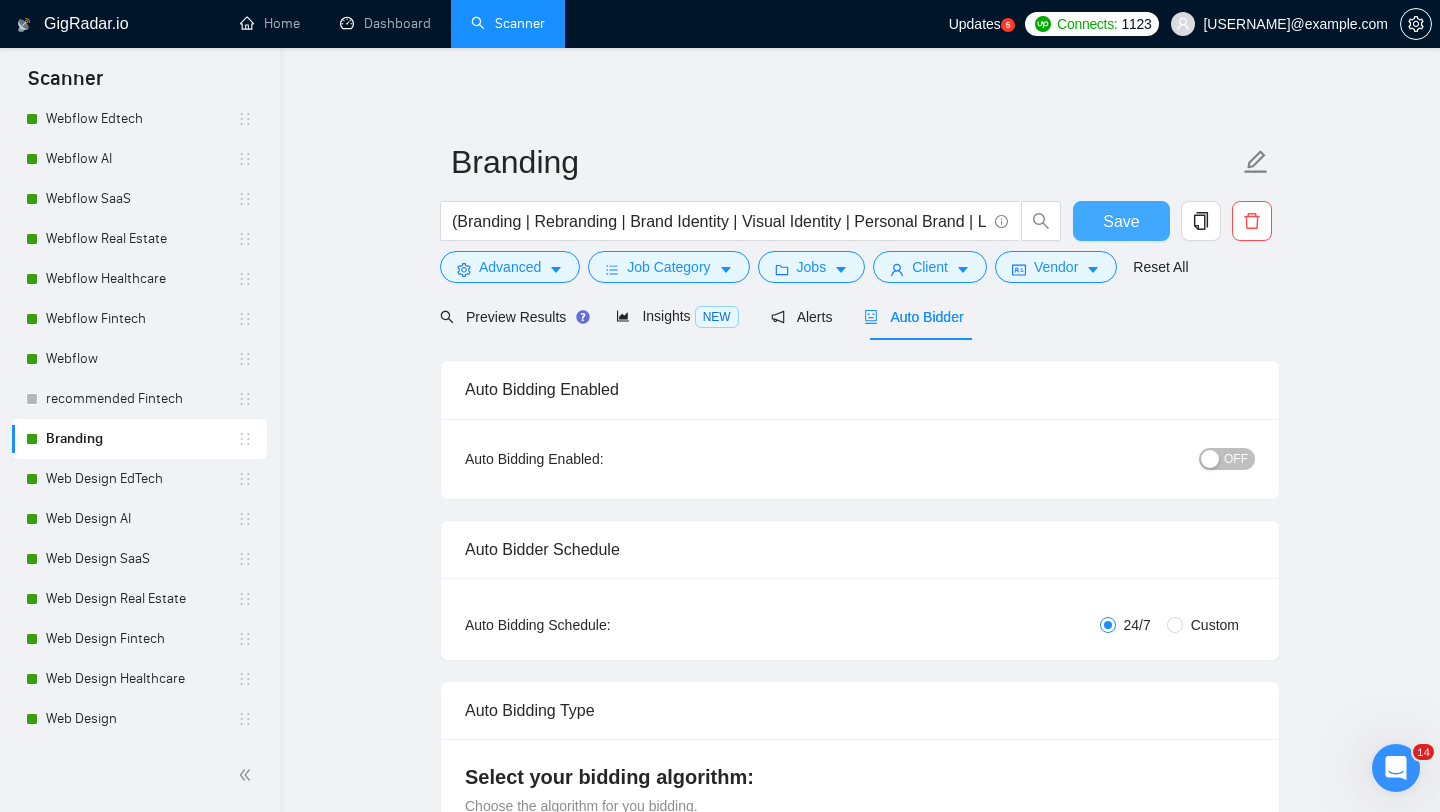 click on "Save" at bounding box center [1121, 221] 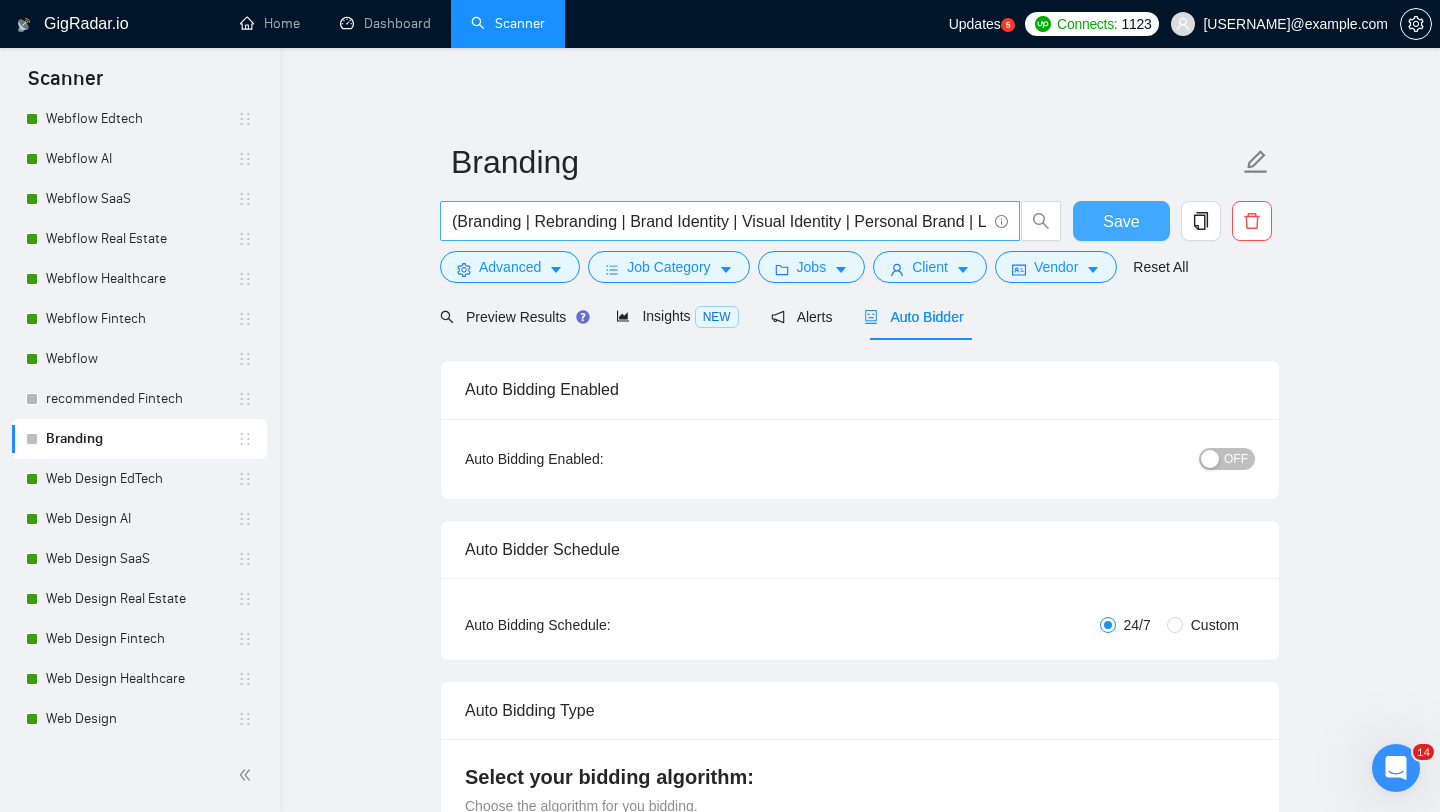 type 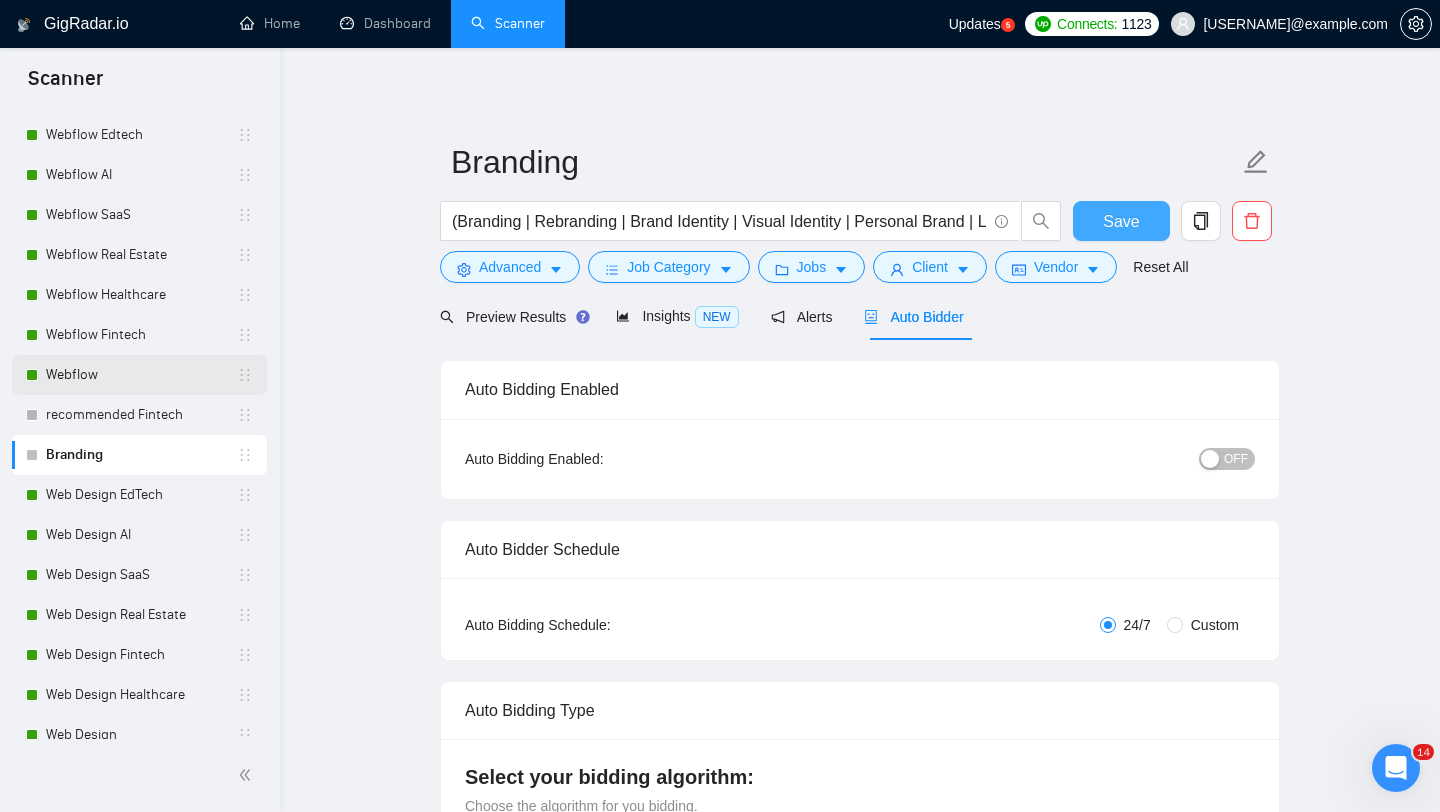 scroll, scrollTop: 263, scrollLeft: 0, axis: vertical 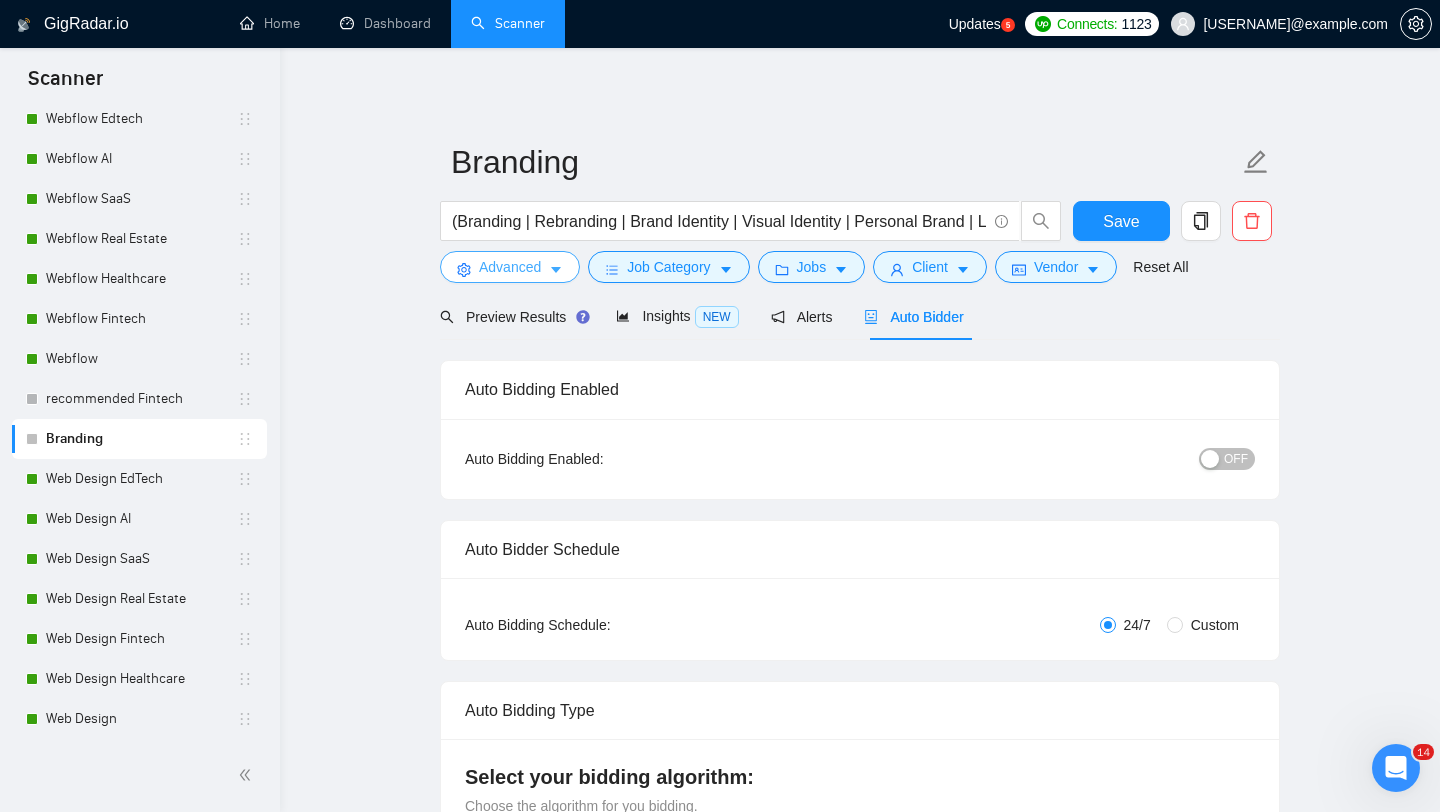 click 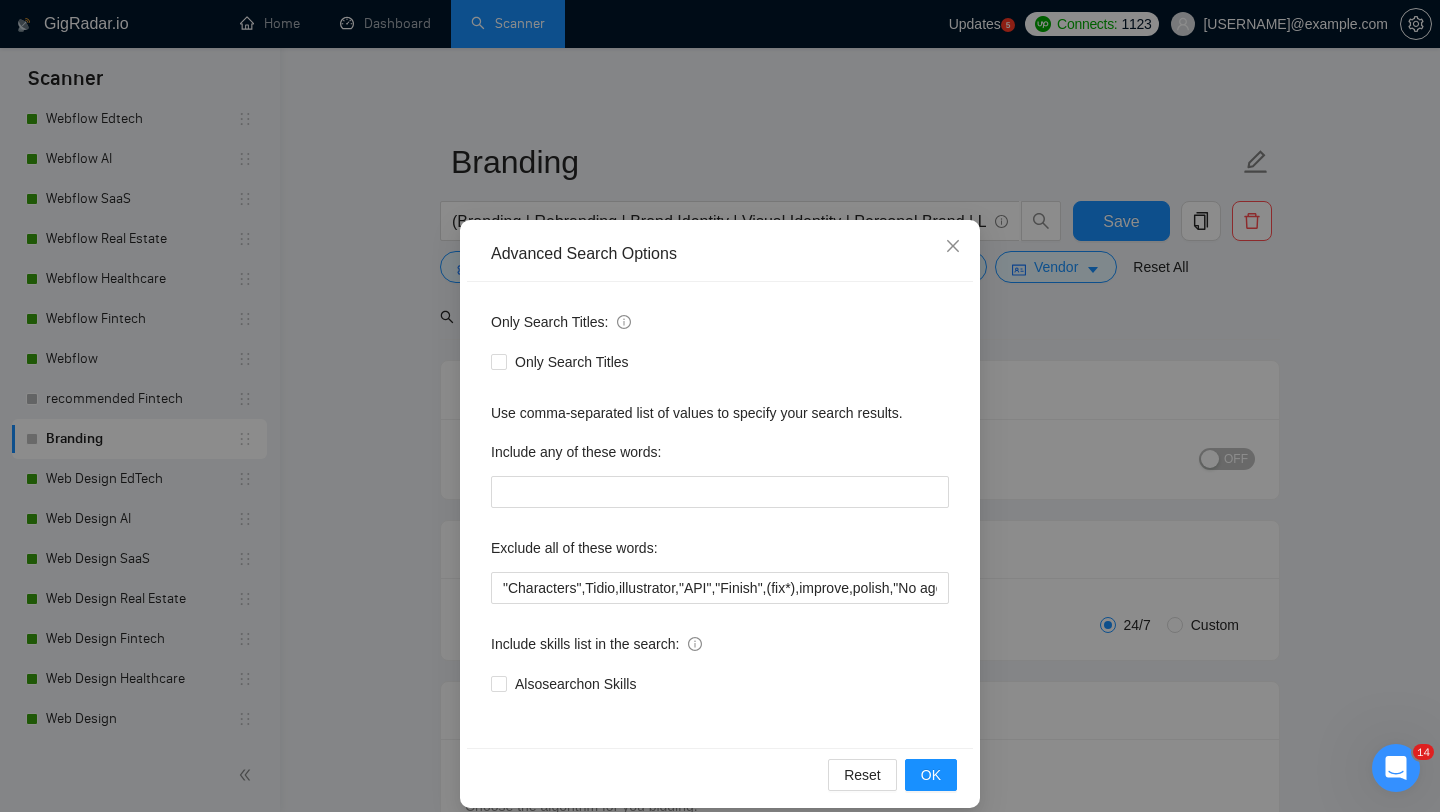 click on "Advanced Search Options Only Search Titles:   Only Search Titles Use comma-separated list of values to specify your search results. Include any of these words: Exclude all of these words: Include skills list in the search:   Also  search  on Skills Reset OK" at bounding box center (720, 406) 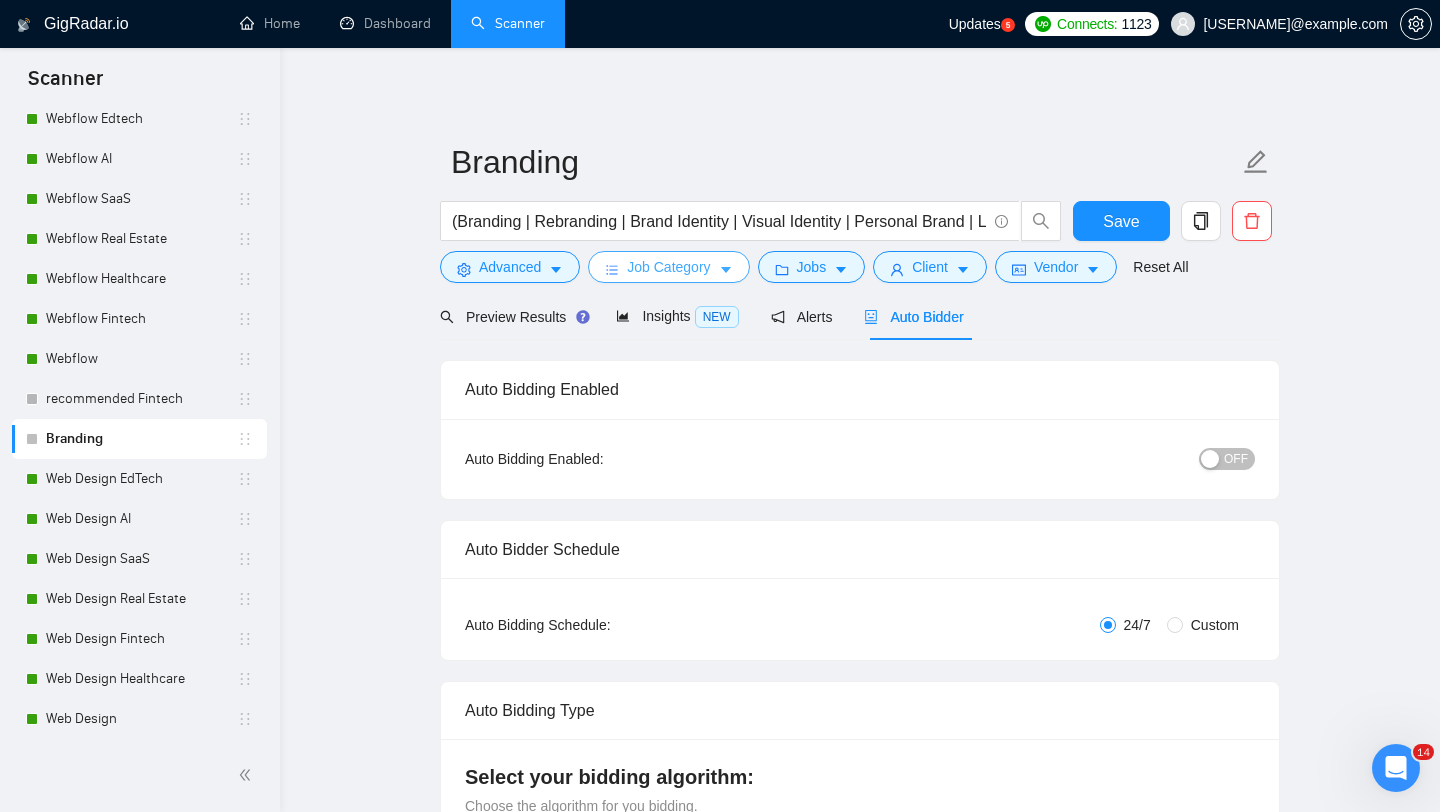 click on "Job Category" at bounding box center (668, 267) 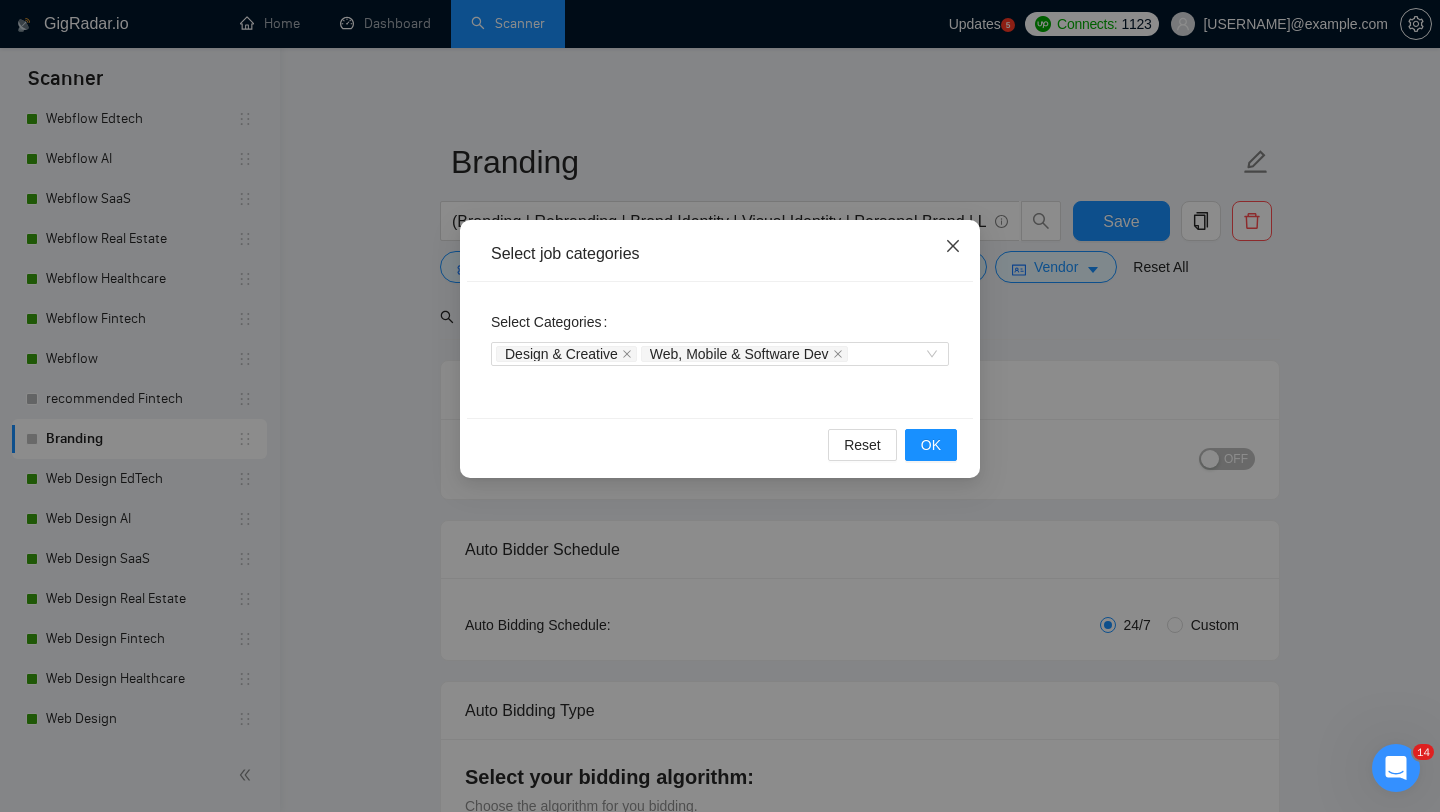 click 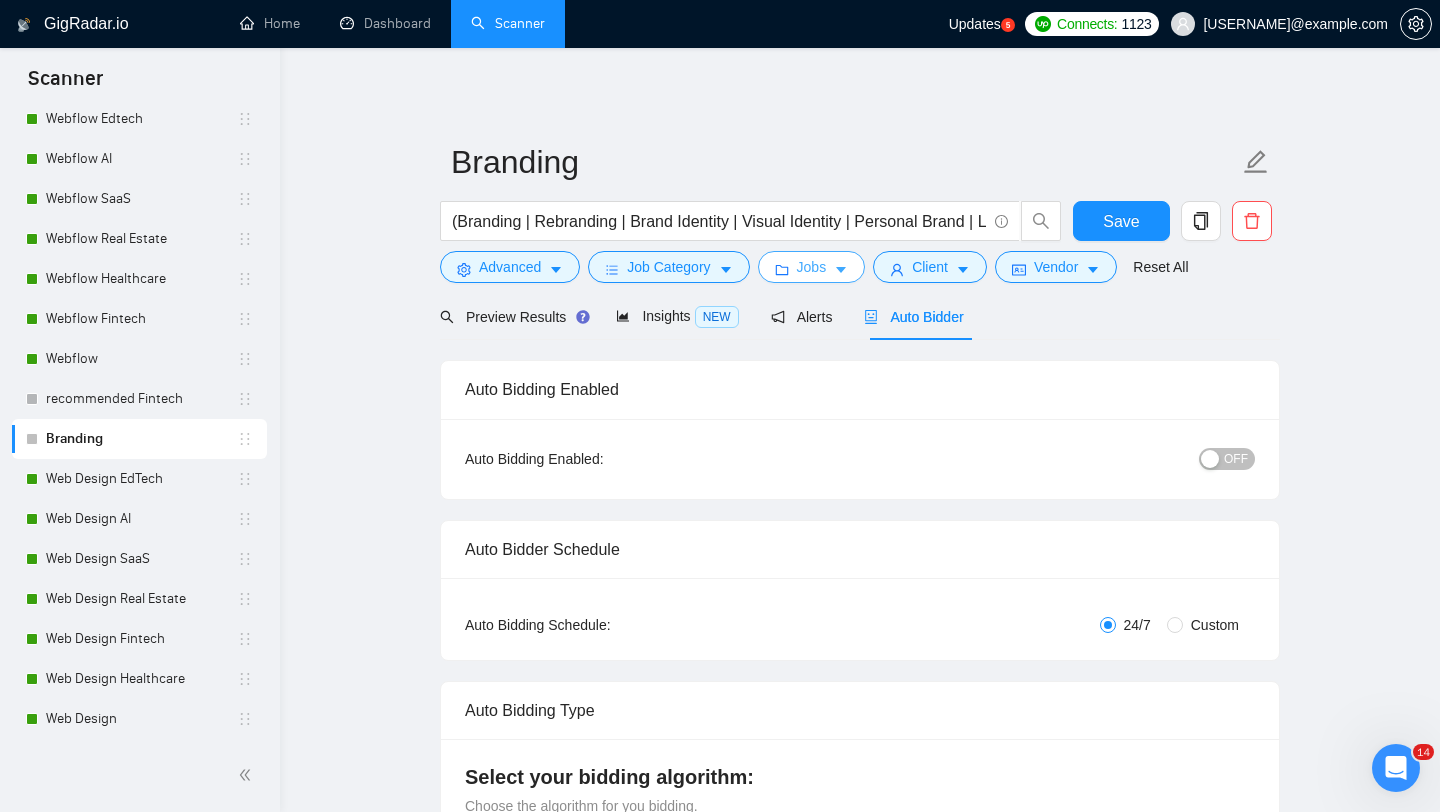 click on "Jobs" at bounding box center [812, 267] 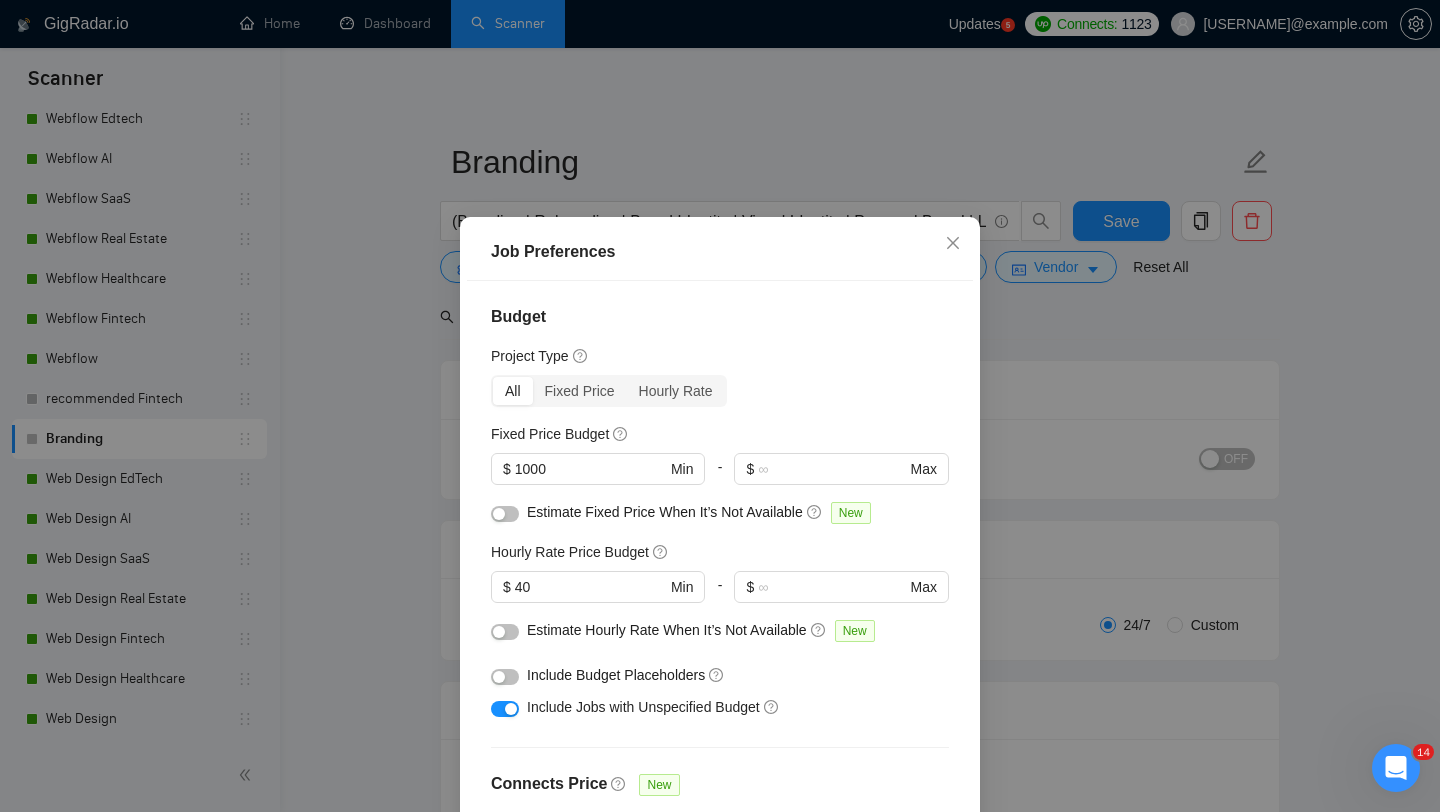 click on "Job Preferences Budget Project Type All Fixed Price Hourly Rate   Fixed Price Budget $ 1000 Min - $ Max Estimate Fixed Price When It’s Not Available New   Hourly Rate Price Budget $ 40 Min - $ Max Estimate Hourly Rate When It’s Not Available New Include Budget Placeholders Include Jobs with Unspecified Budget   Connects Price New Min - Max Project Duration   Unspecified Less than 1 month 1 to 3 months 3 to 6 months More than 6 months Hourly Workload   Unspecified <30 hrs/week >30 hrs/week Hours TBD Unsure Job Posting Questions New   Any posting questions Description Preferences Description Size New   Any description size Reset OK" at bounding box center [720, 406] 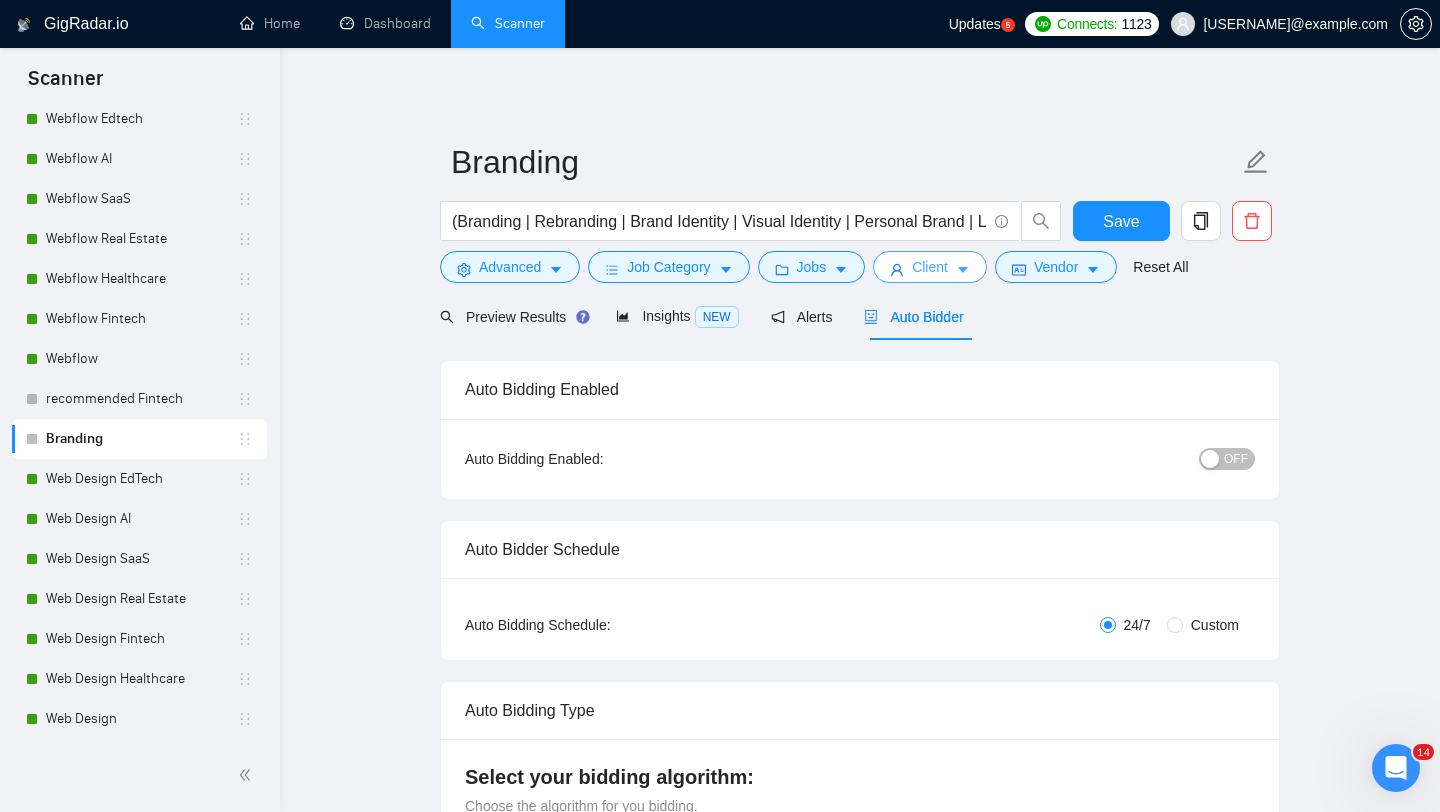 click on "Client" at bounding box center (930, 267) 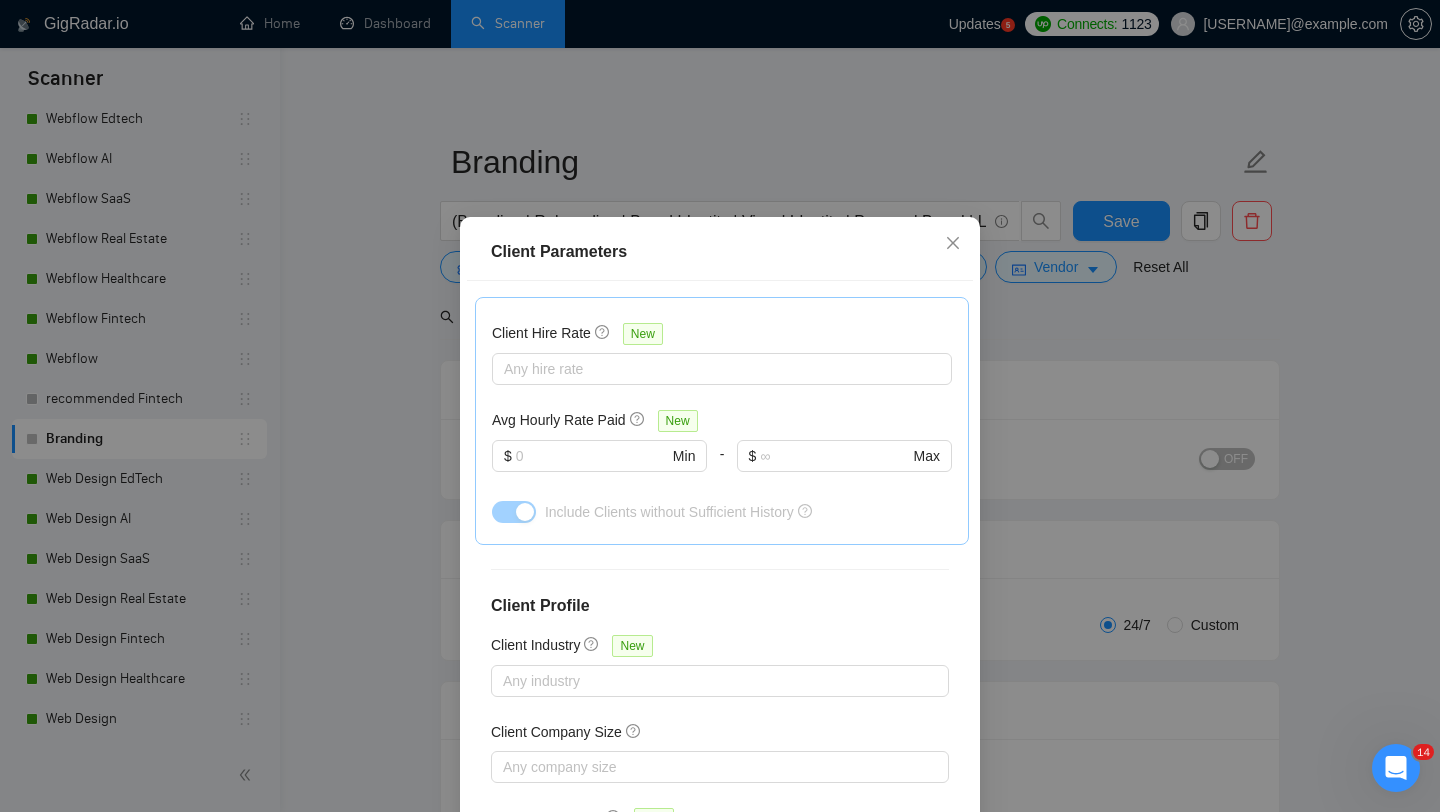 scroll, scrollTop: 930, scrollLeft: 0, axis: vertical 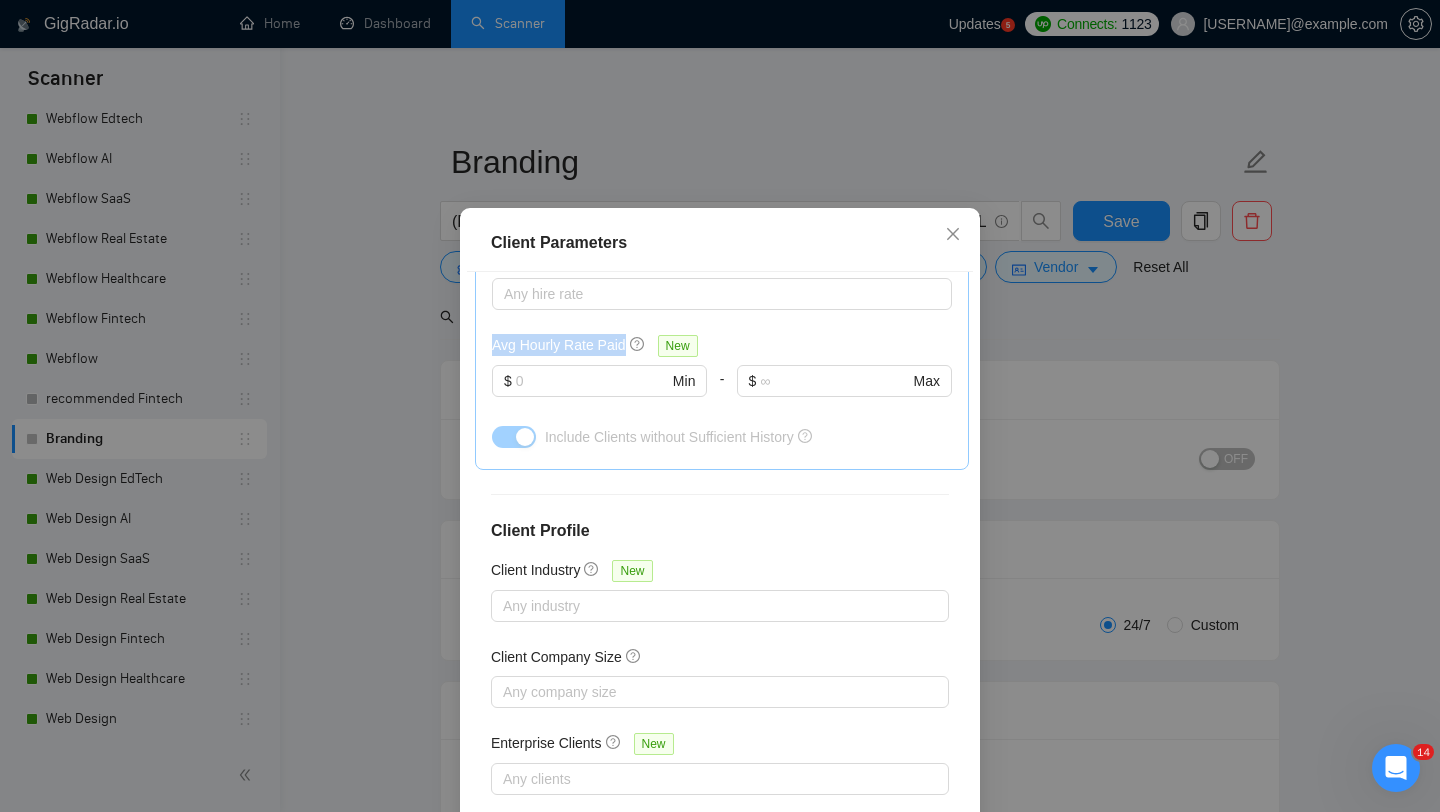 drag, startPoint x: 488, startPoint y: 342, endPoint x: 632, endPoint y: 342, distance: 144 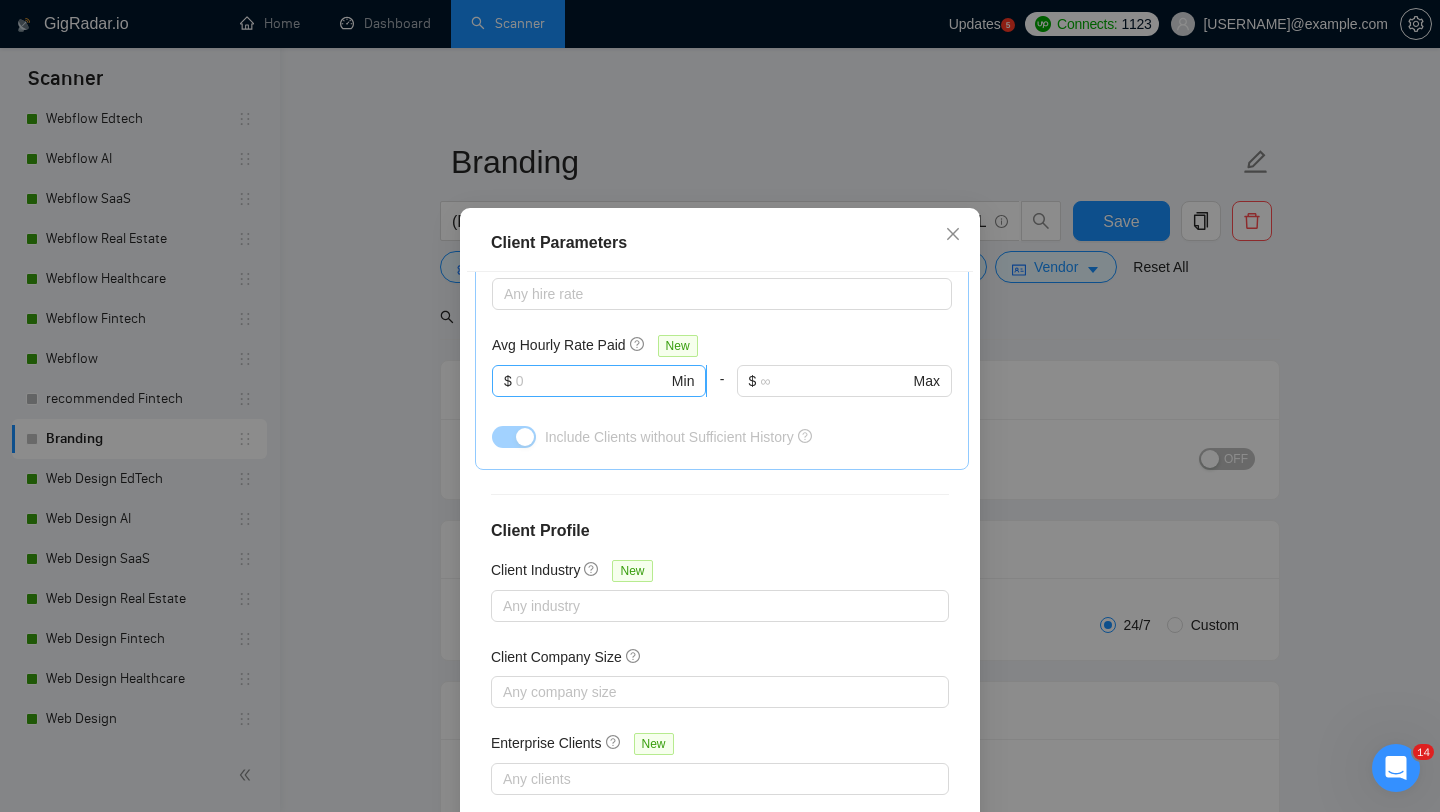 click at bounding box center (592, 381) 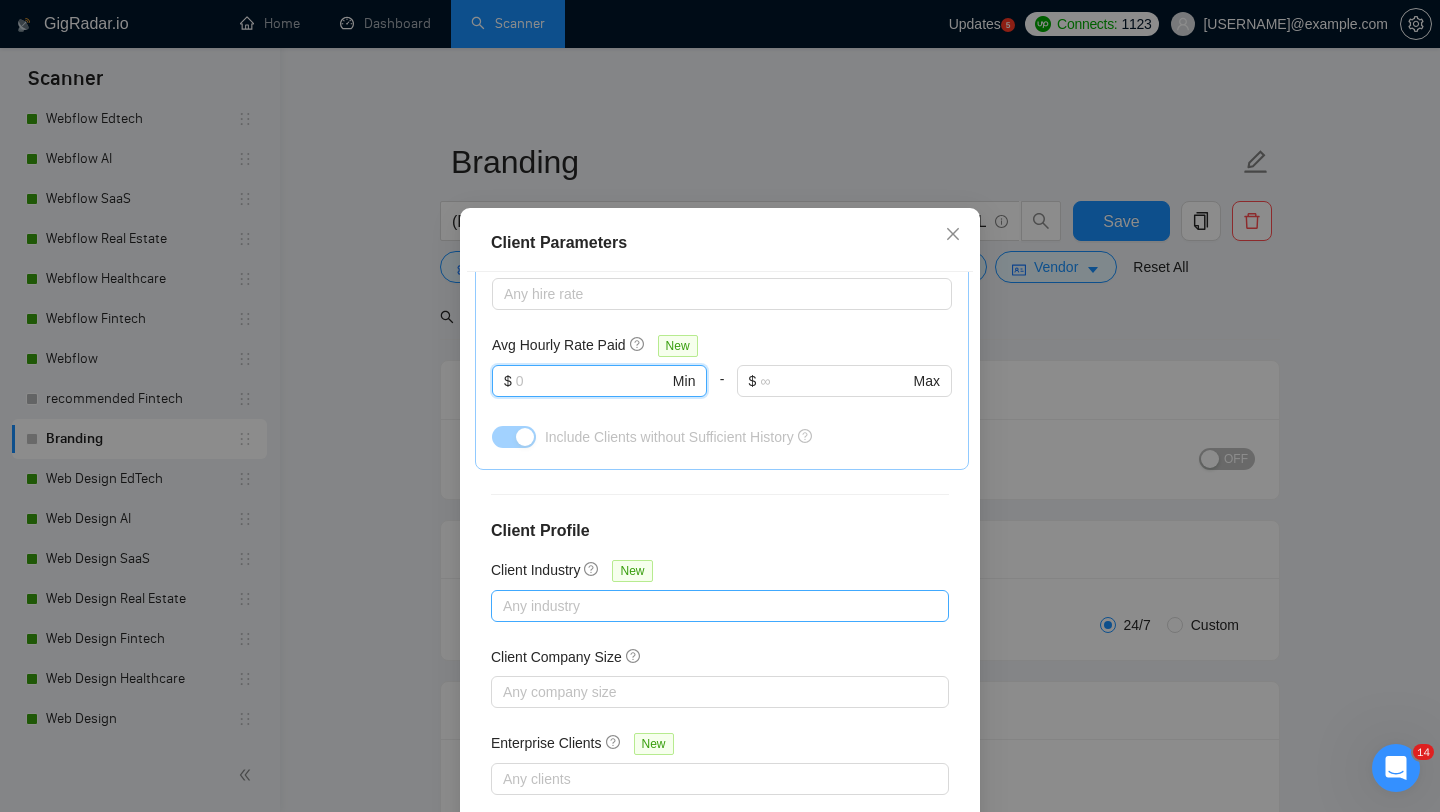scroll, scrollTop: 125, scrollLeft: 0, axis: vertical 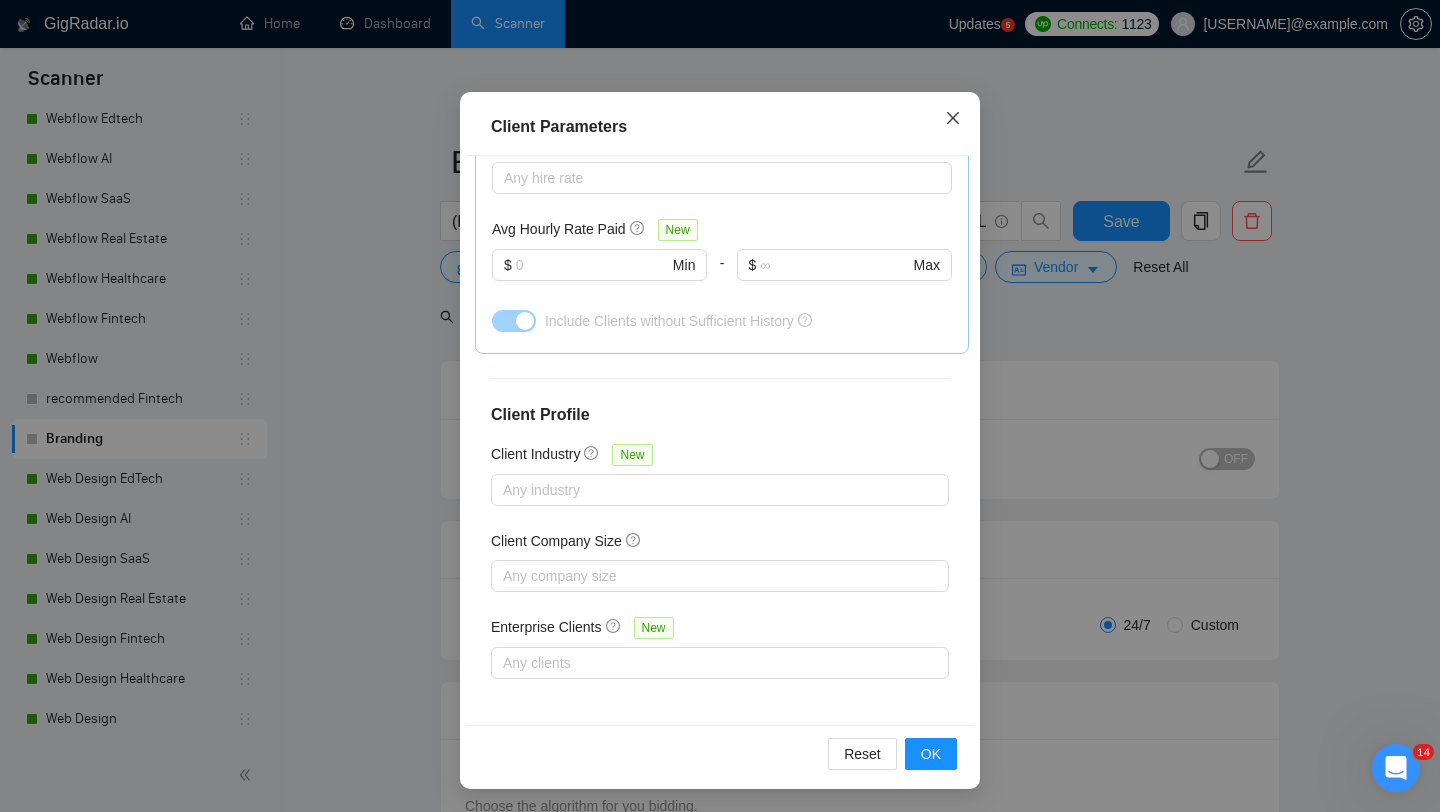 click 